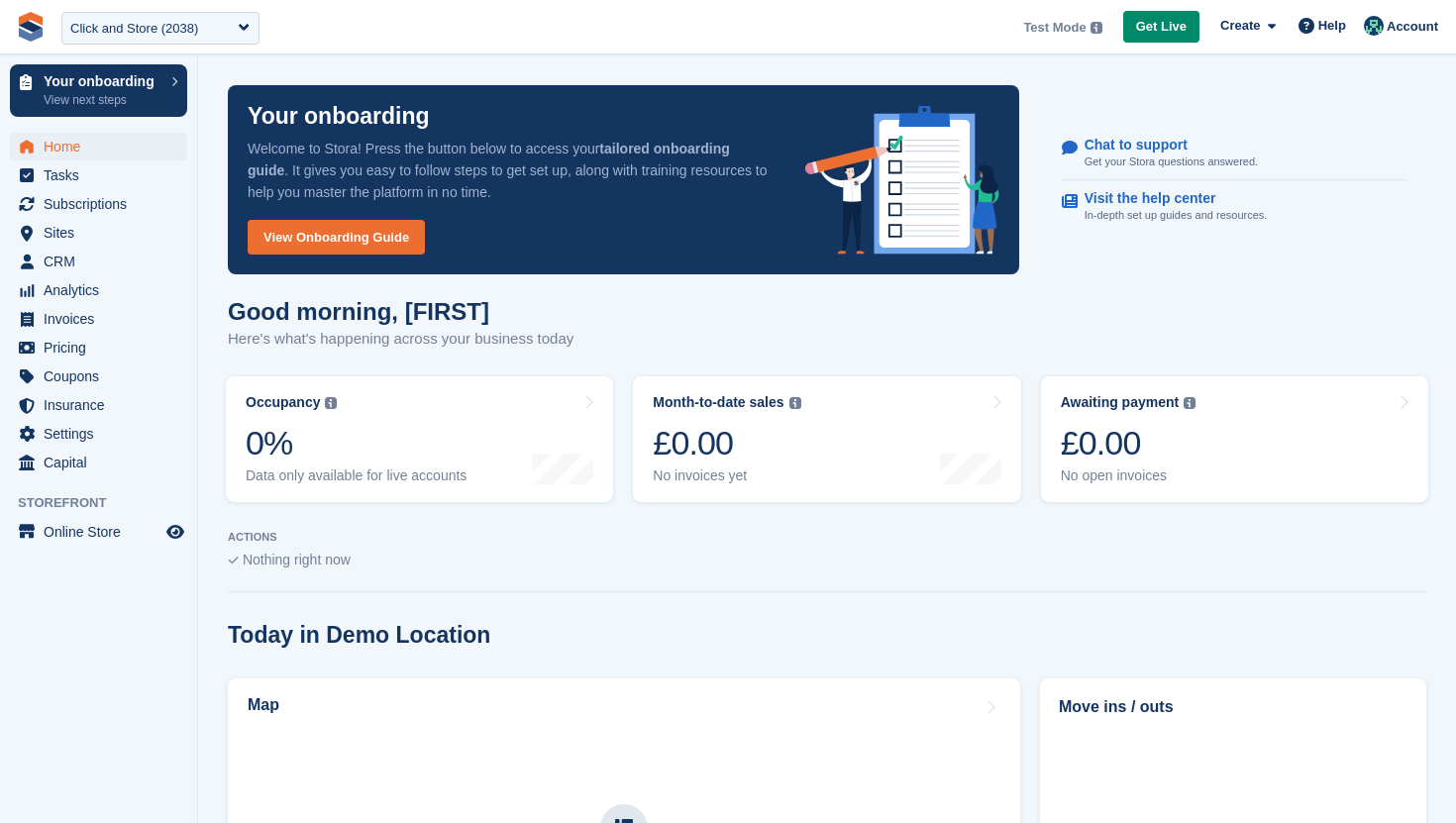 scroll, scrollTop: 496, scrollLeft: 0, axis: vertical 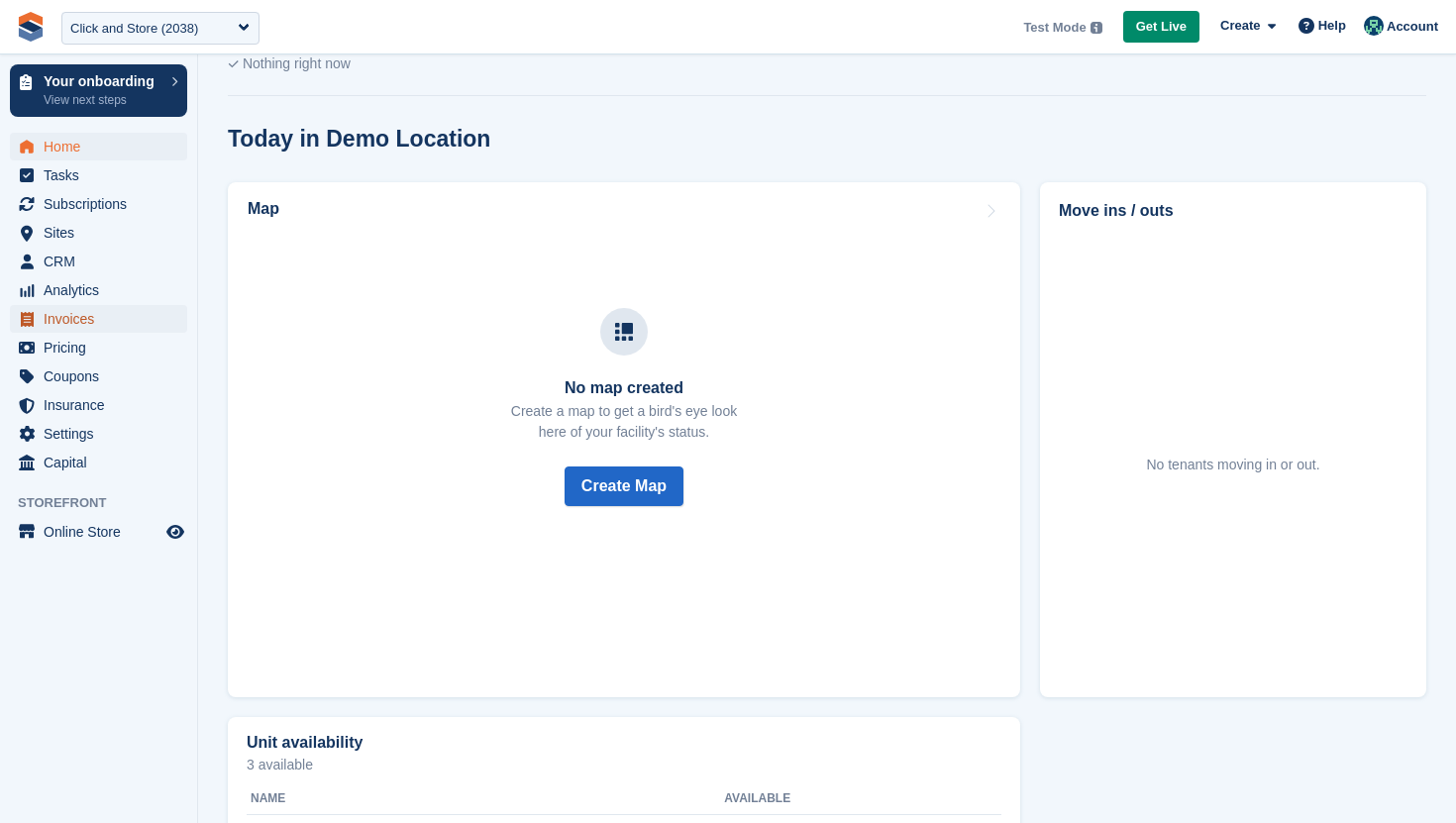 click on "Invoices" at bounding box center (103, 319) 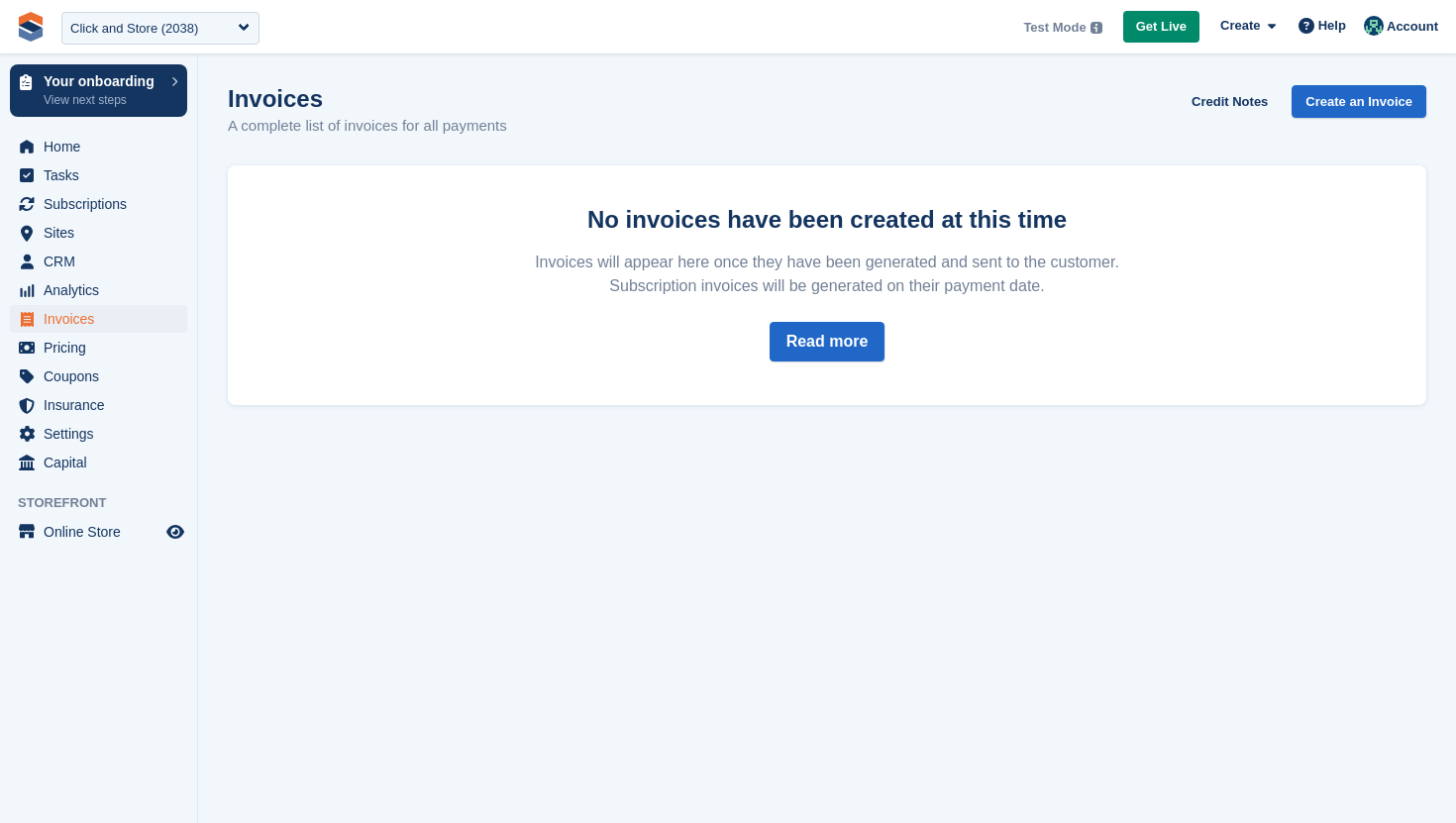scroll, scrollTop: 0, scrollLeft: 0, axis: both 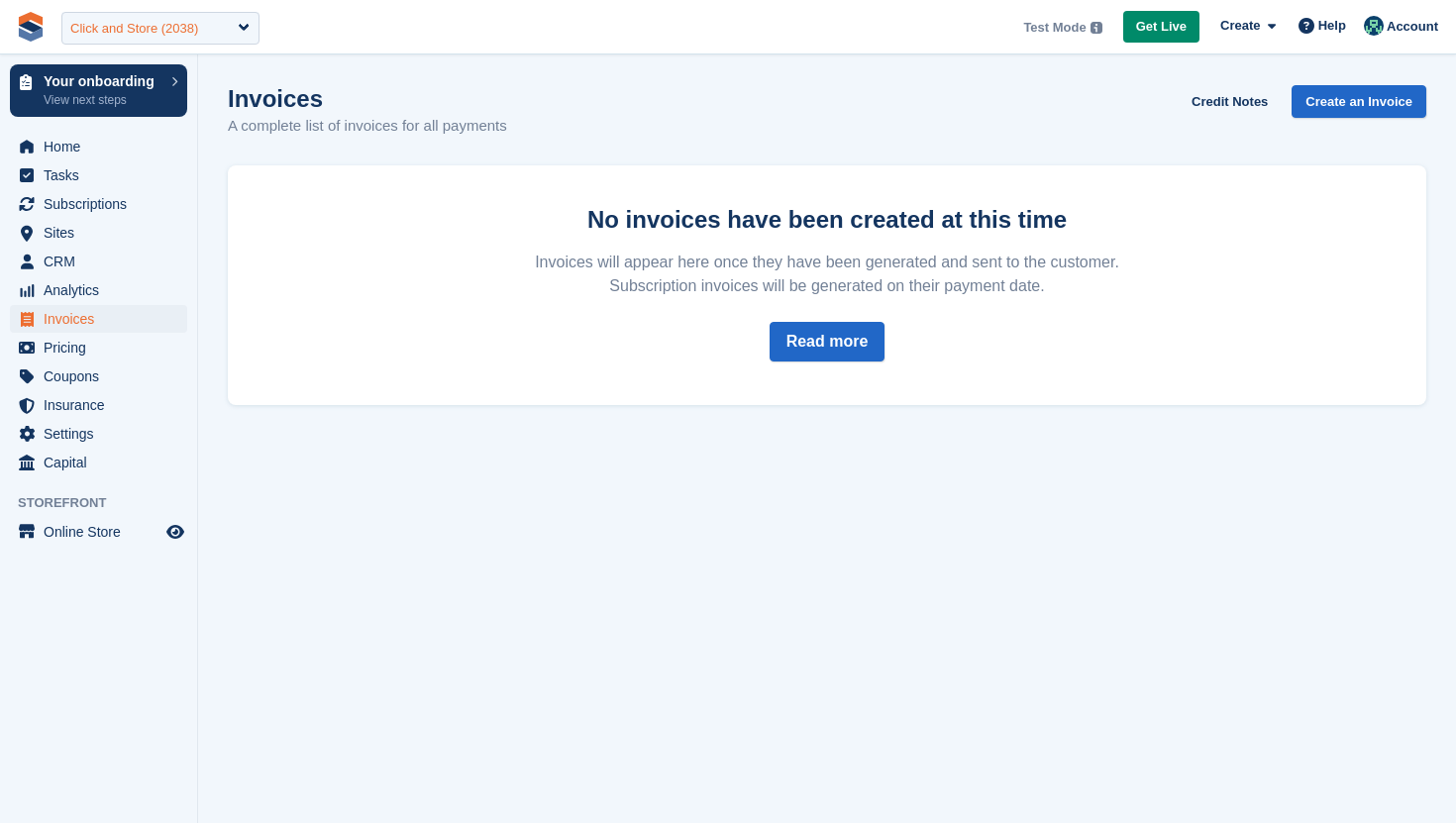 click on "Click and Store (2038)" at bounding box center (134, 29) 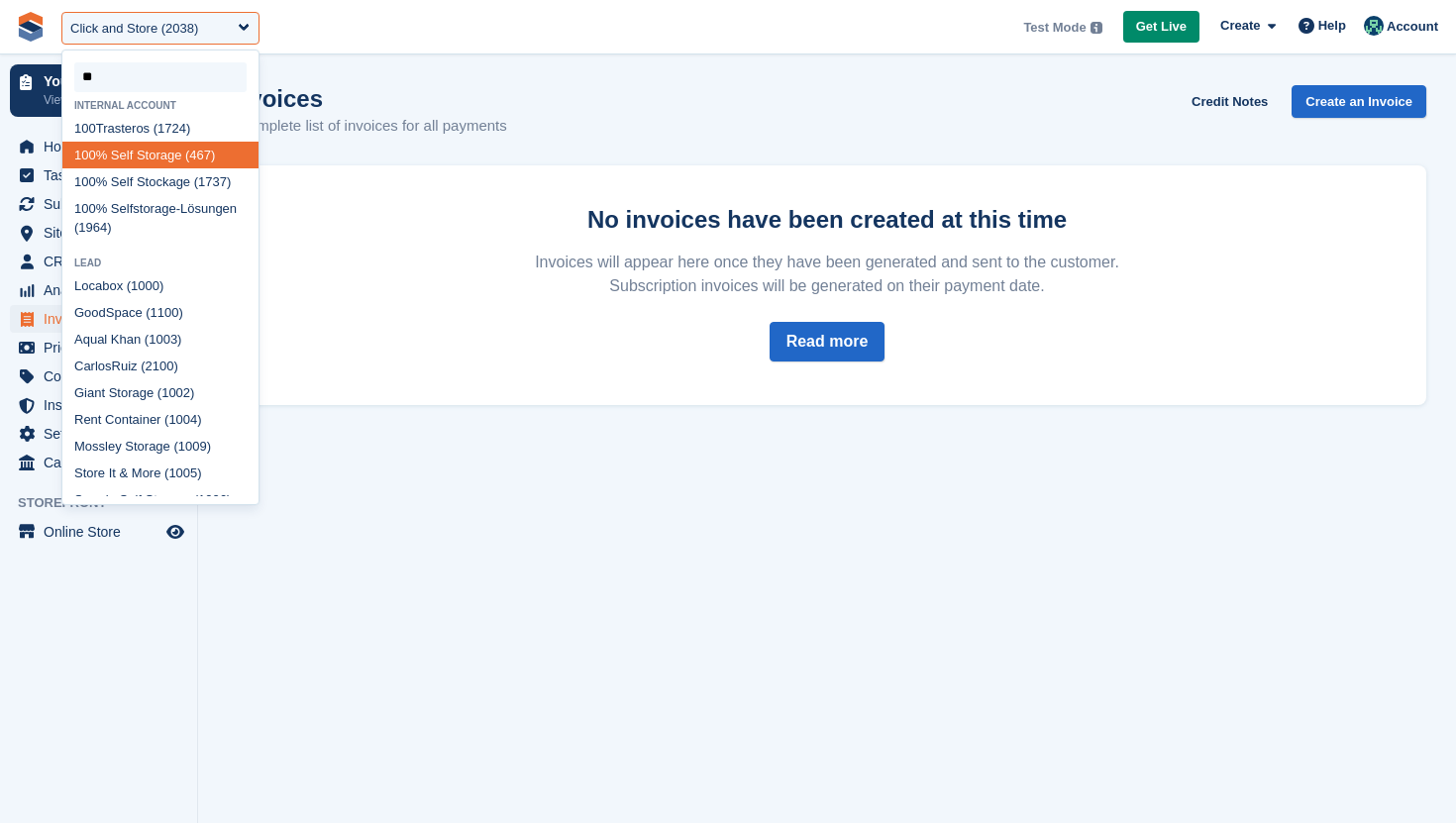type on "*" 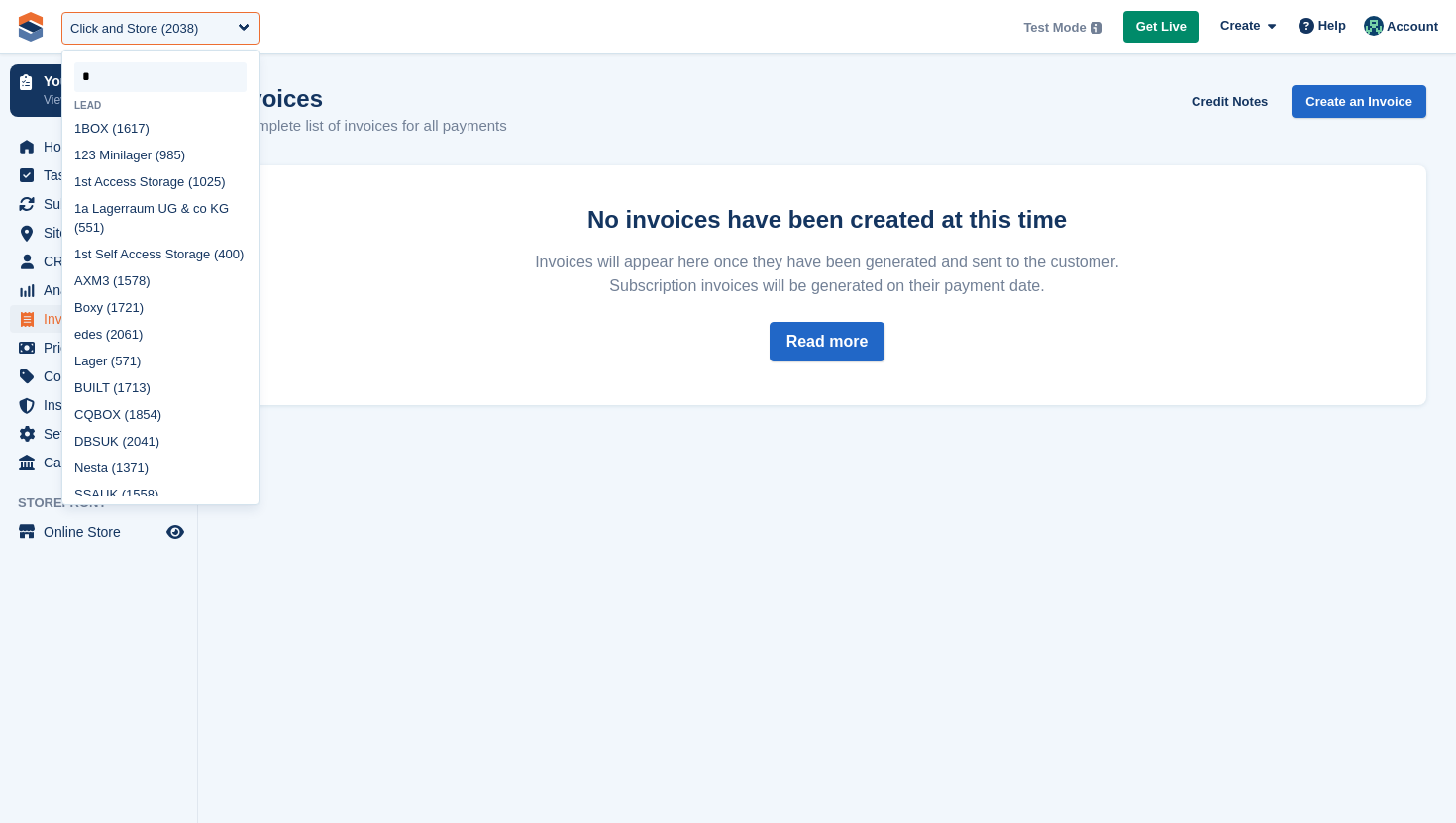 type 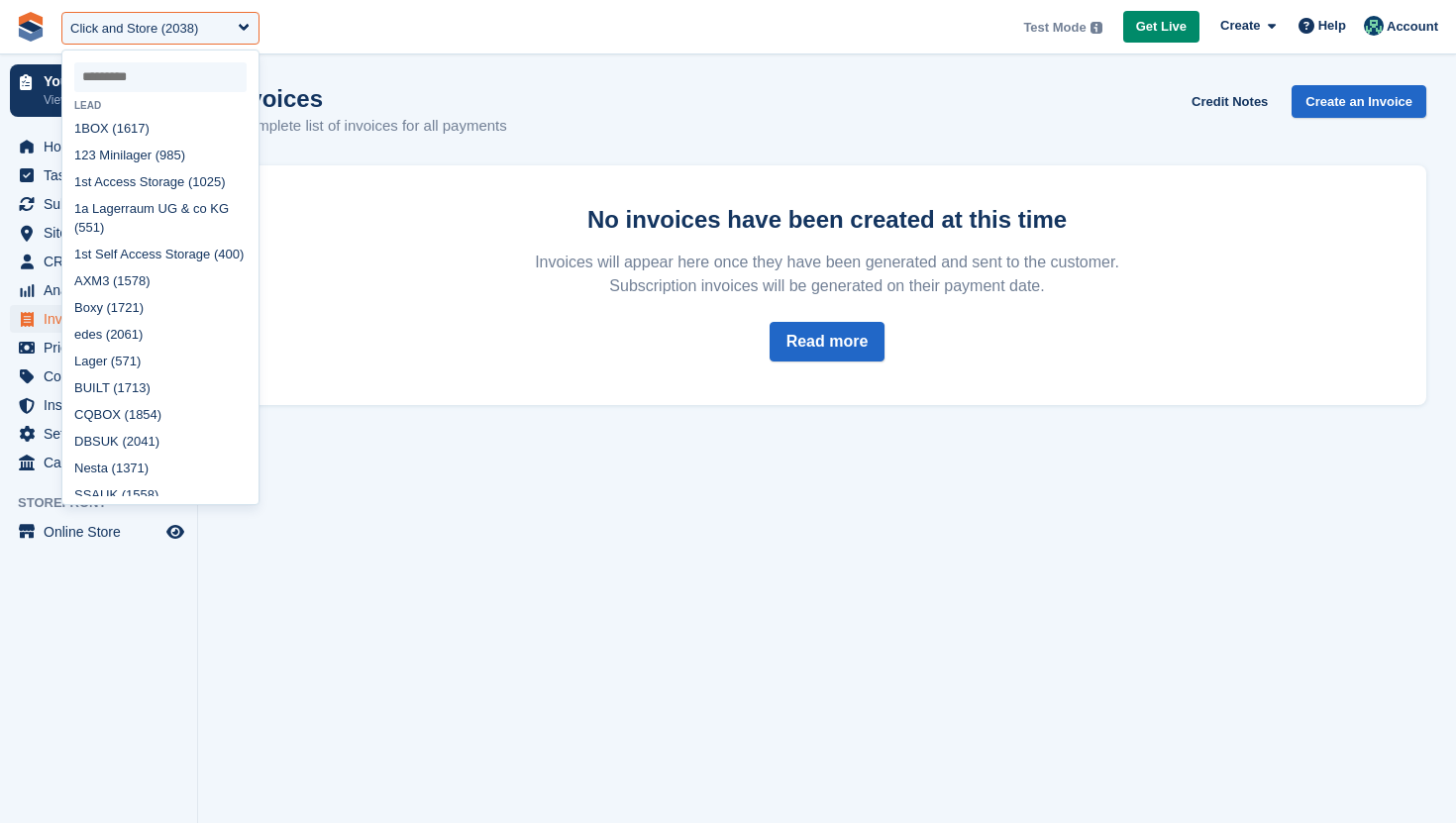 select 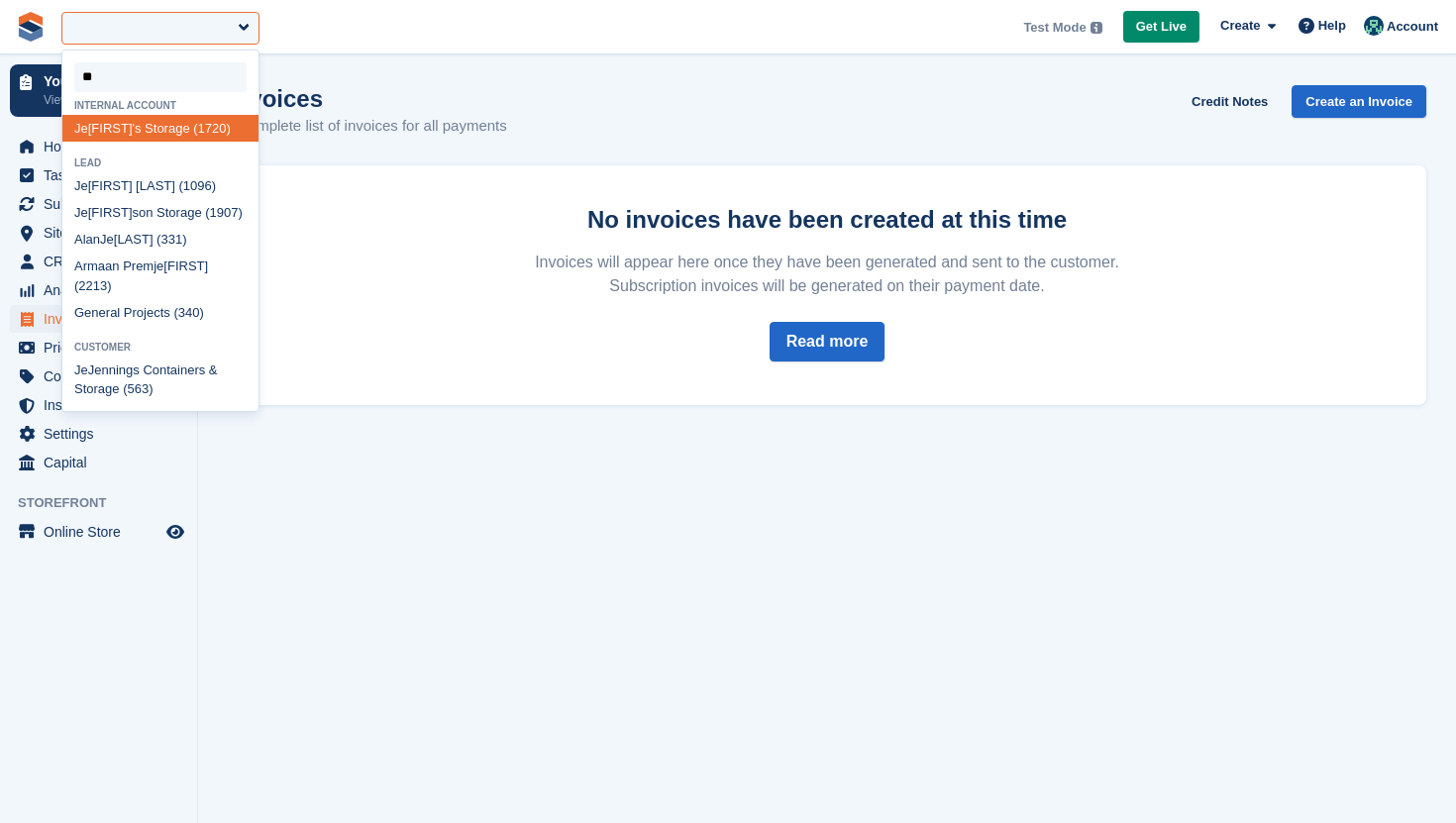 type on "***" 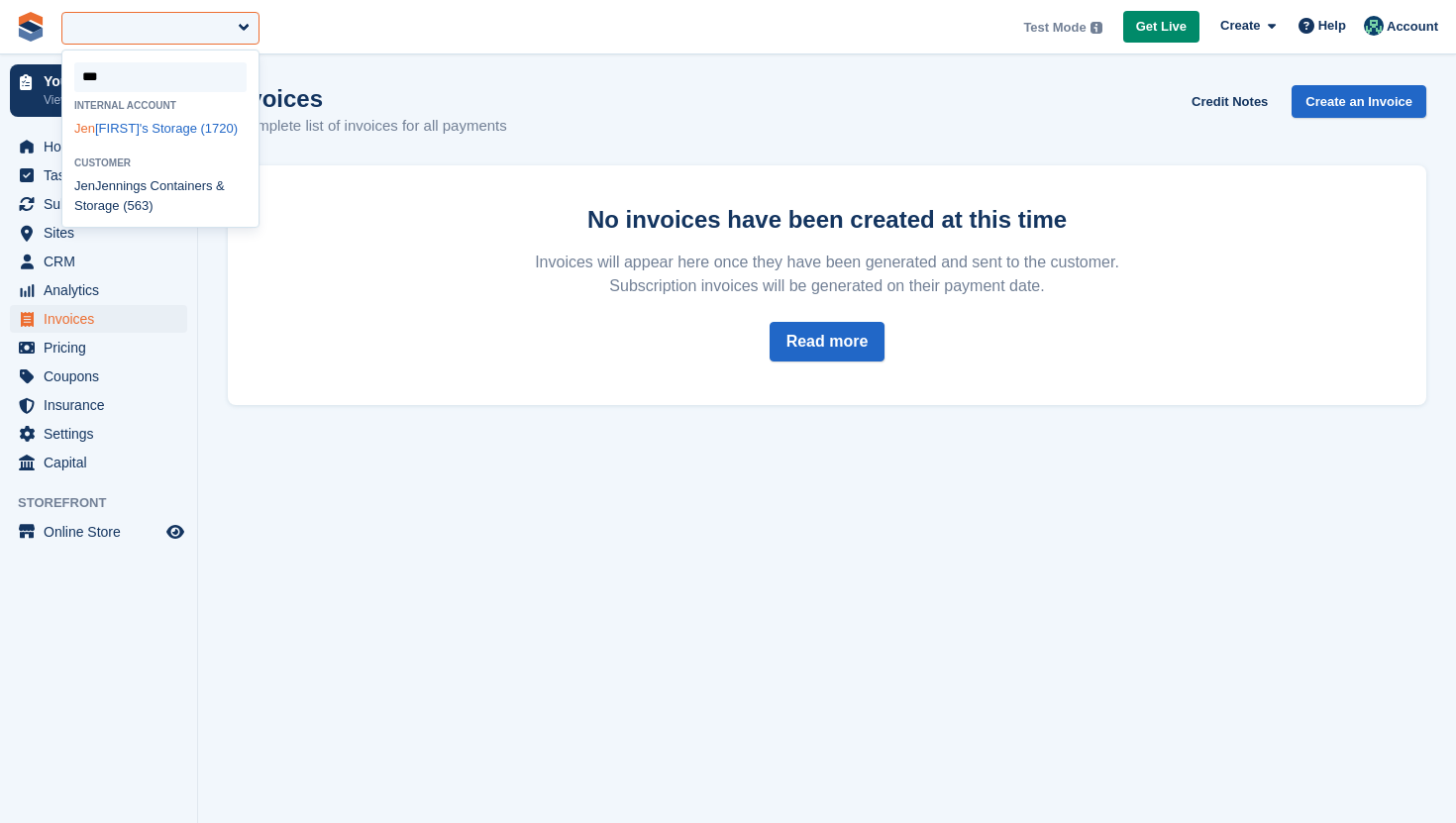 click on "Jen 's Storage (1720)" at bounding box center [160, 128] 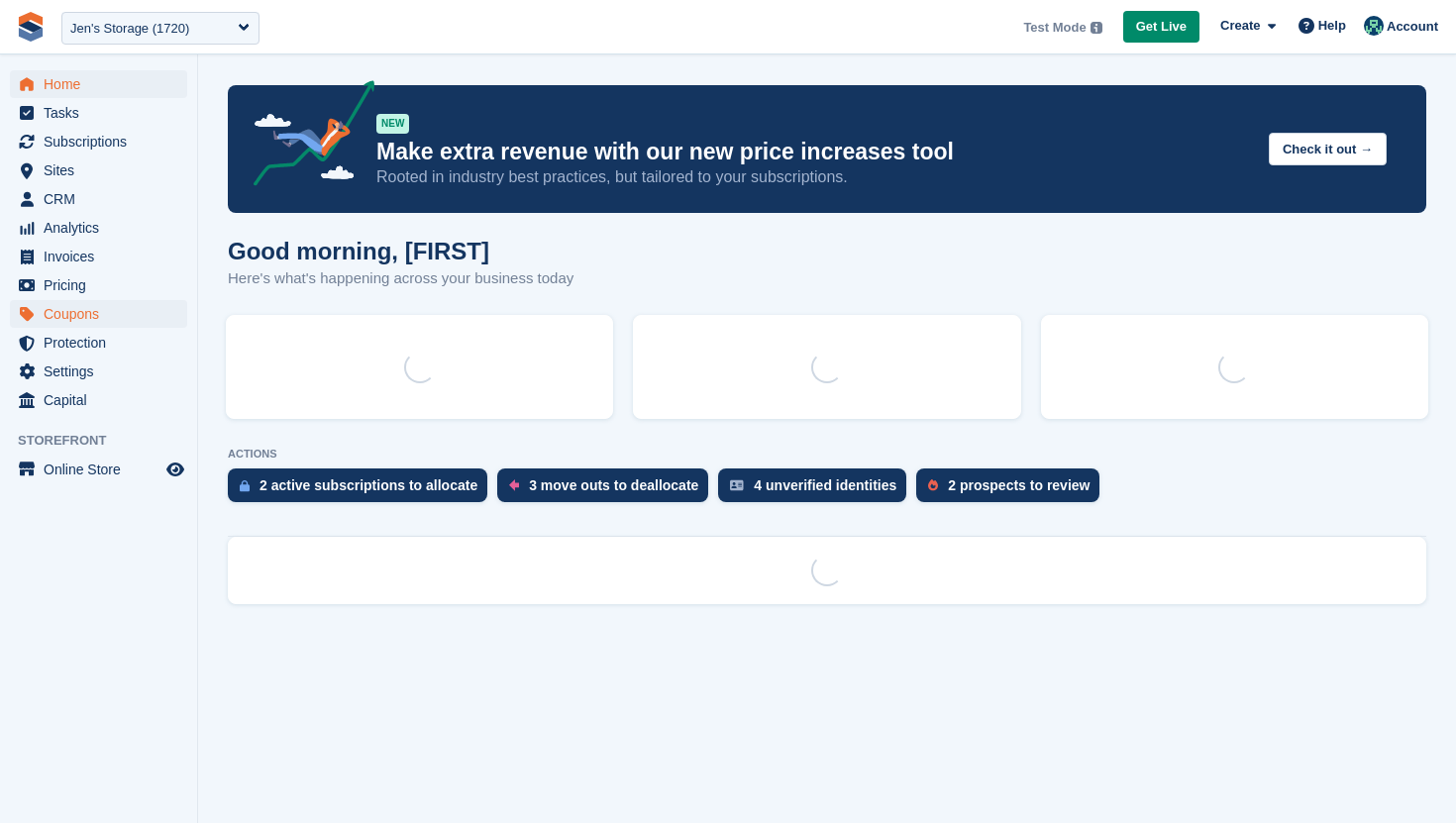 scroll, scrollTop: 0, scrollLeft: 0, axis: both 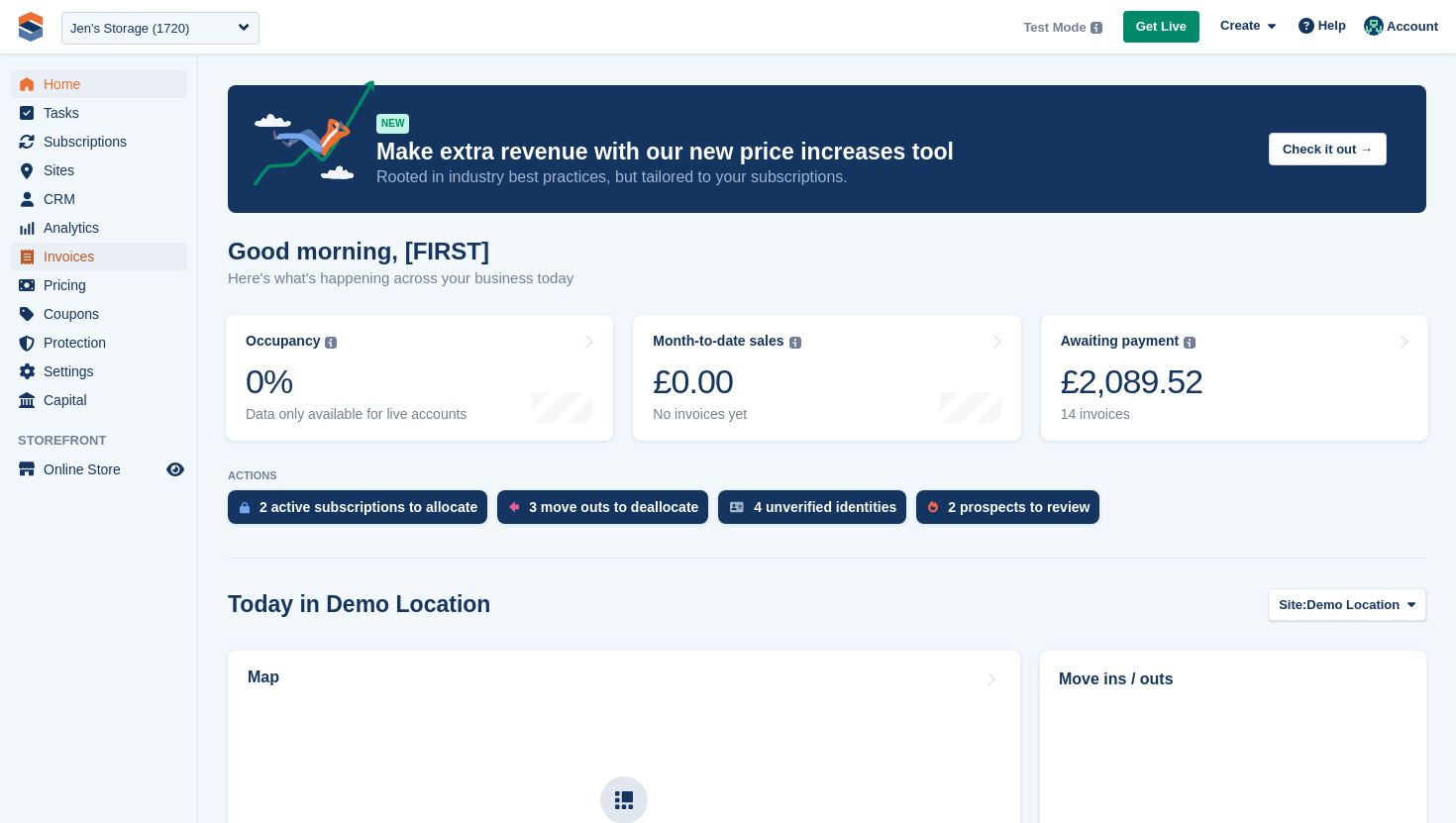 click on "Invoices" at bounding box center [103, 257] 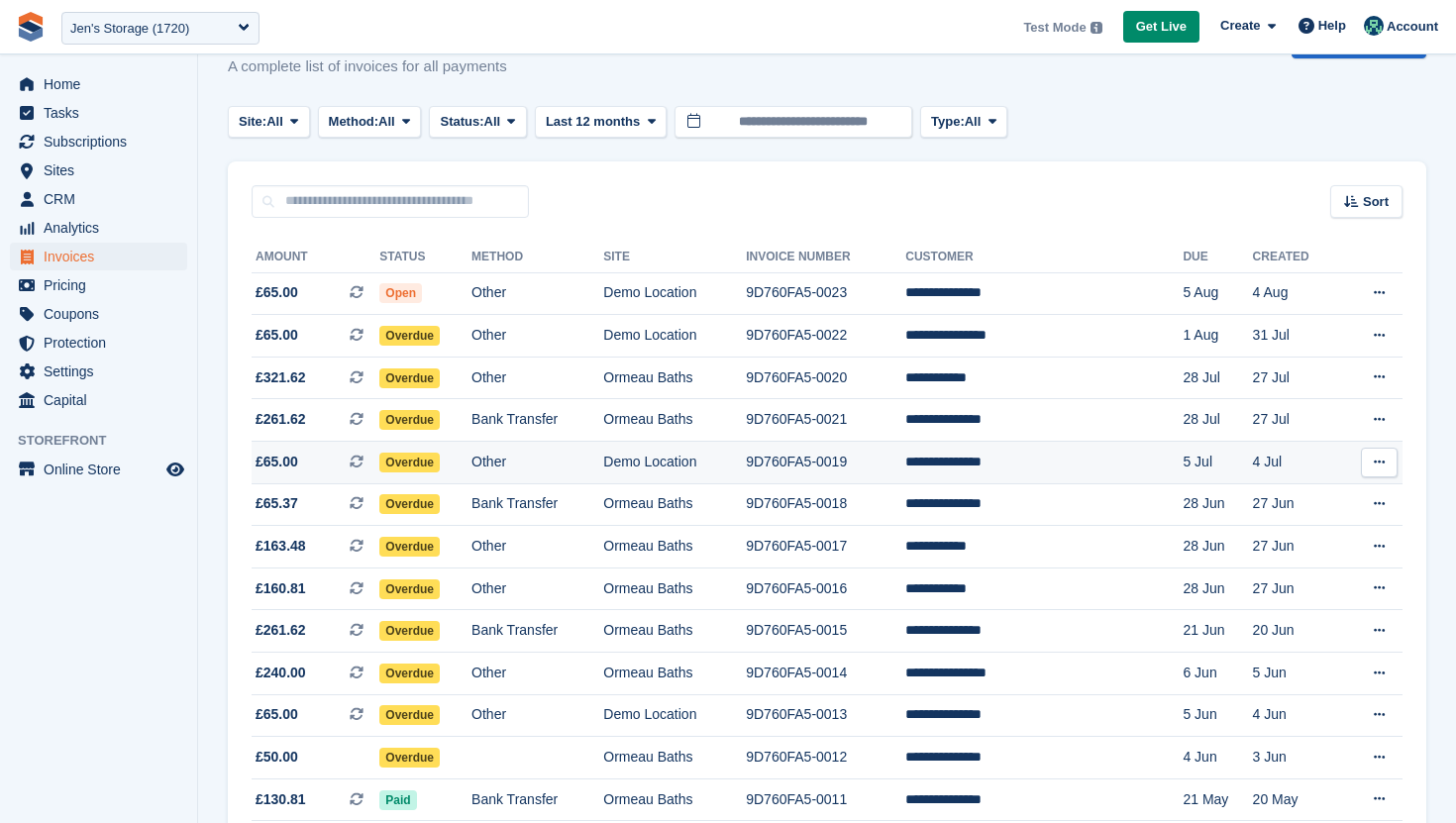 scroll, scrollTop: 69, scrollLeft: 0, axis: vertical 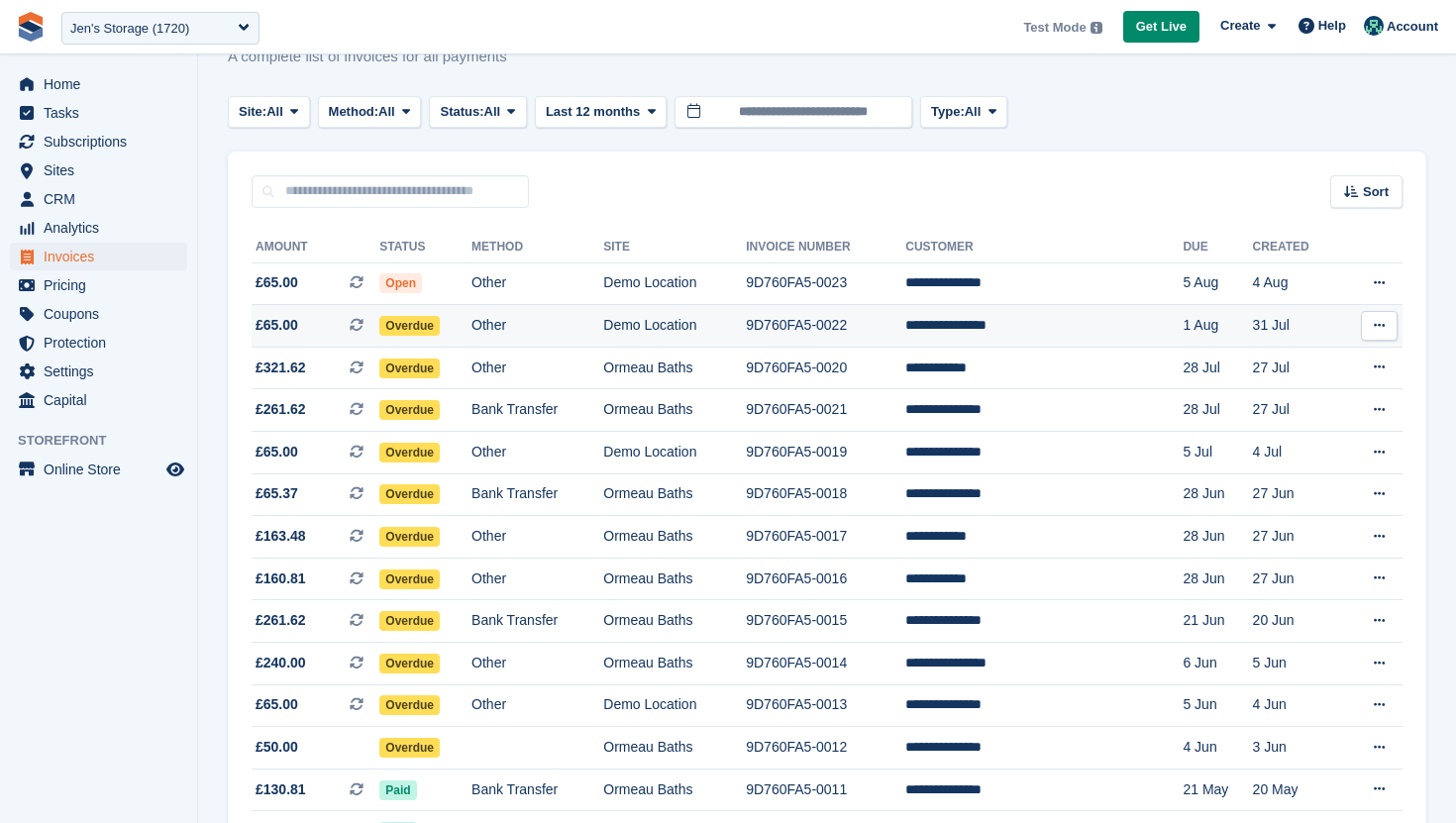 click on "Other" at bounding box center [537, 326] 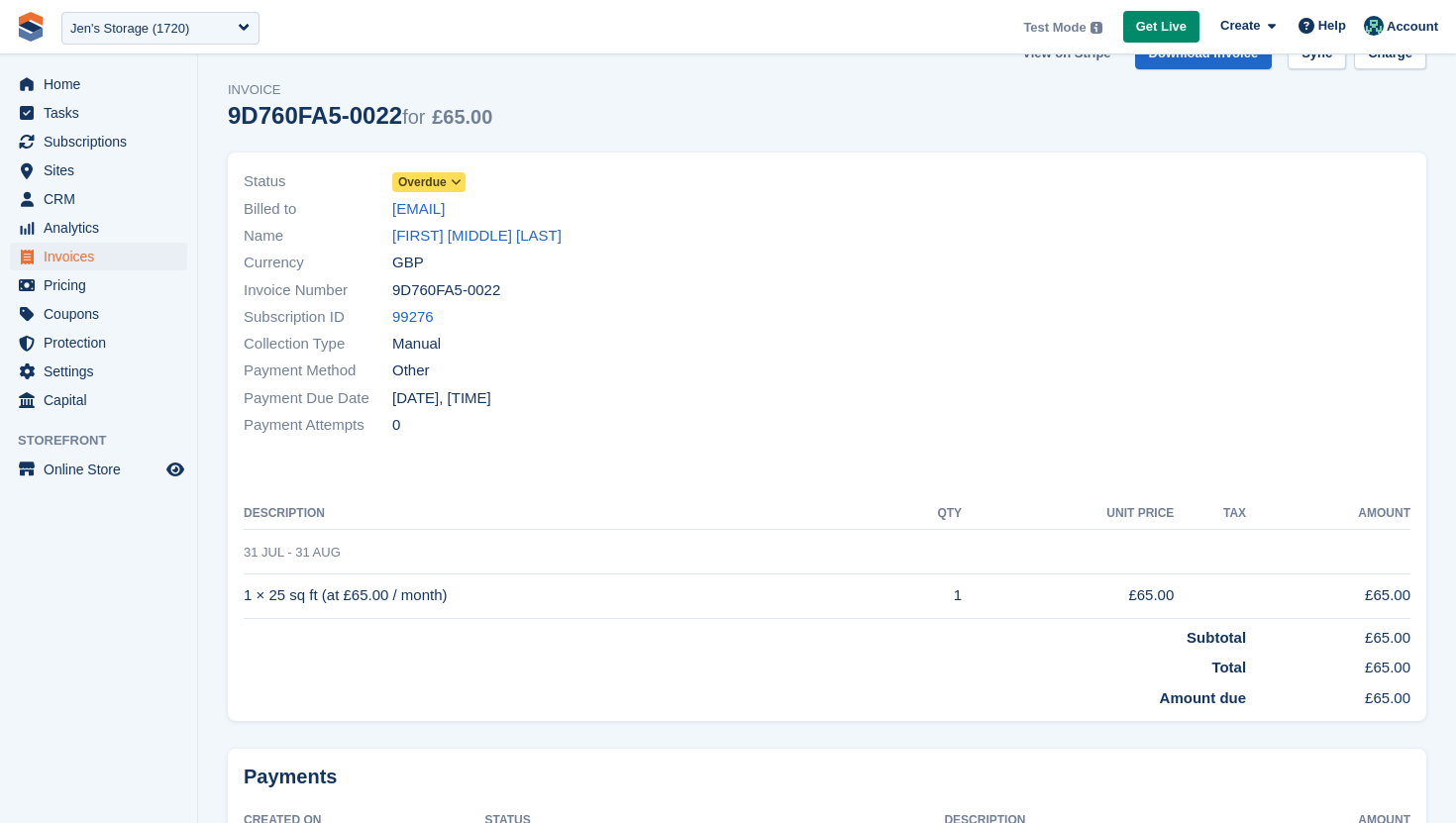 scroll, scrollTop: 0, scrollLeft: 0, axis: both 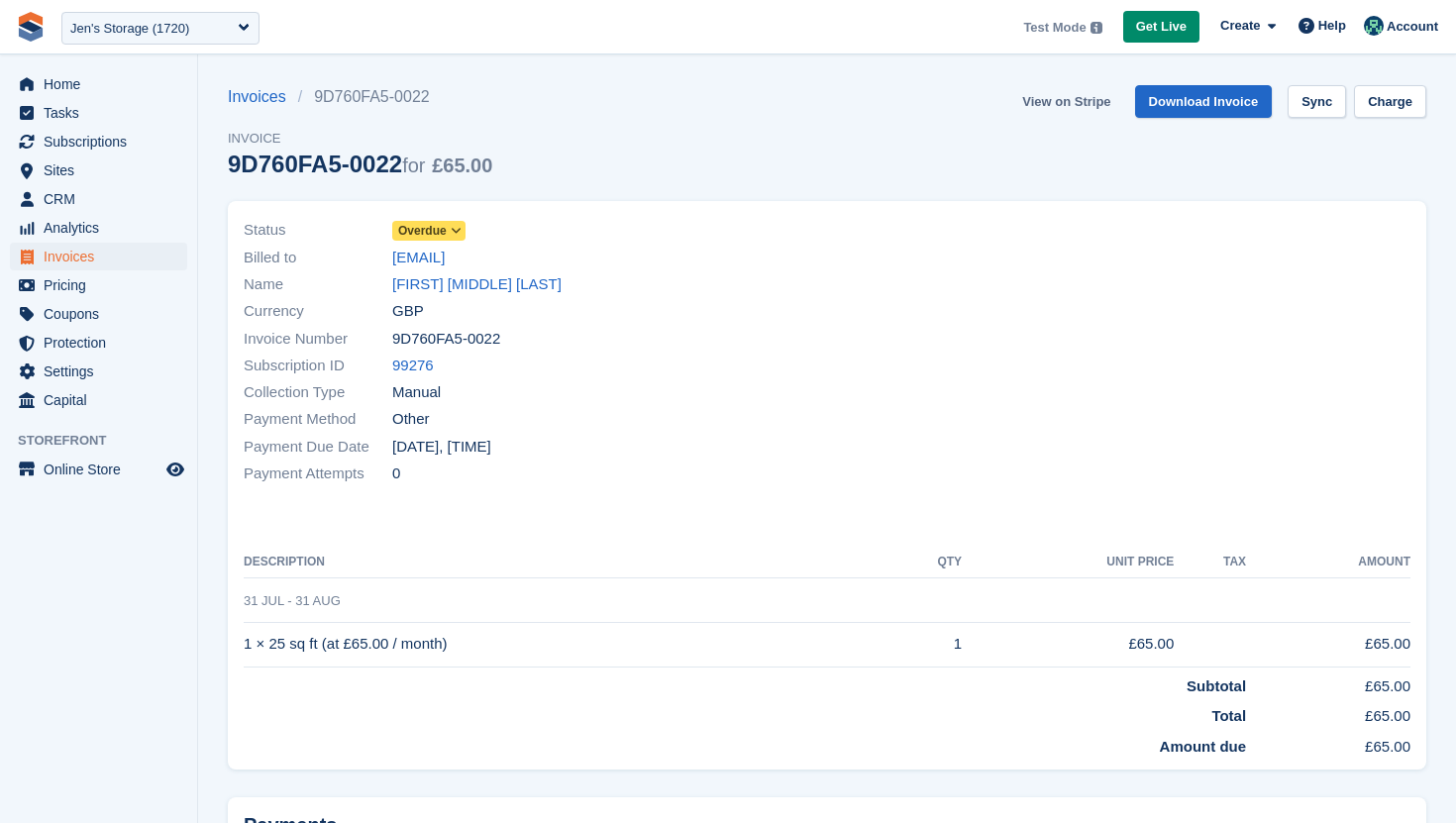 click on "View on Stripe" at bounding box center [1066, 101] 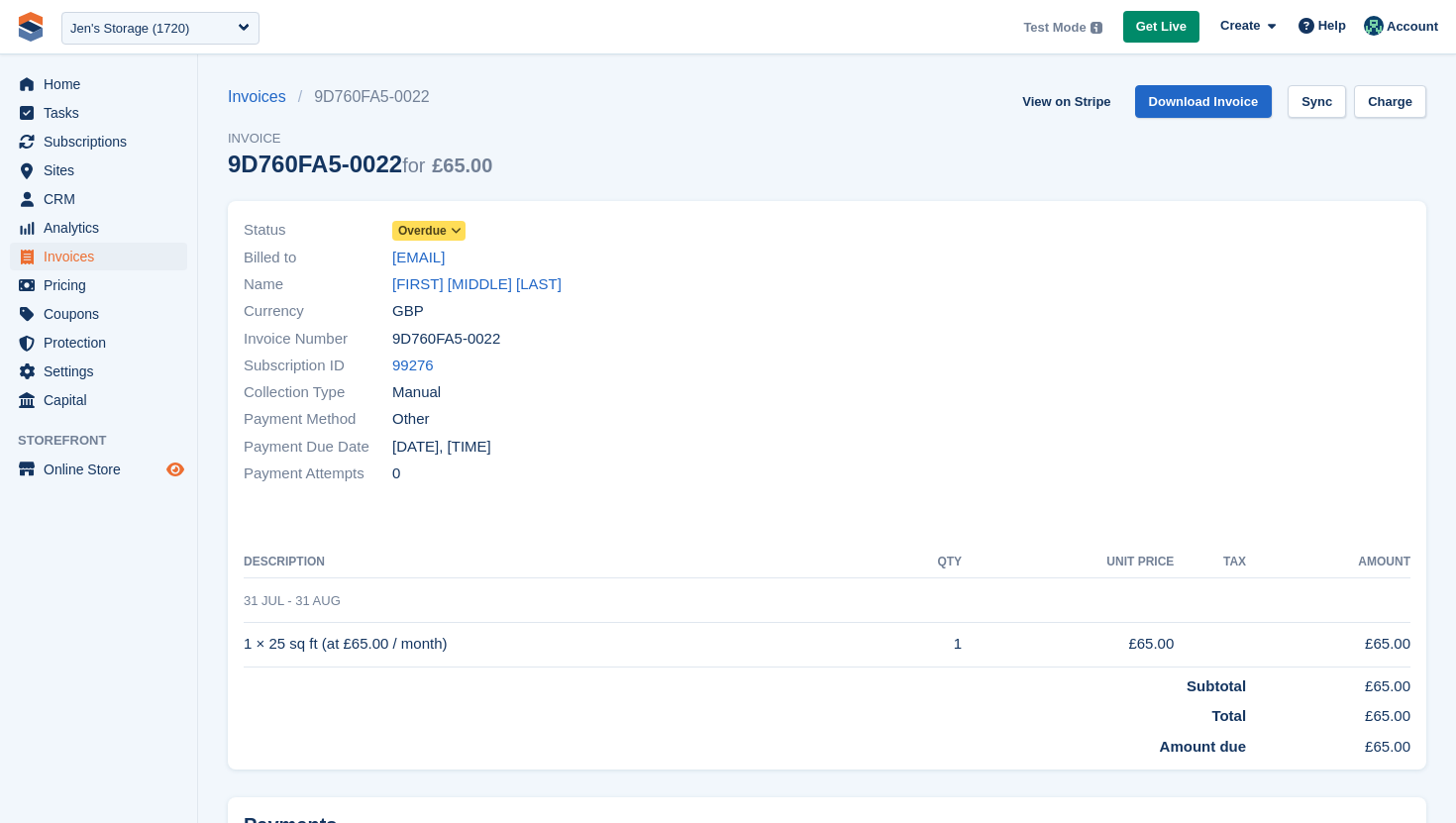 click at bounding box center [175, 469] 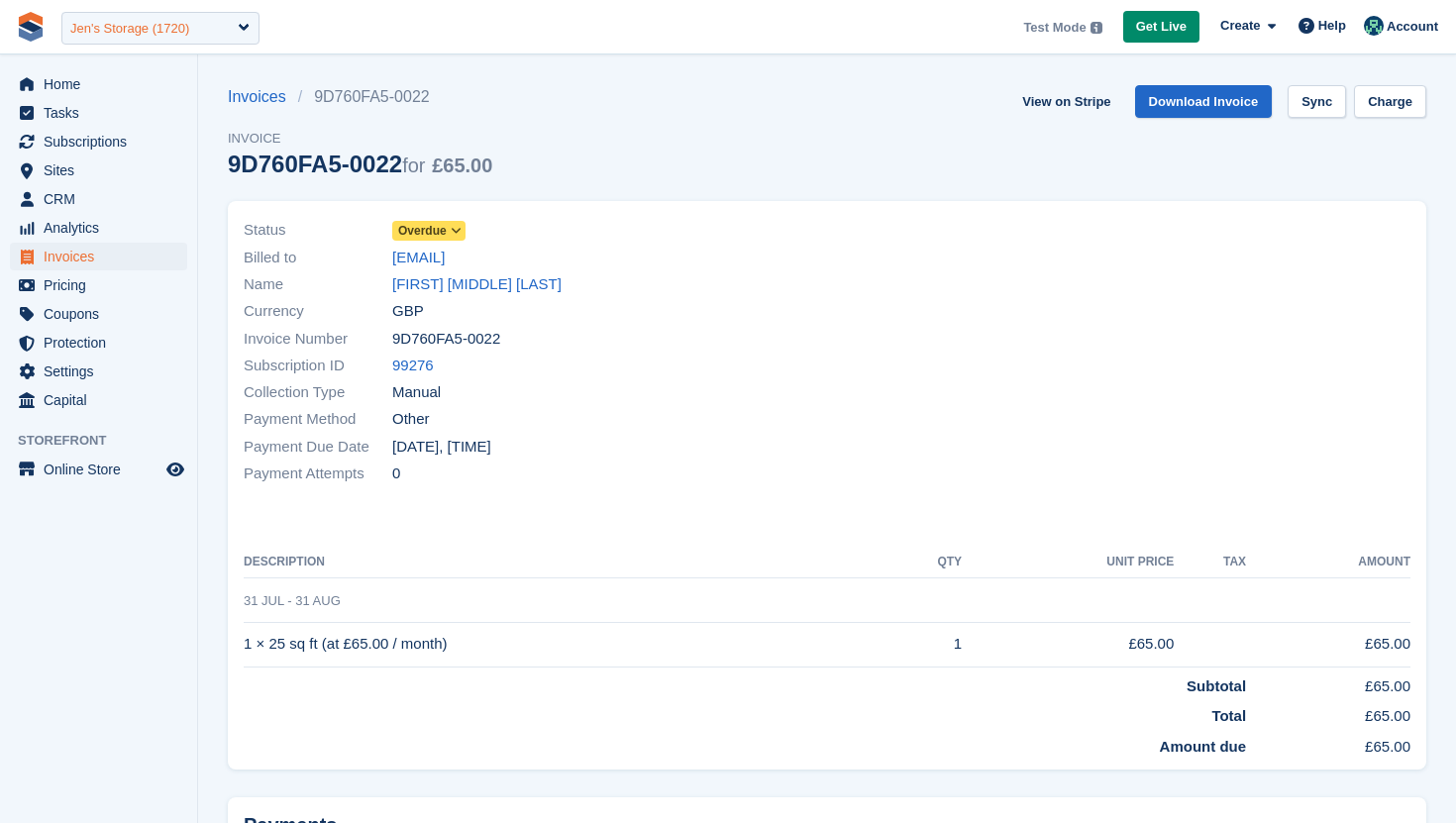 click on "Jen's Storage (1720)" at bounding box center [160, 28] 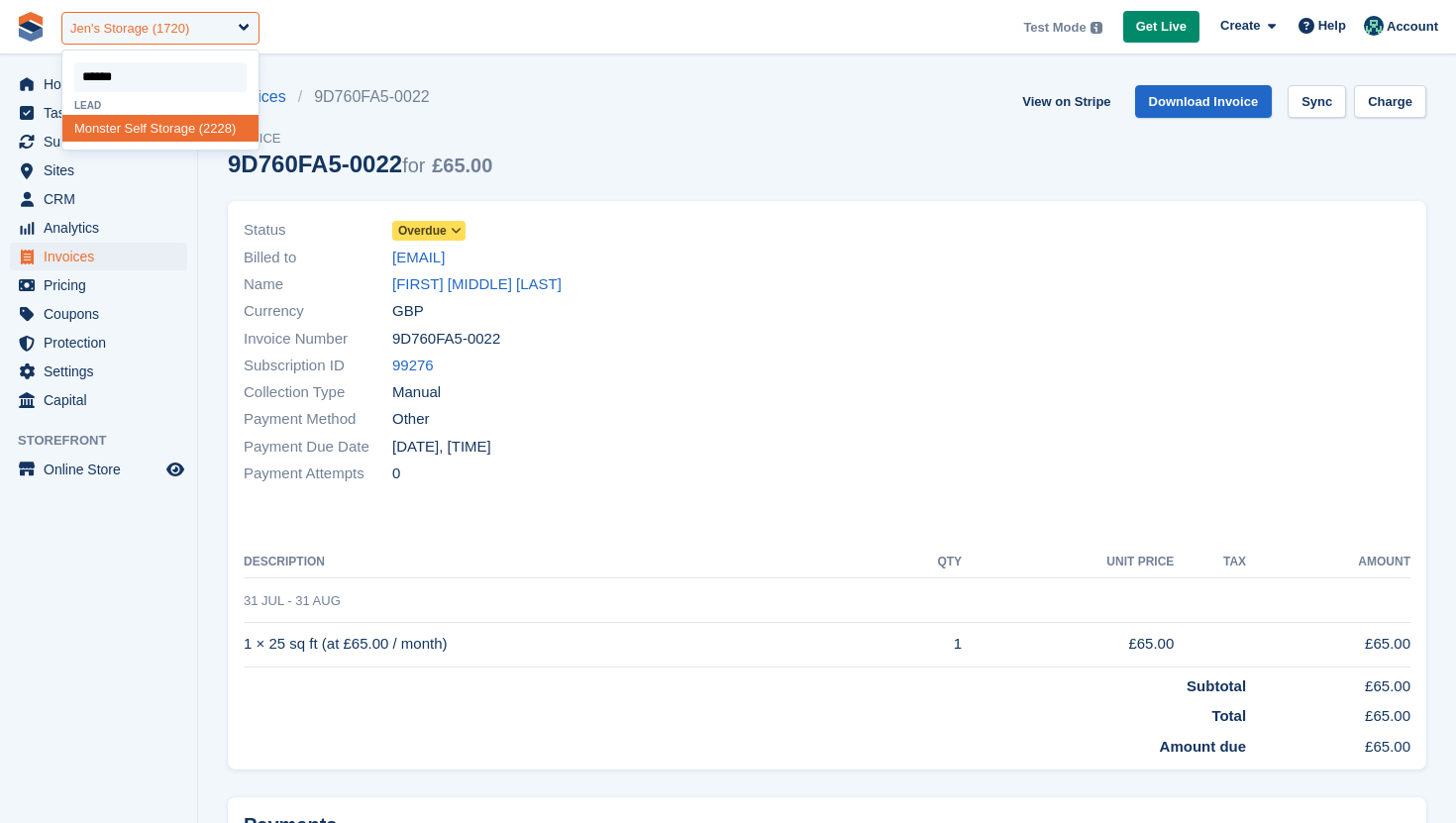type on "*******" 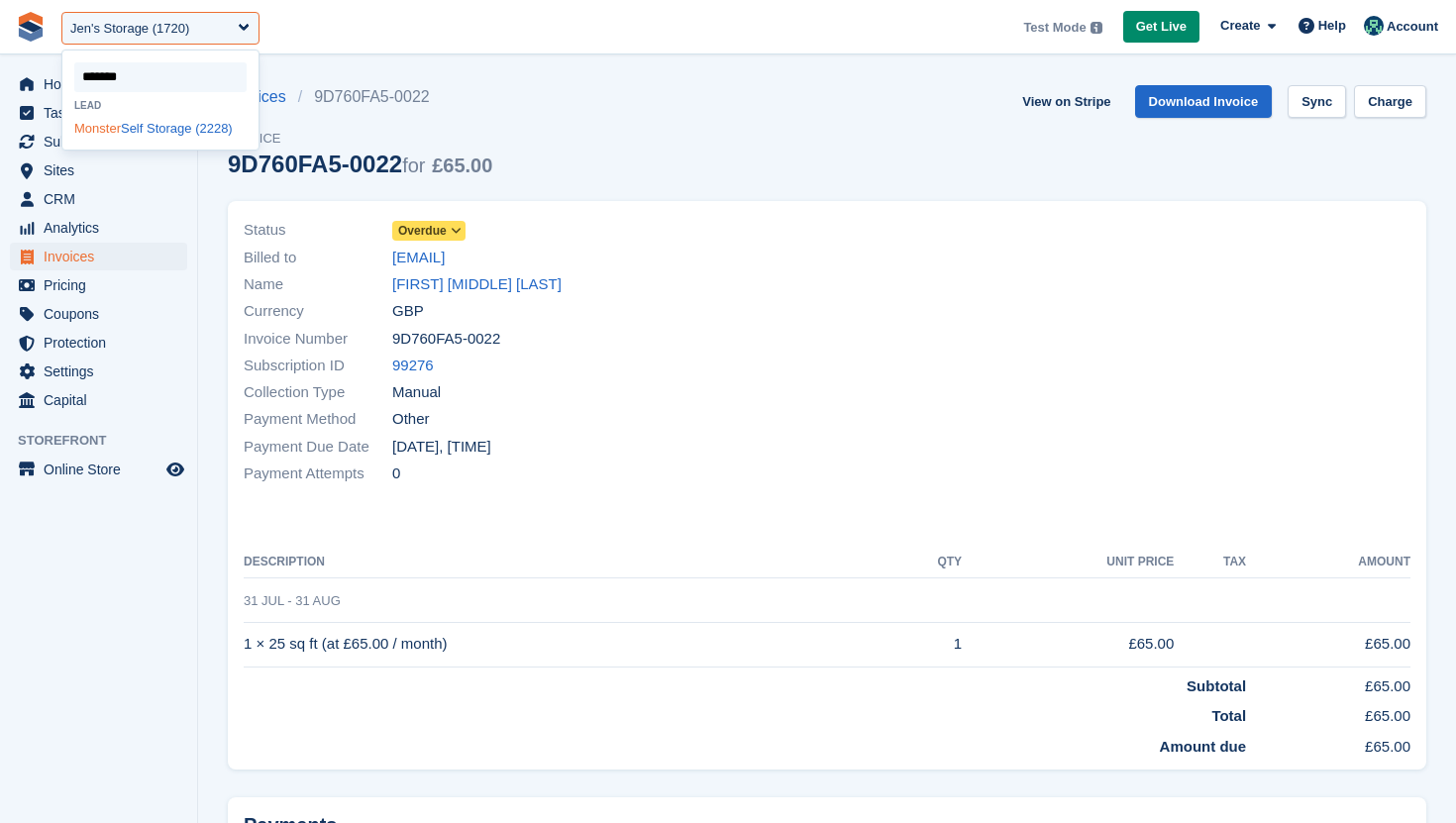 click on "Monster  Self Storage (2228)" at bounding box center [160, 128] 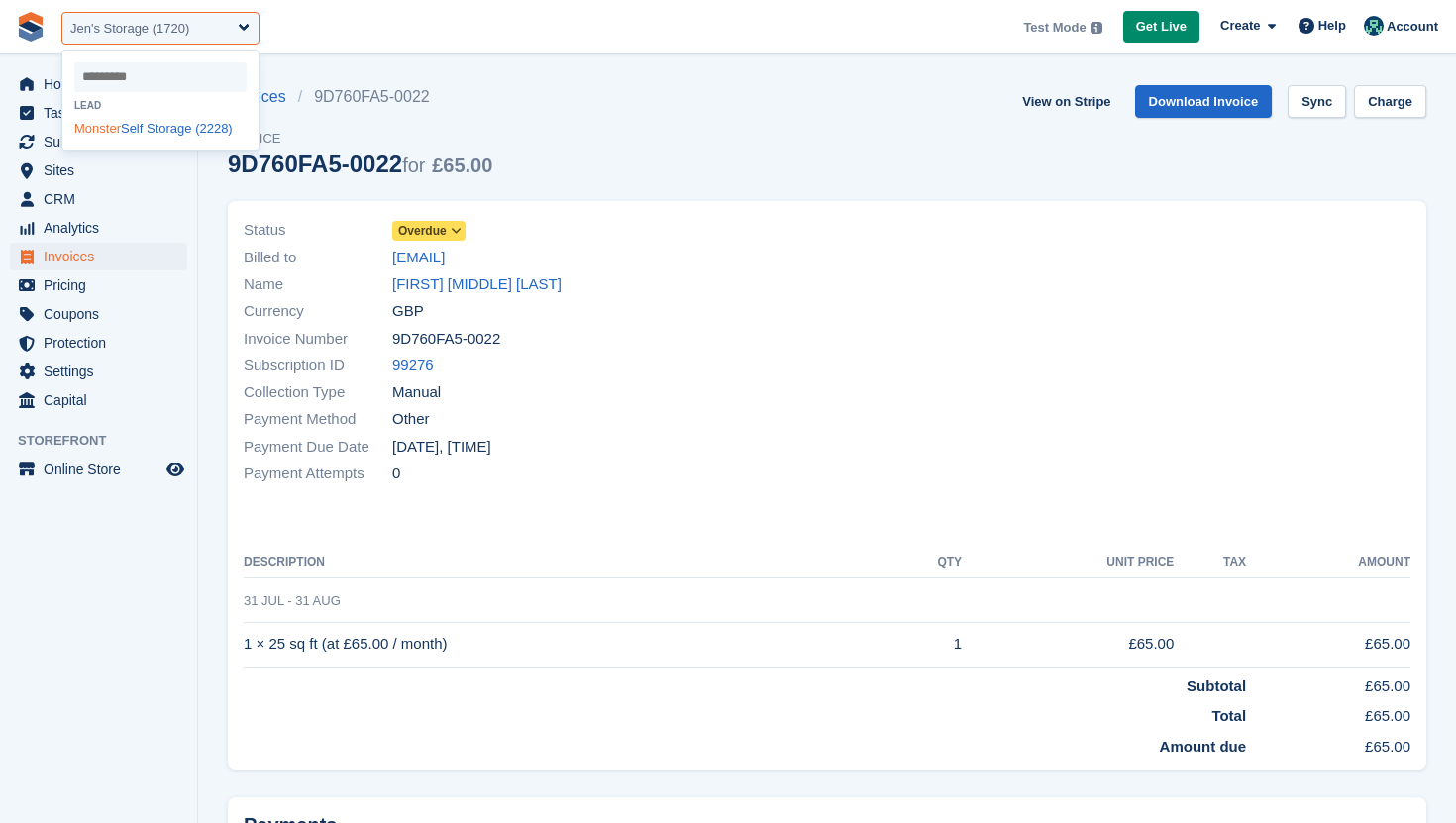select on "****" 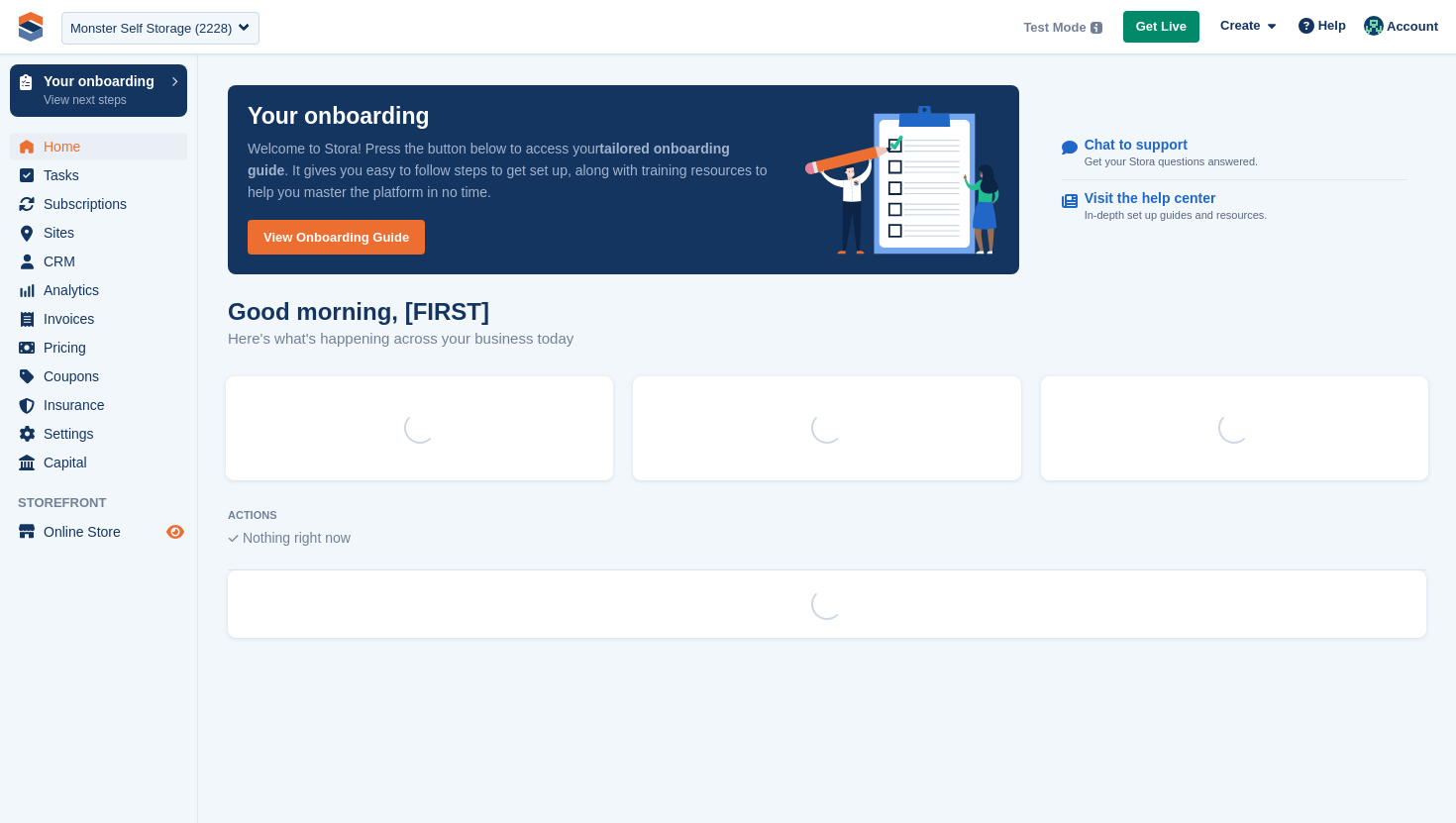 scroll, scrollTop: 0, scrollLeft: 0, axis: both 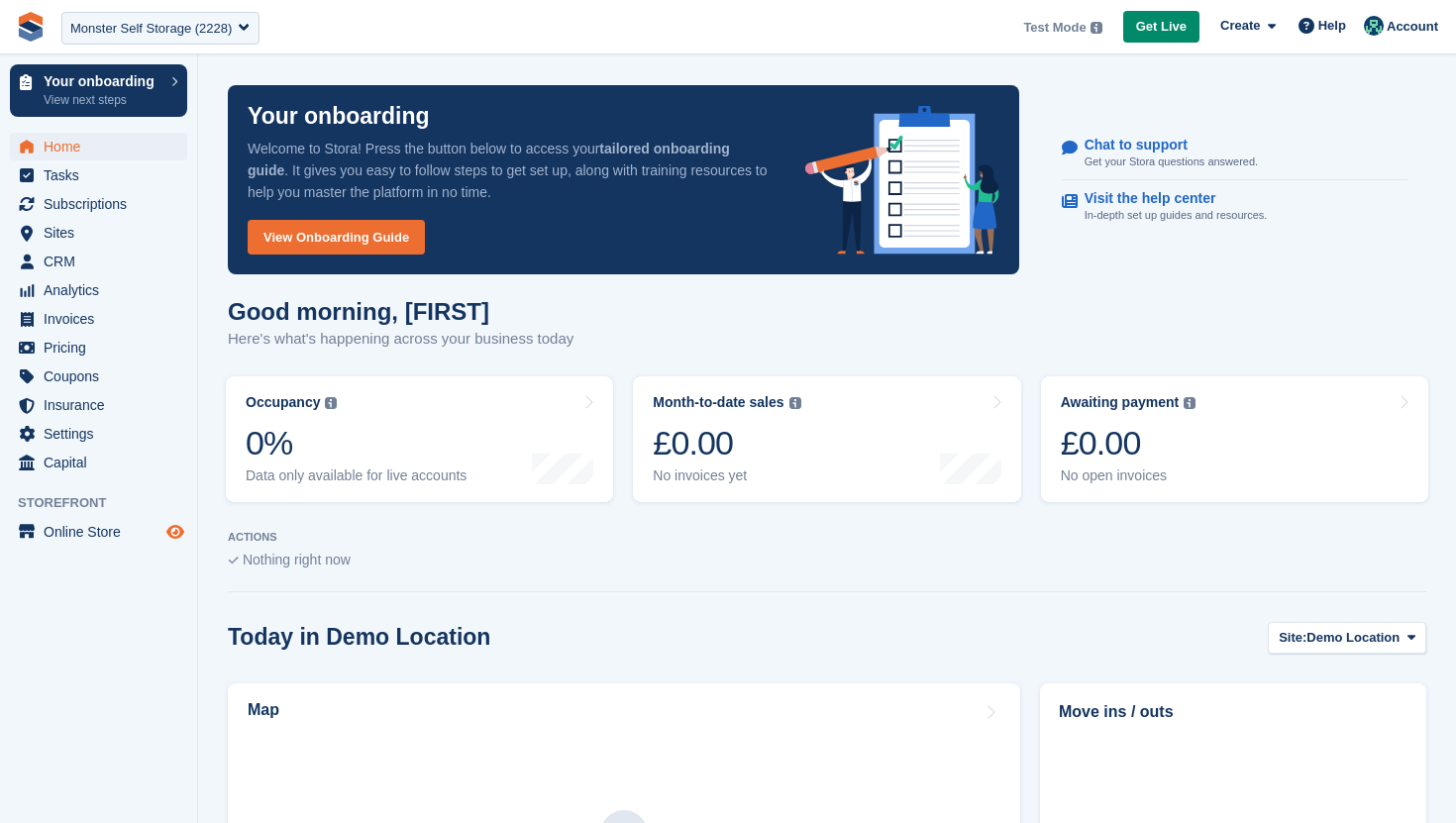 click at bounding box center (175, 532) 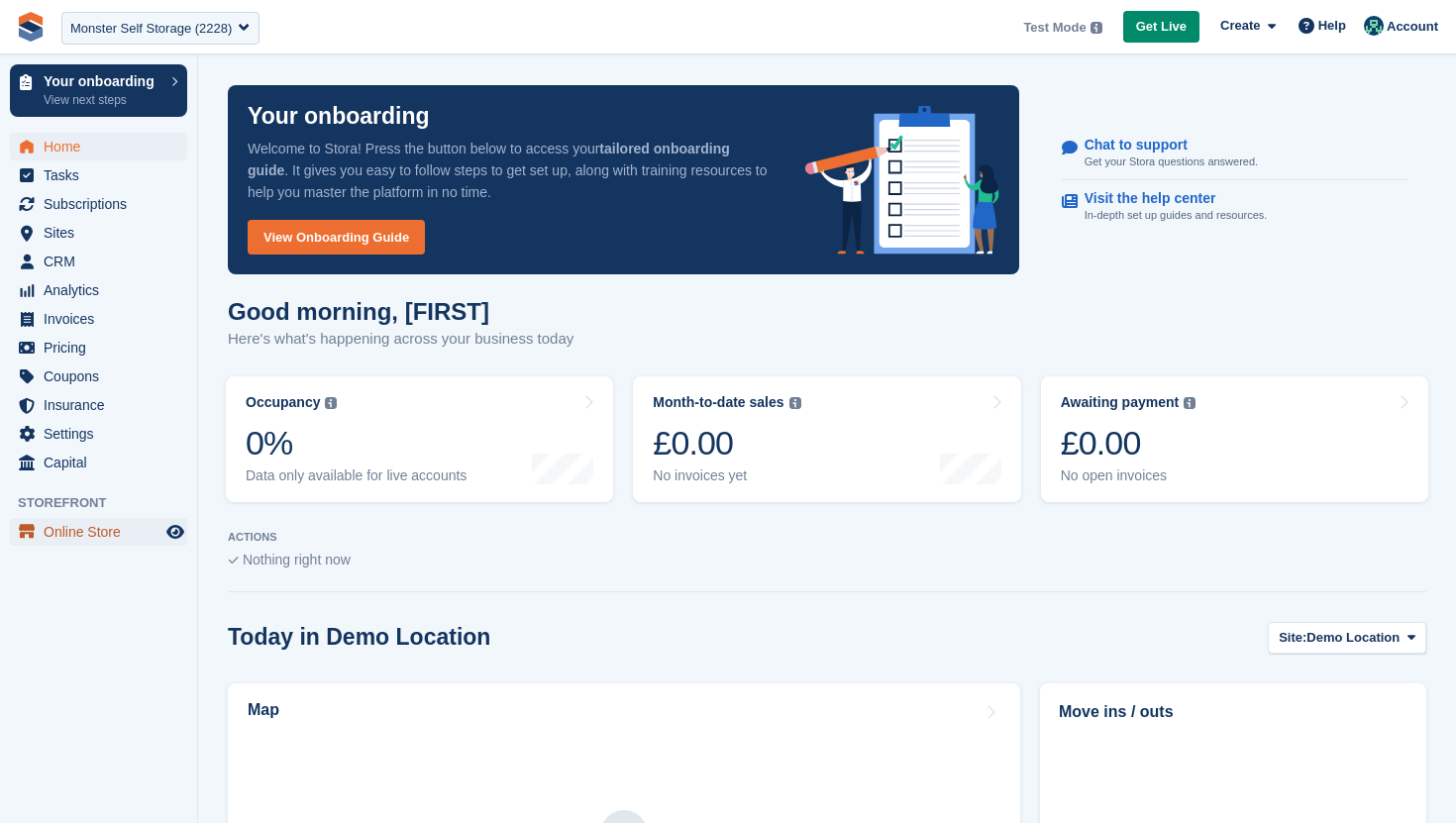 click on "Online Store" at bounding box center (103, 532) 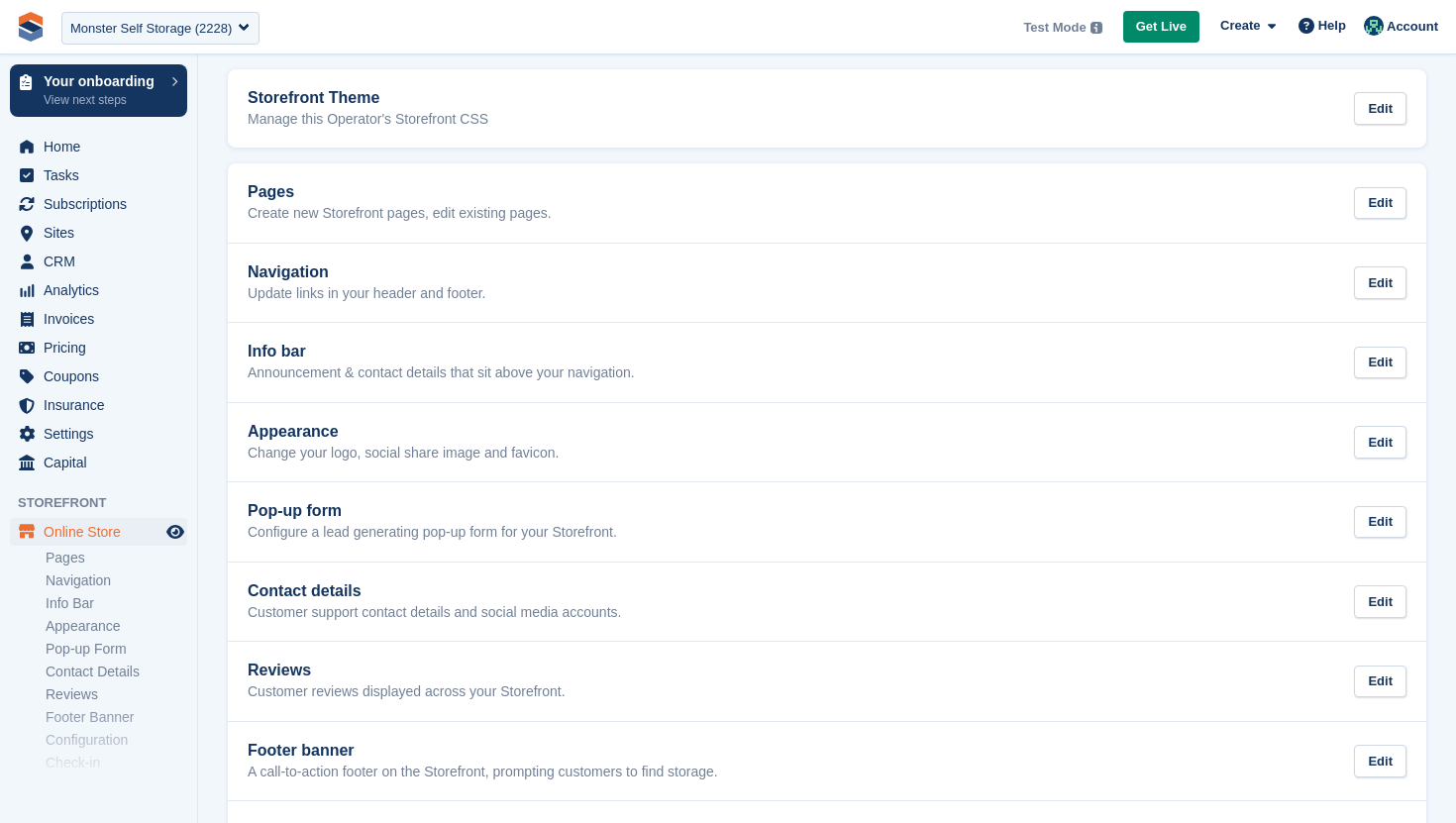scroll, scrollTop: 120, scrollLeft: 0, axis: vertical 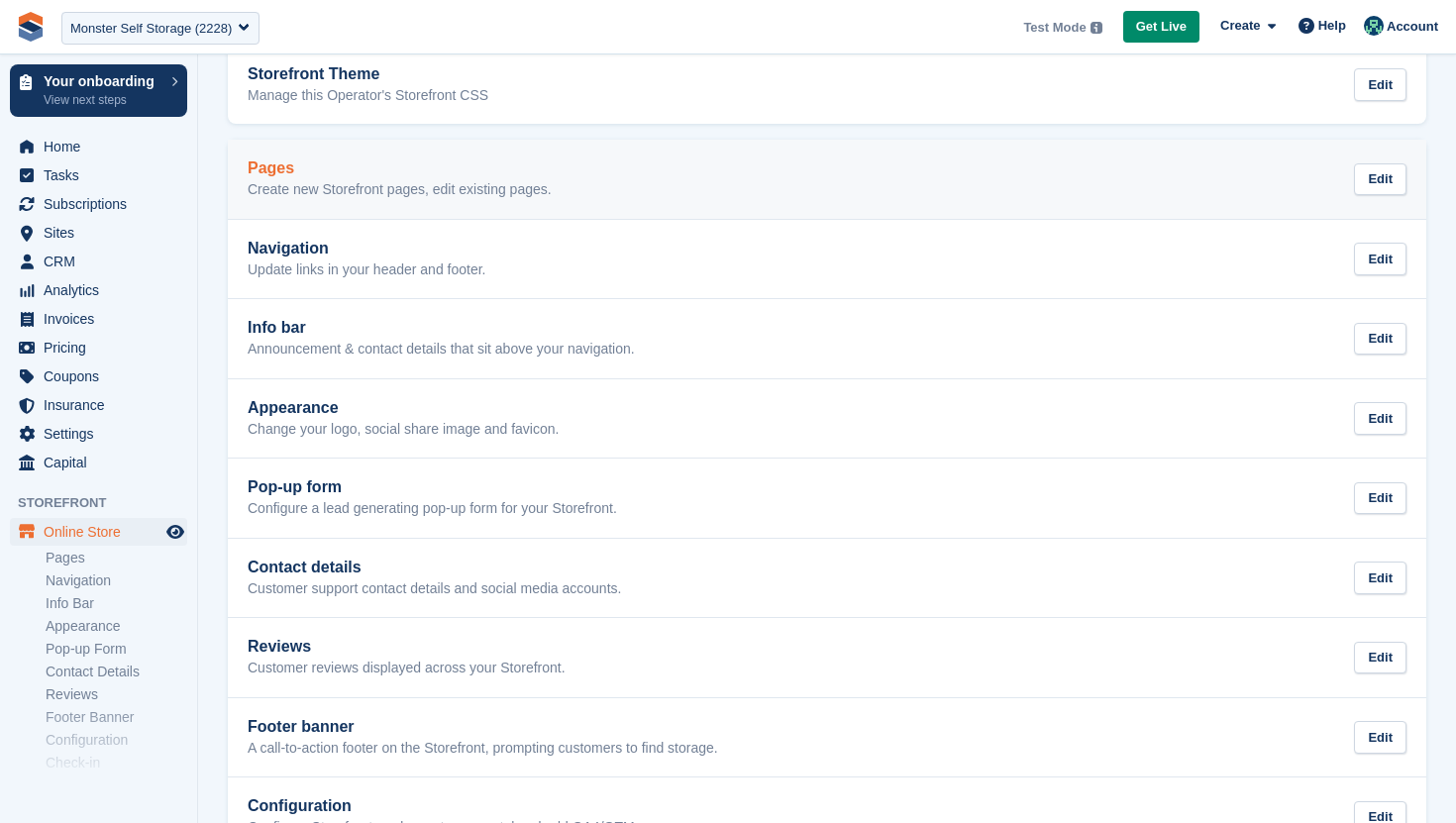 click on "Pages
Create new Storefront pages, edit existing pages.
Edit" at bounding box center [827, 179] 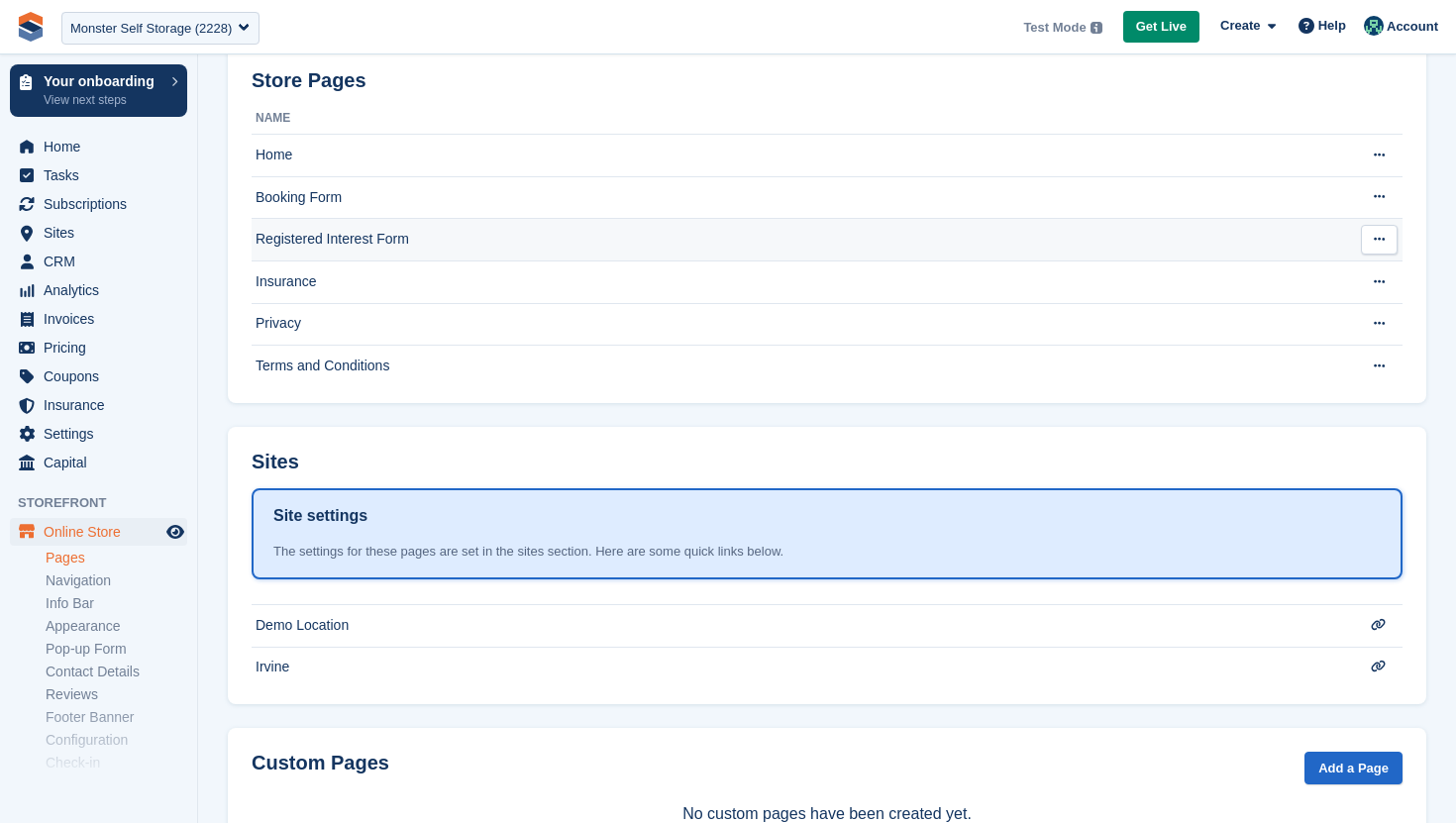 scroll, scrollTop: 0, scrollLeft: 0, axis: both 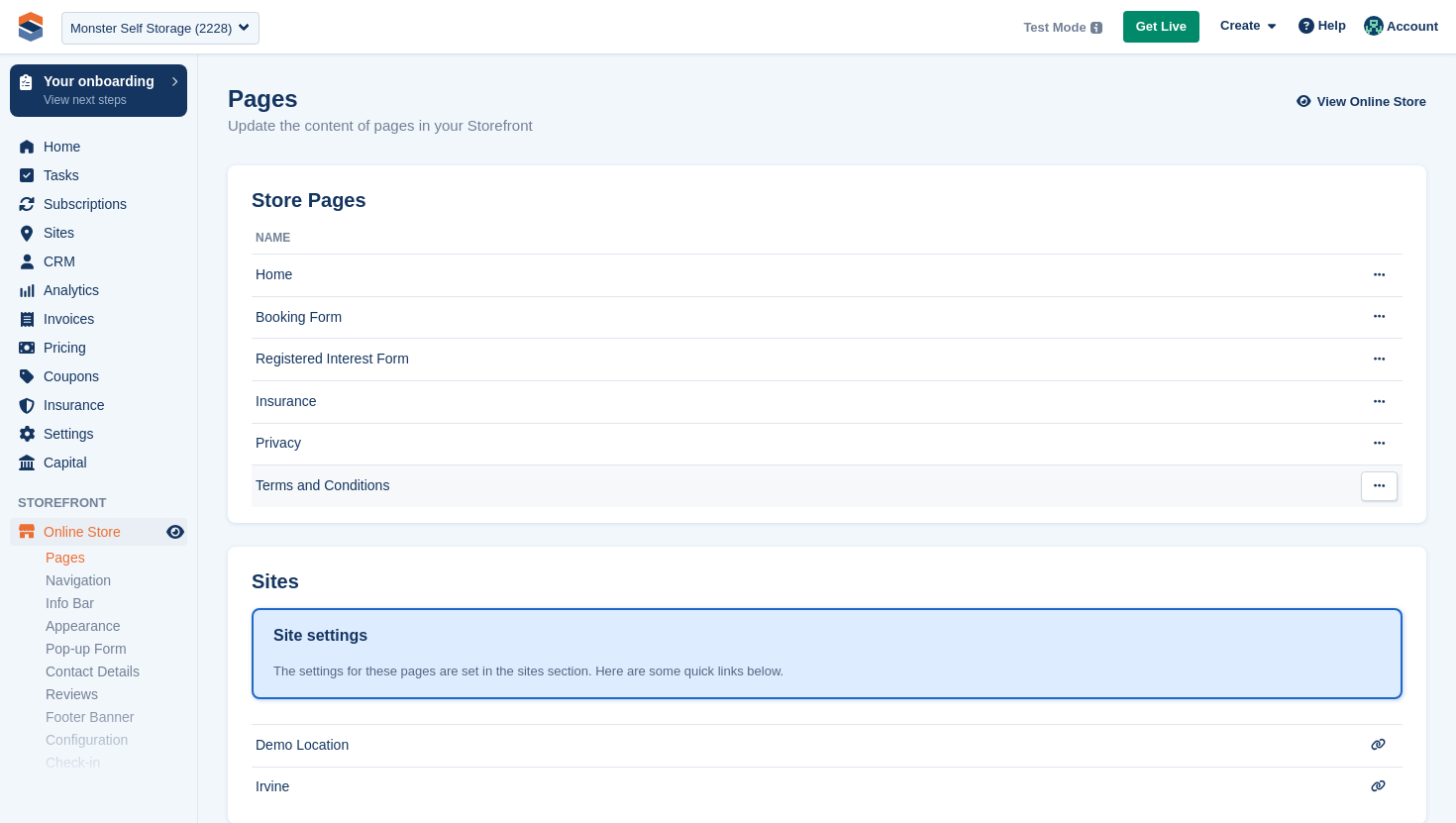 click on "Terms and Conditions" at bounding box center (798, 486) 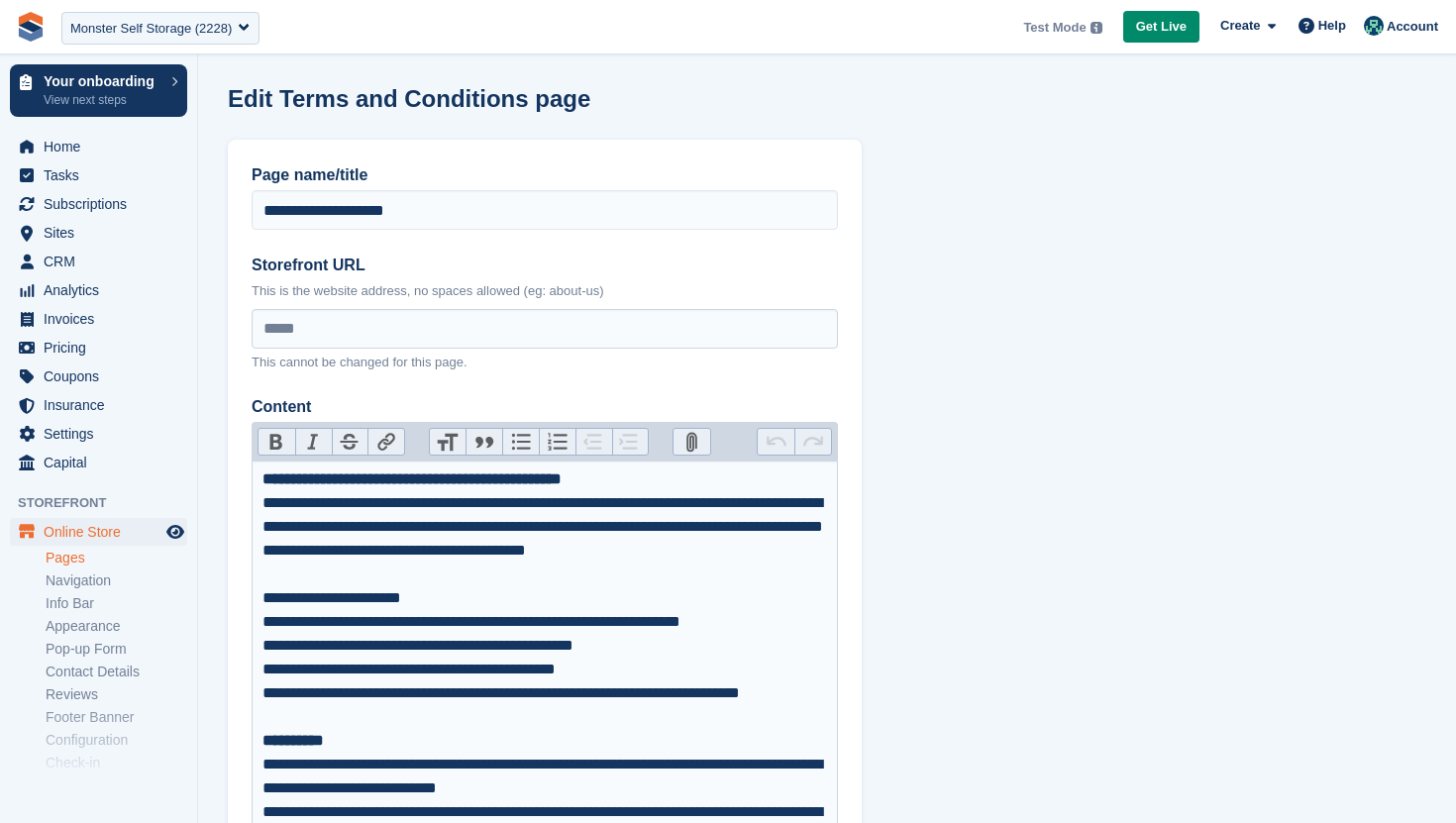scroll, scrollTop: 0, scrollLeft: 0, axis: both 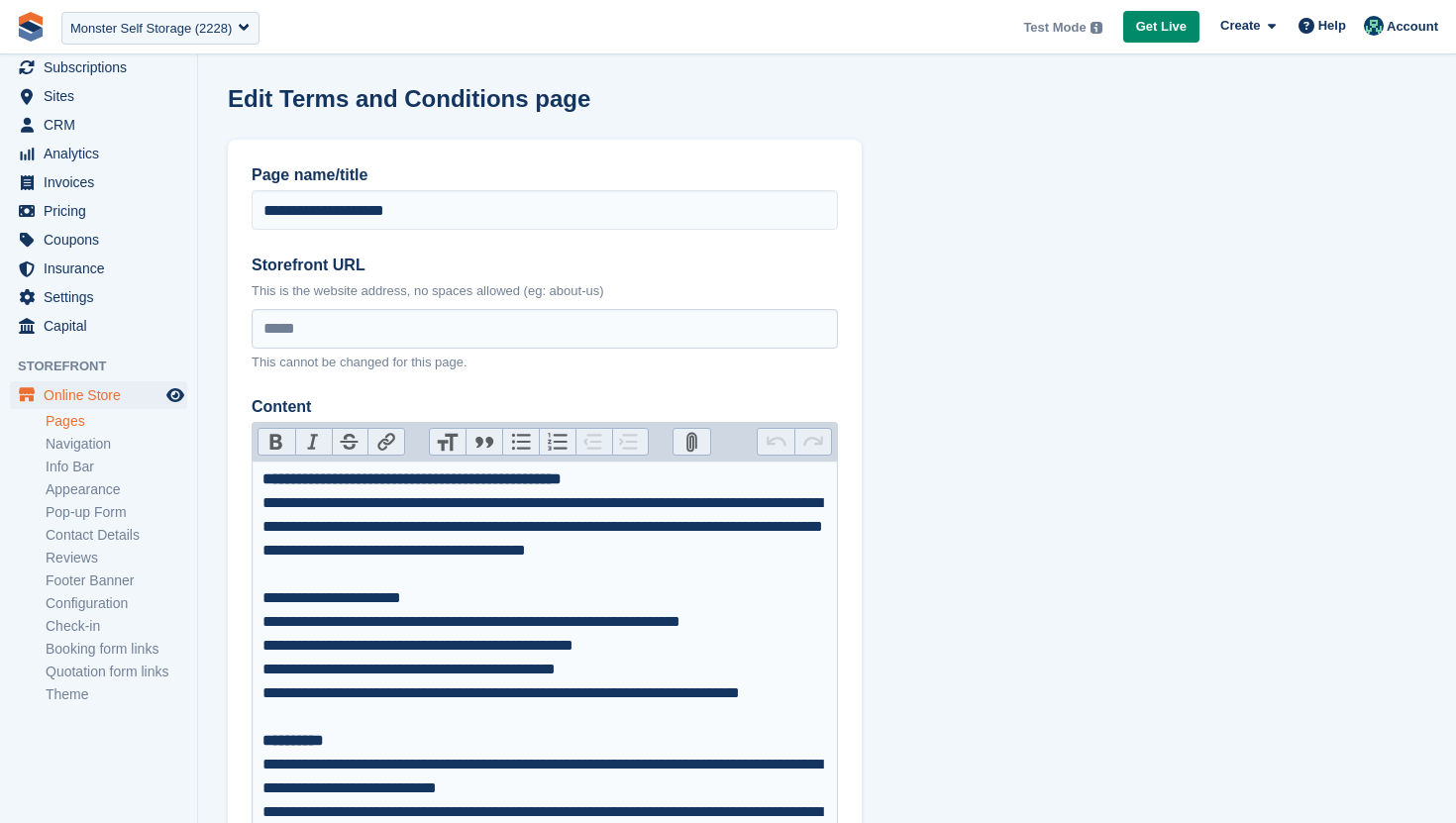 click on "Pages" at bounding box center [116, 421] 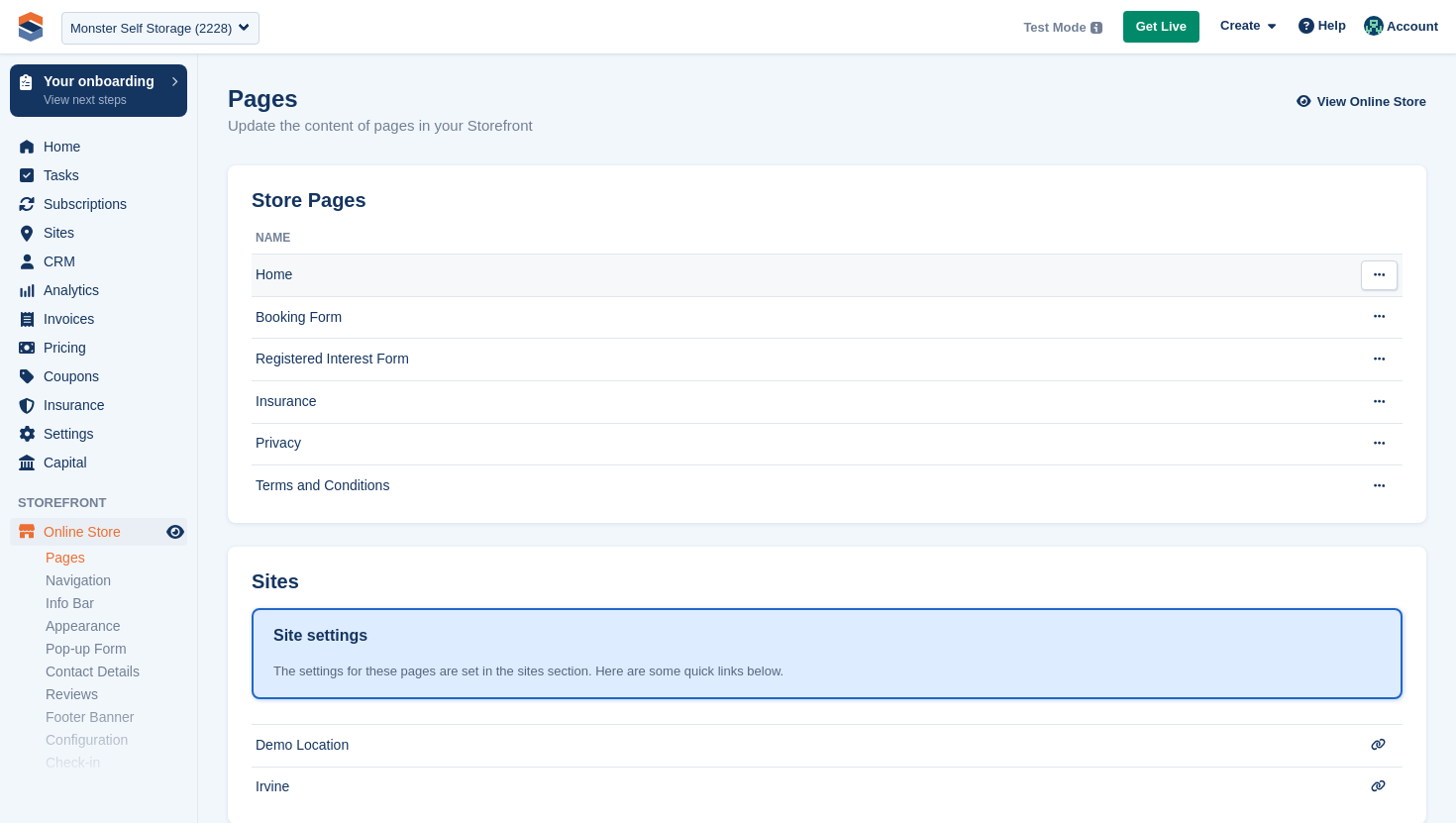 click on "Home" at bounding box center (798, 275) 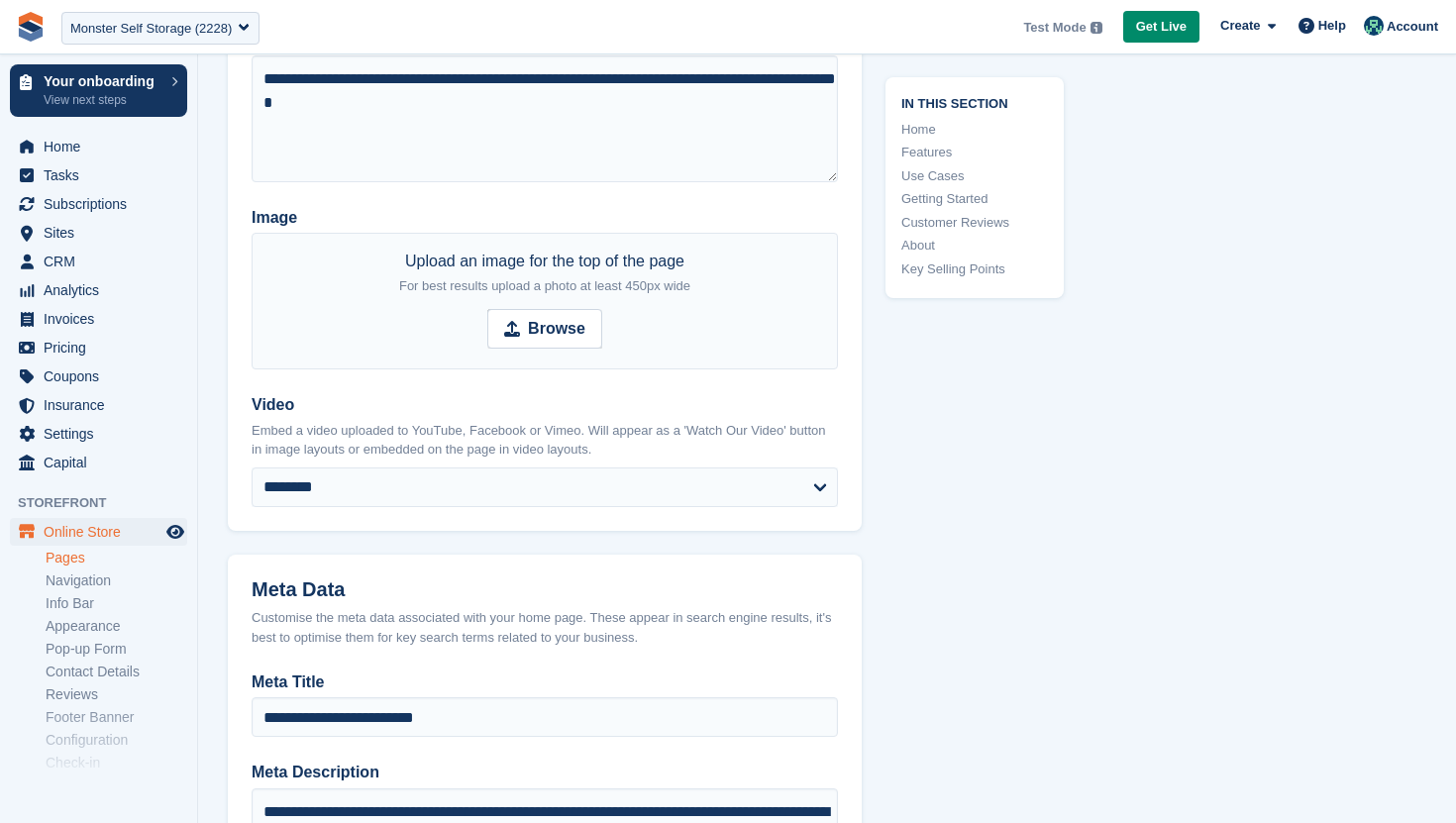 scroll, scrollTop: 419, scrollLeft: 0, axis: vertical 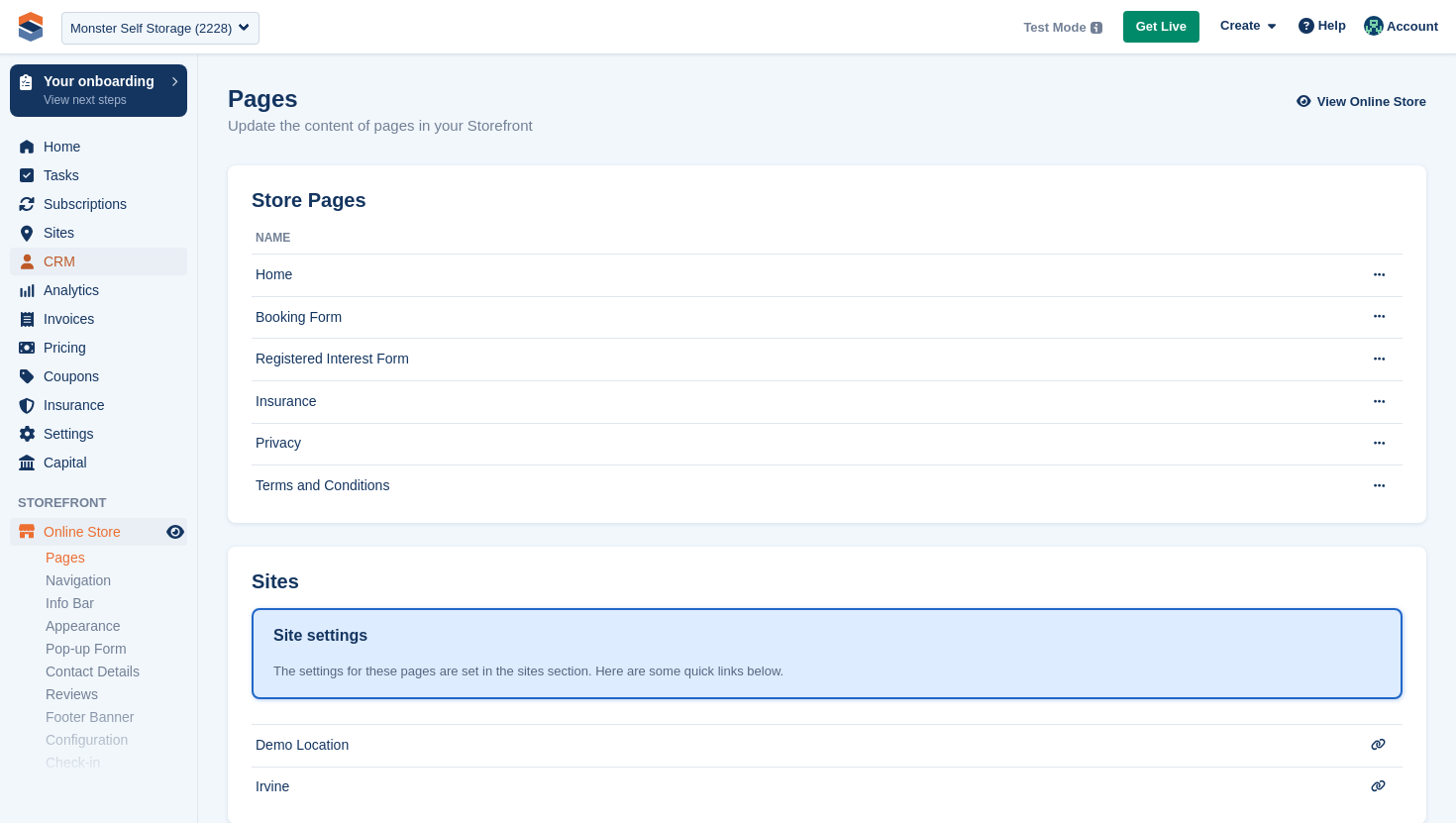 click on "CRM" at bounding box center [103, 261] 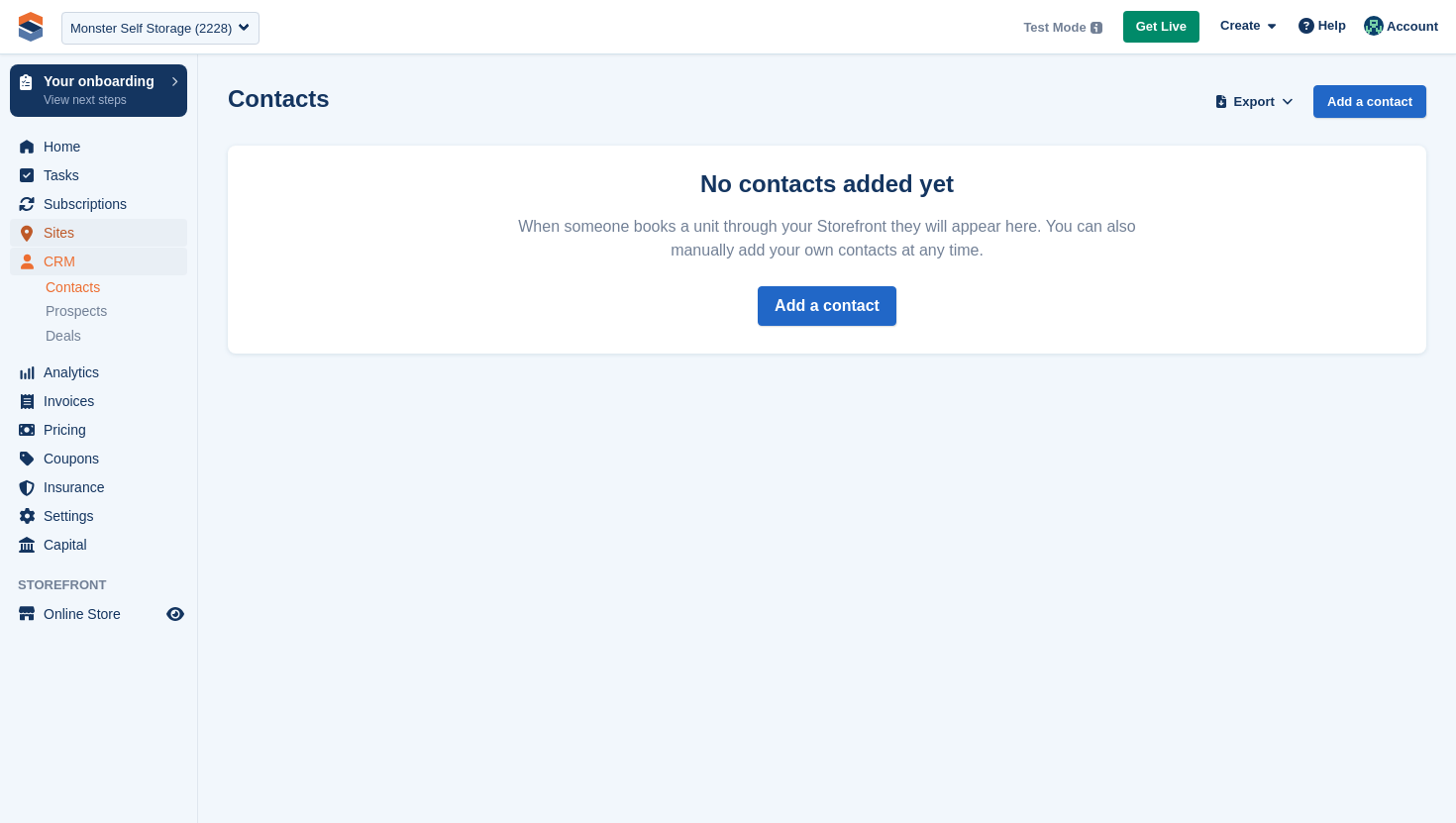 click on "Sites" at bounding box center (103, 233) 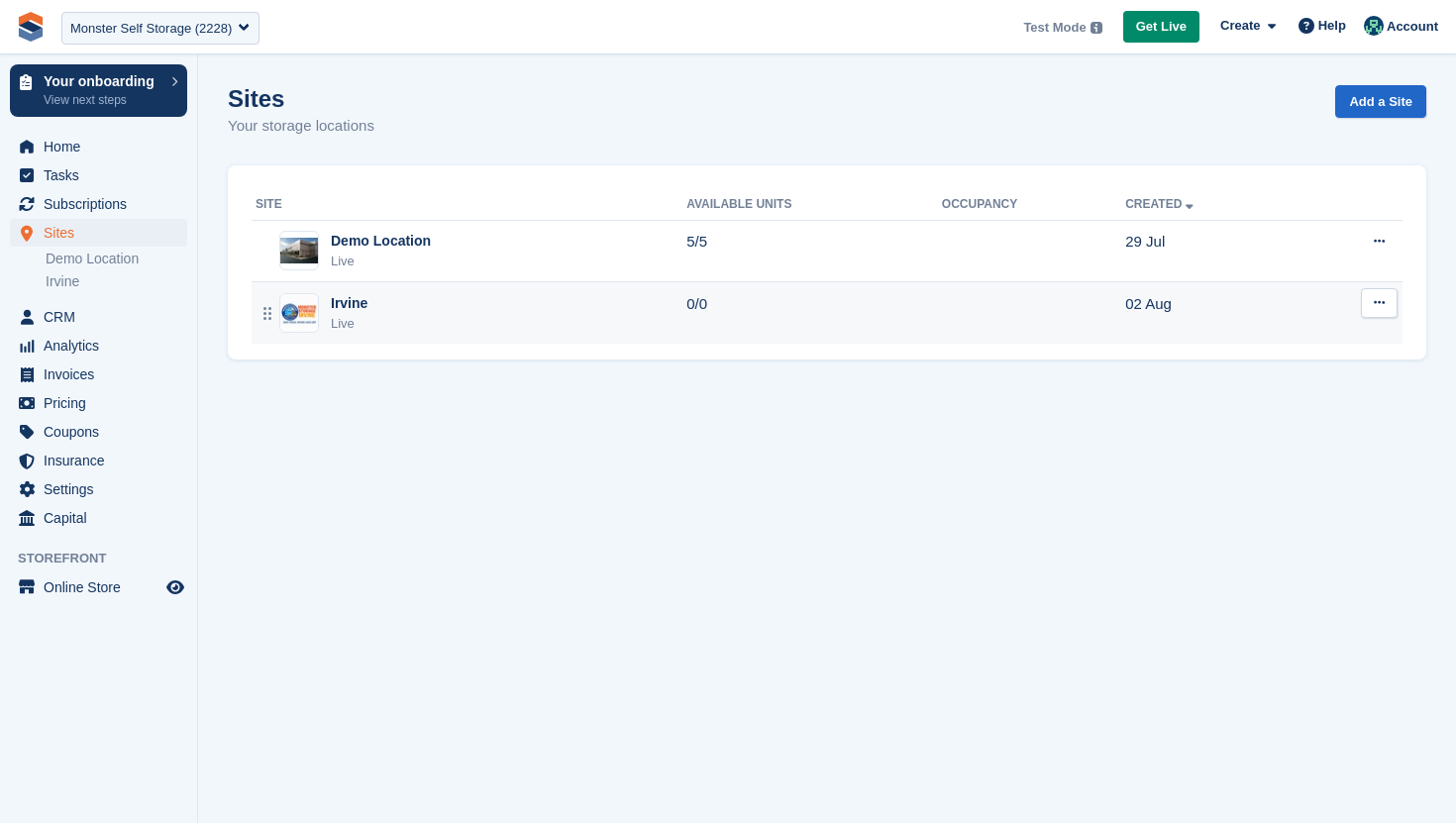 click at bounding box center (1379, 302) 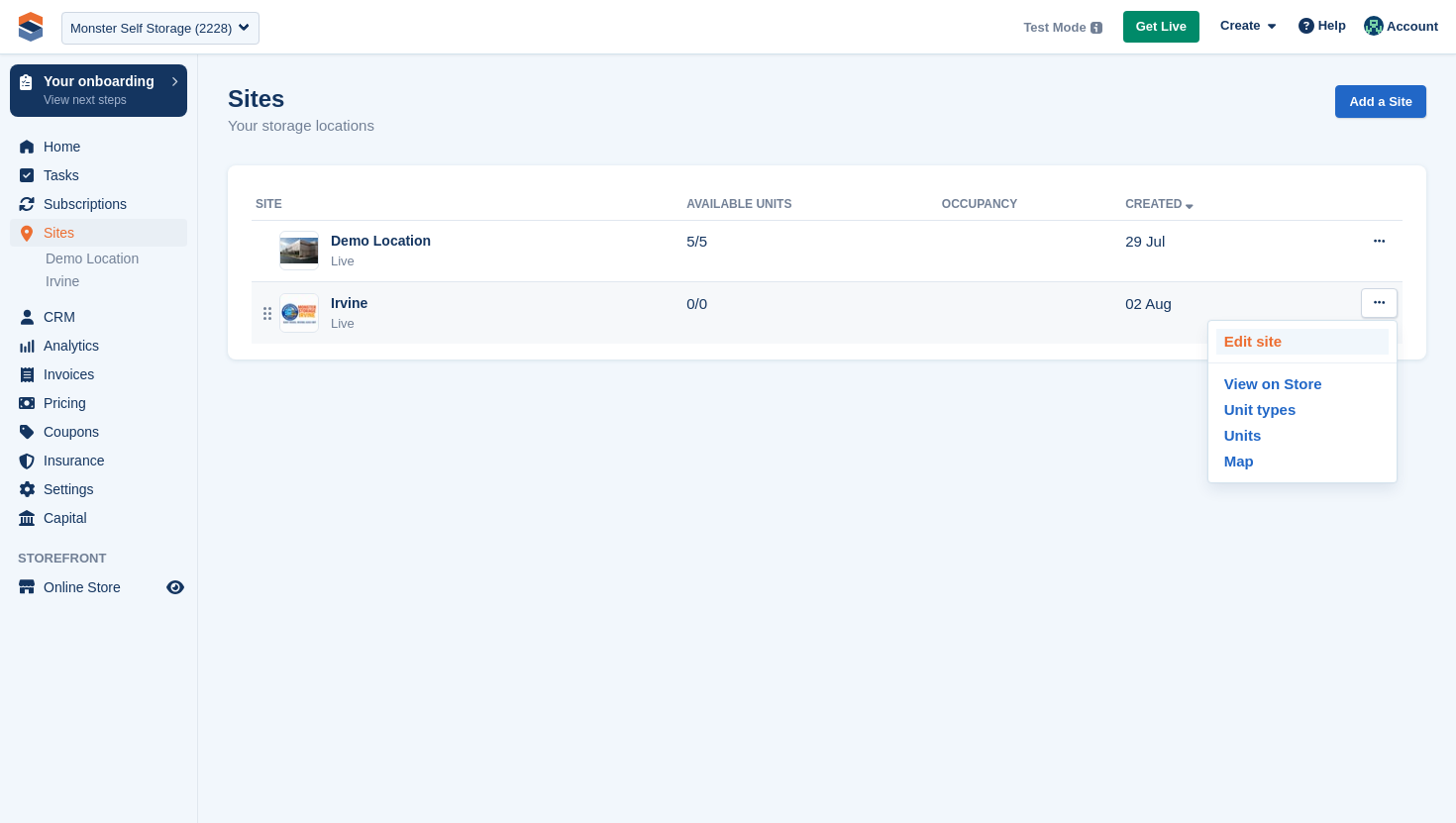 click on "Edit site" at bounding box center (1302, 342) 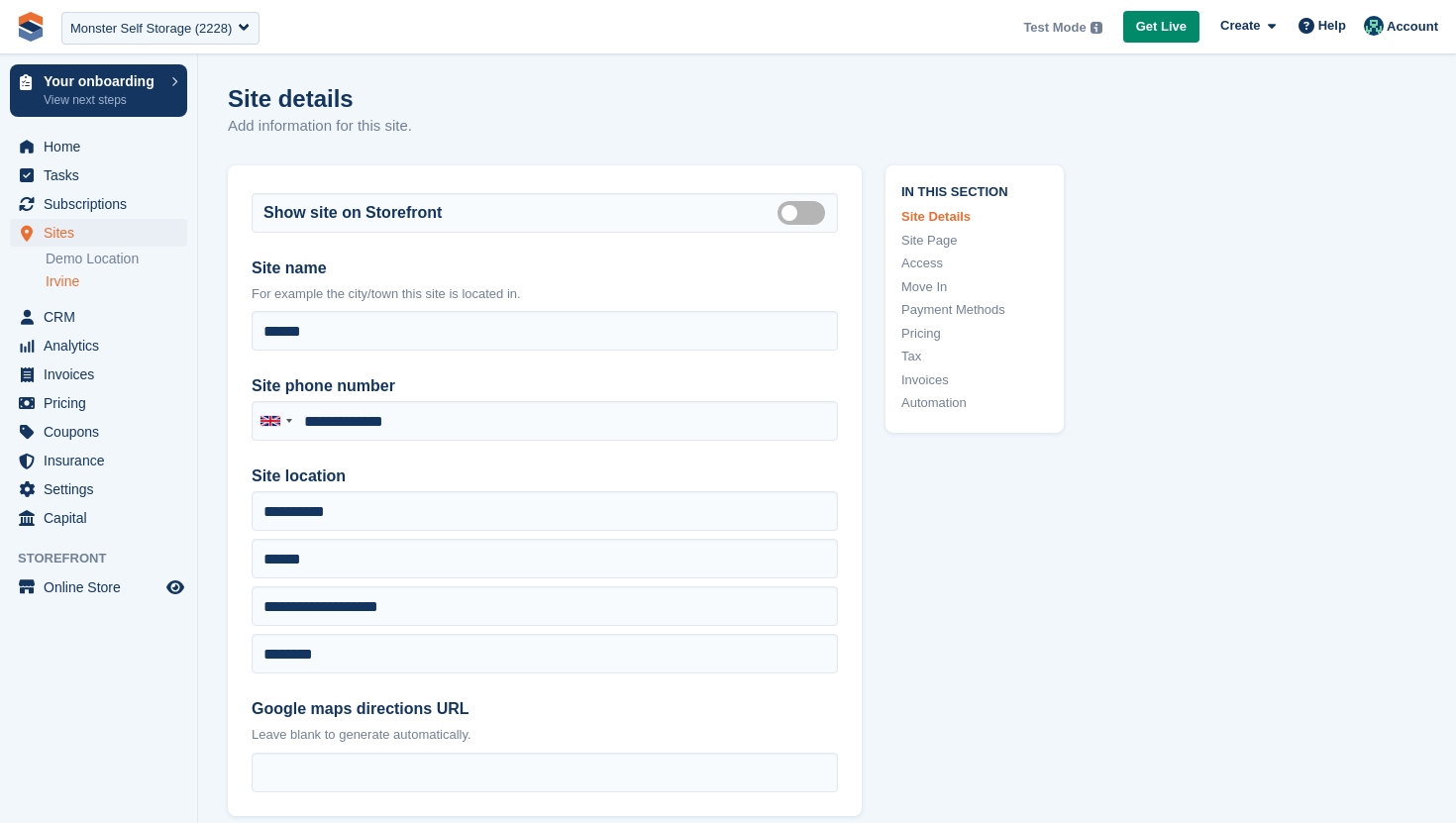 type on "**********" 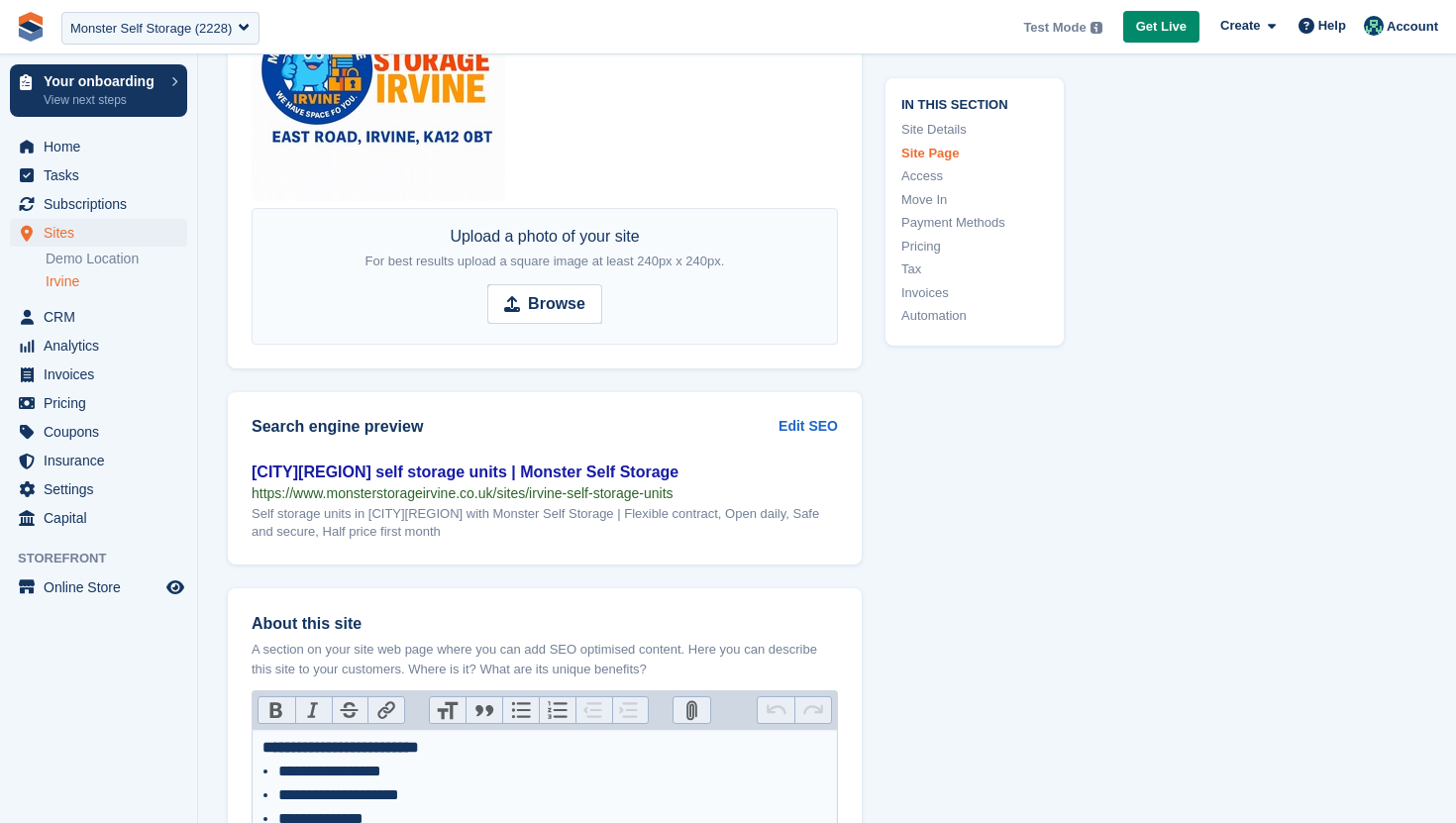 scroll, scrollTop: 2721, scrollLeft: 0, axis: vertical 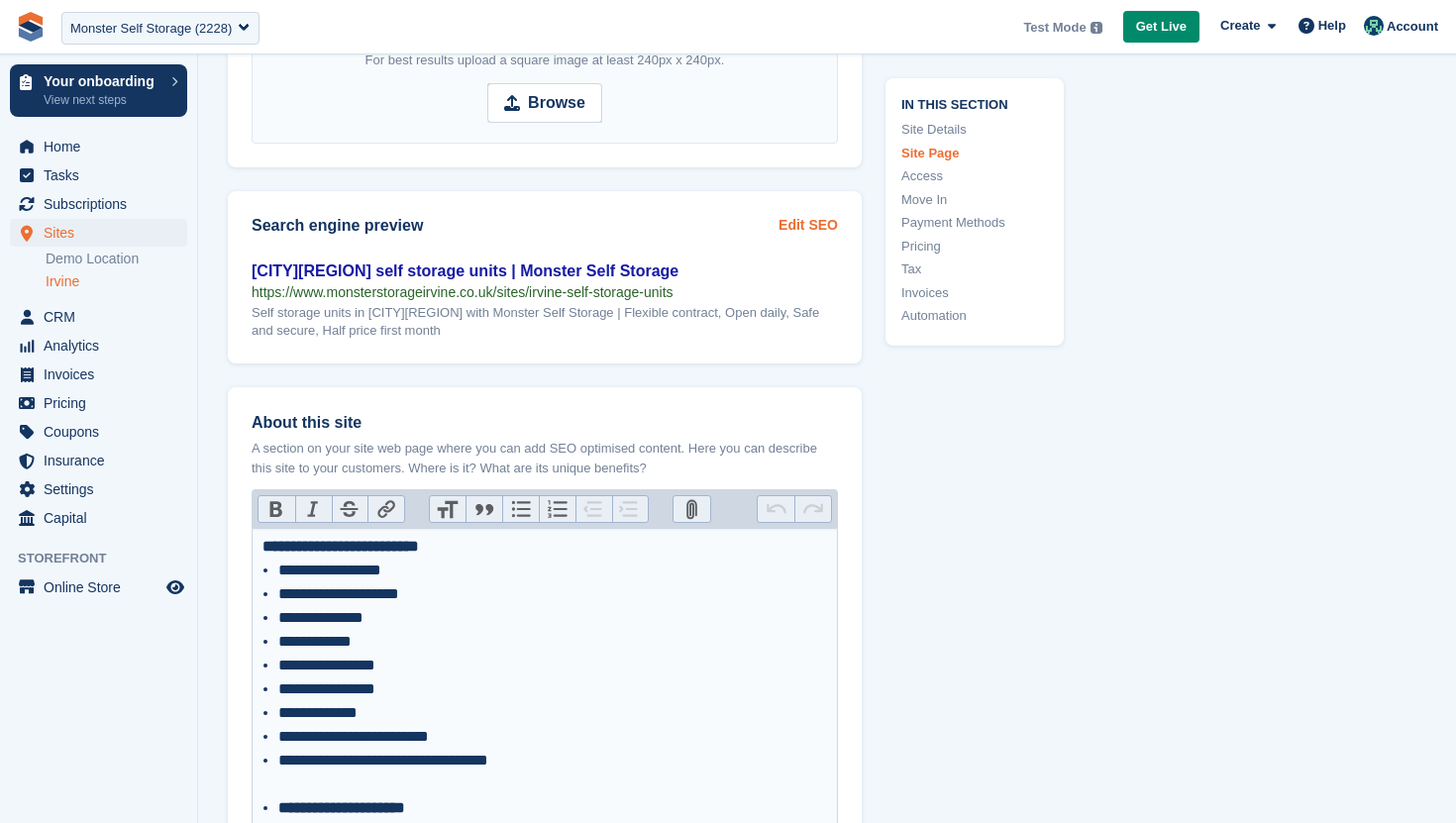 click on "Edit SEO" at bounding box center [808, 225] 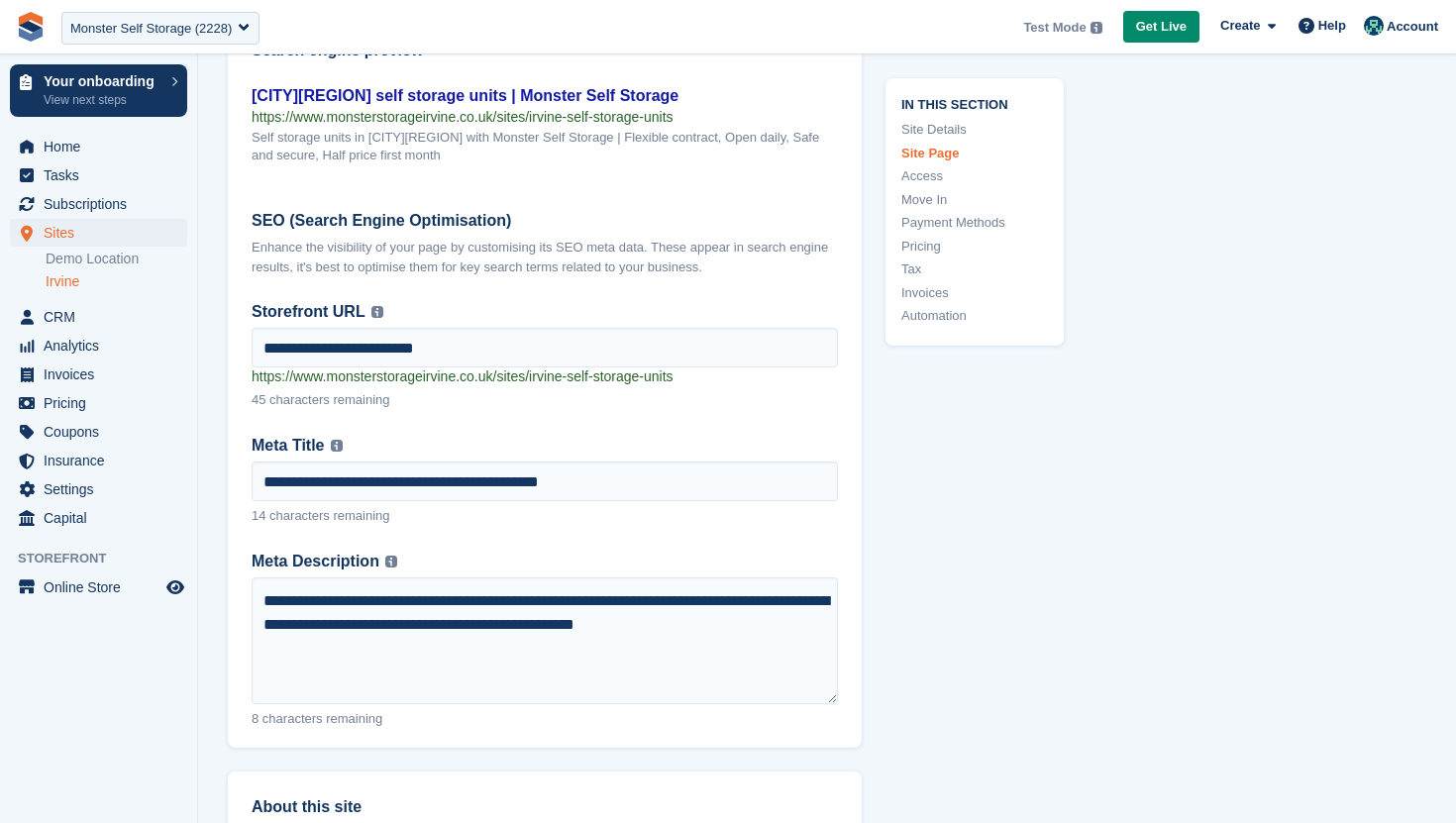 scroll, scrollTop: 2899, scrollLeft: 0, axis: vertical 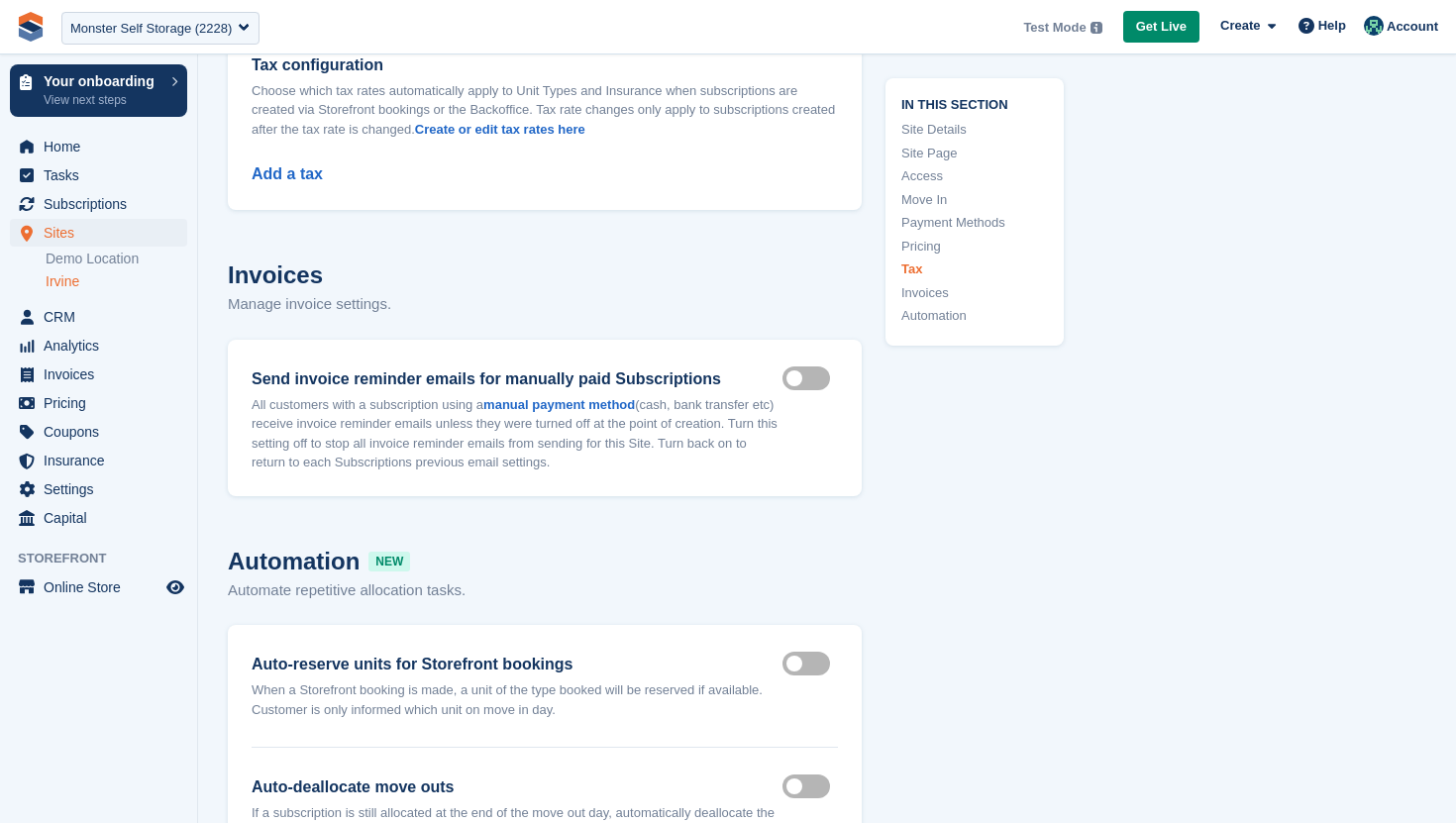 click on "Irvine" at bounding box center [116, 281] 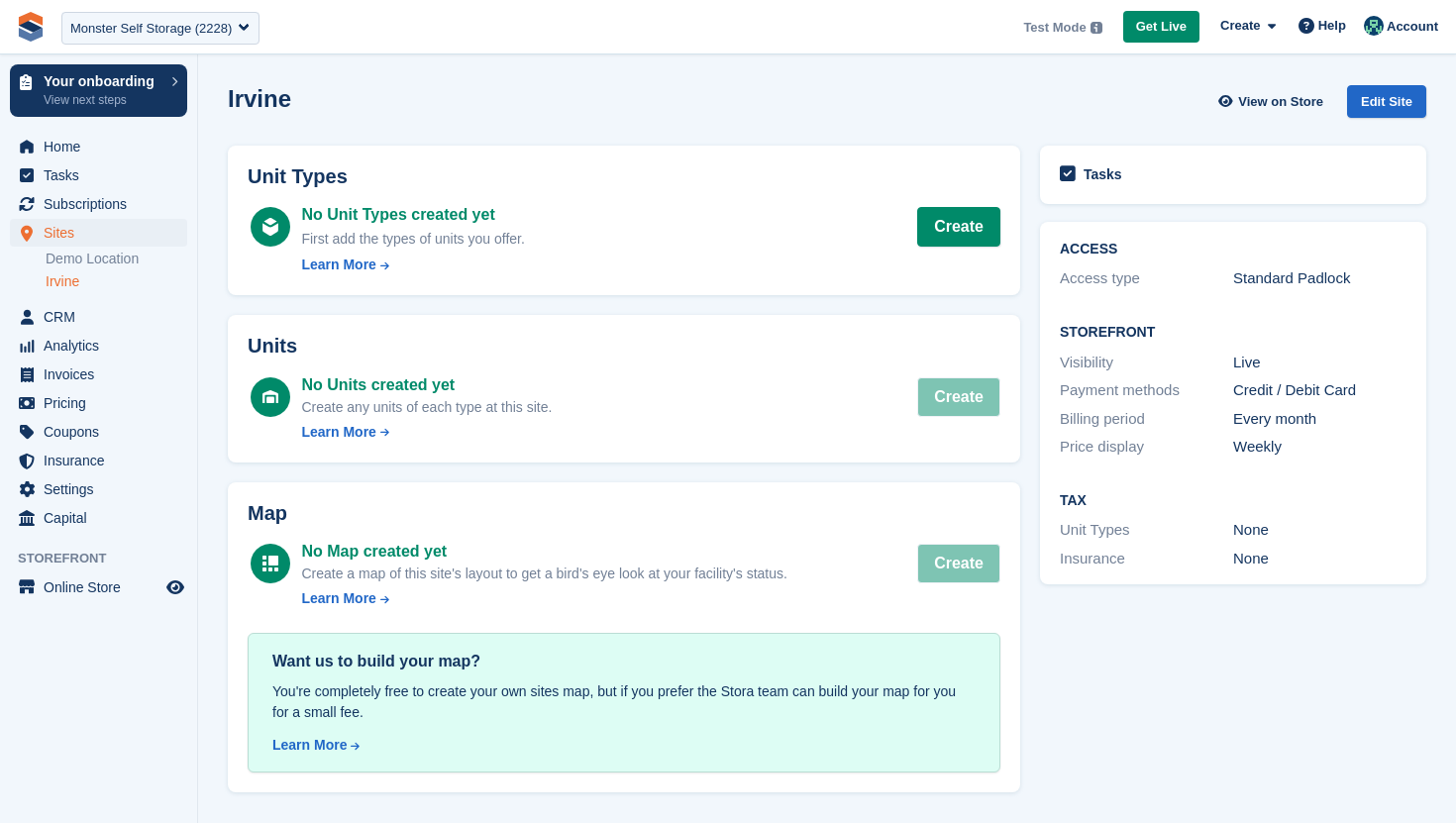 scroll, scrollTop: 0, scrollLeft: 0, axis: both 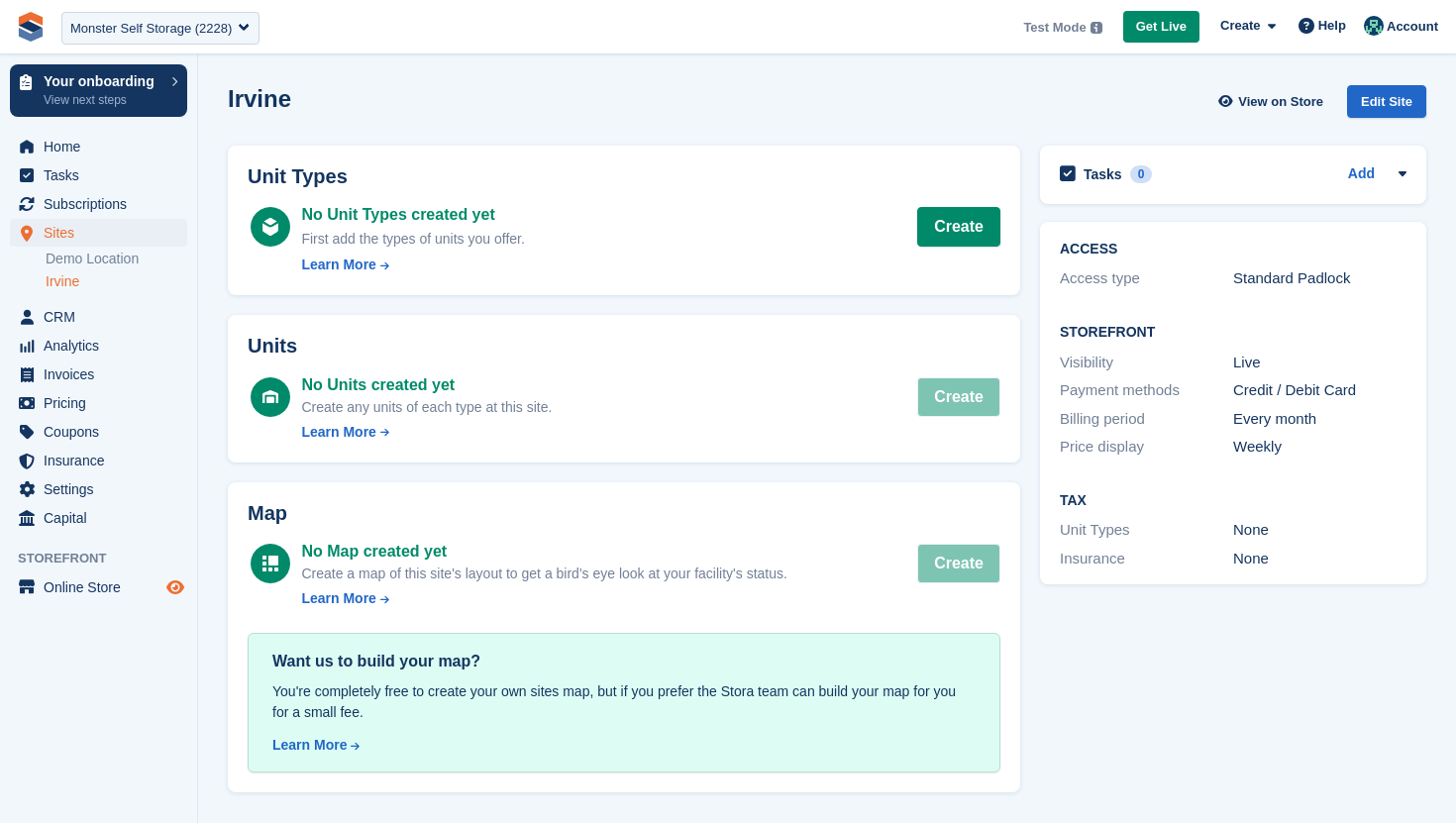click at bounding box center (175, 587) 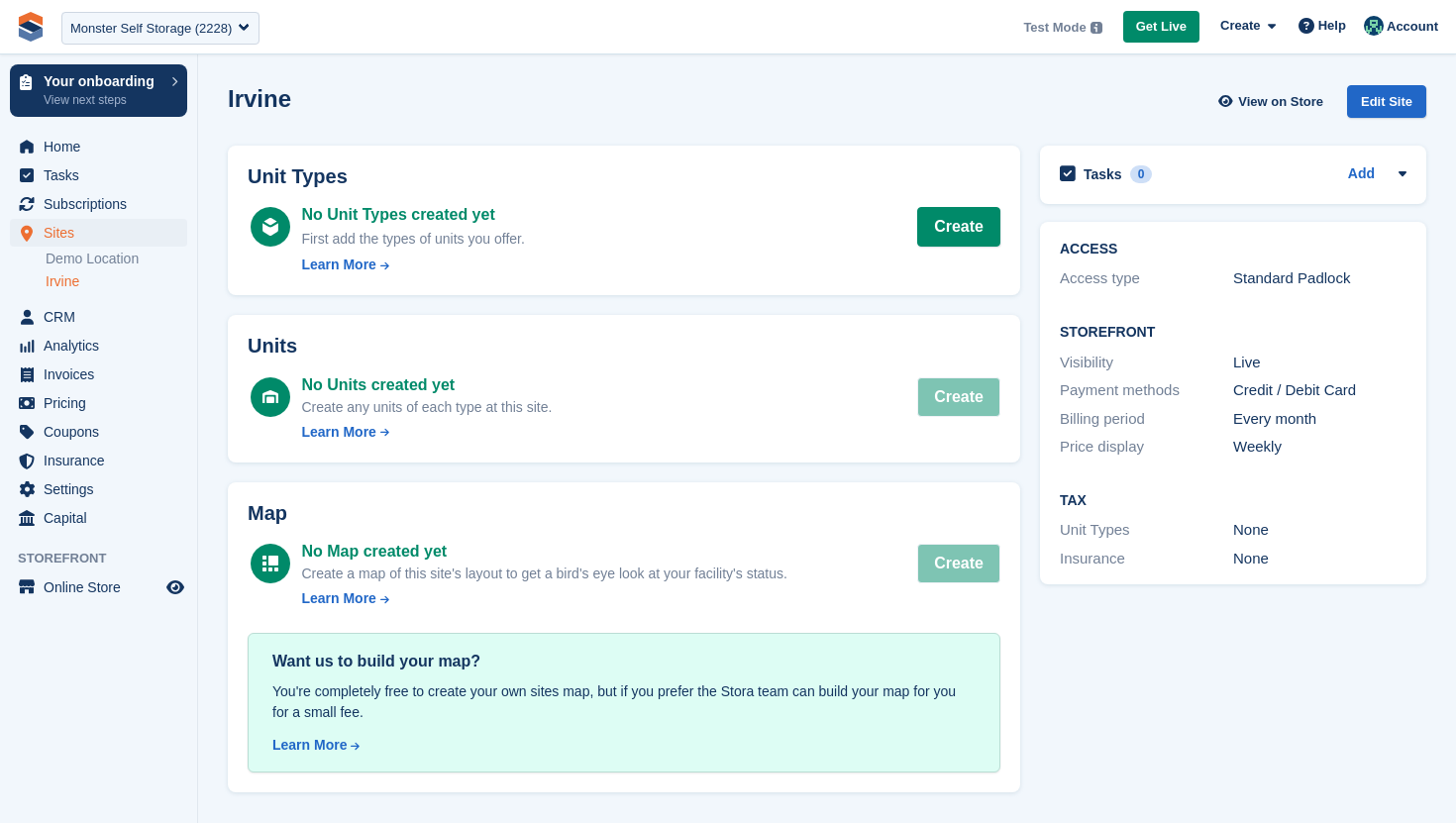 click on "Irvine" at bounding box center (116, 281) 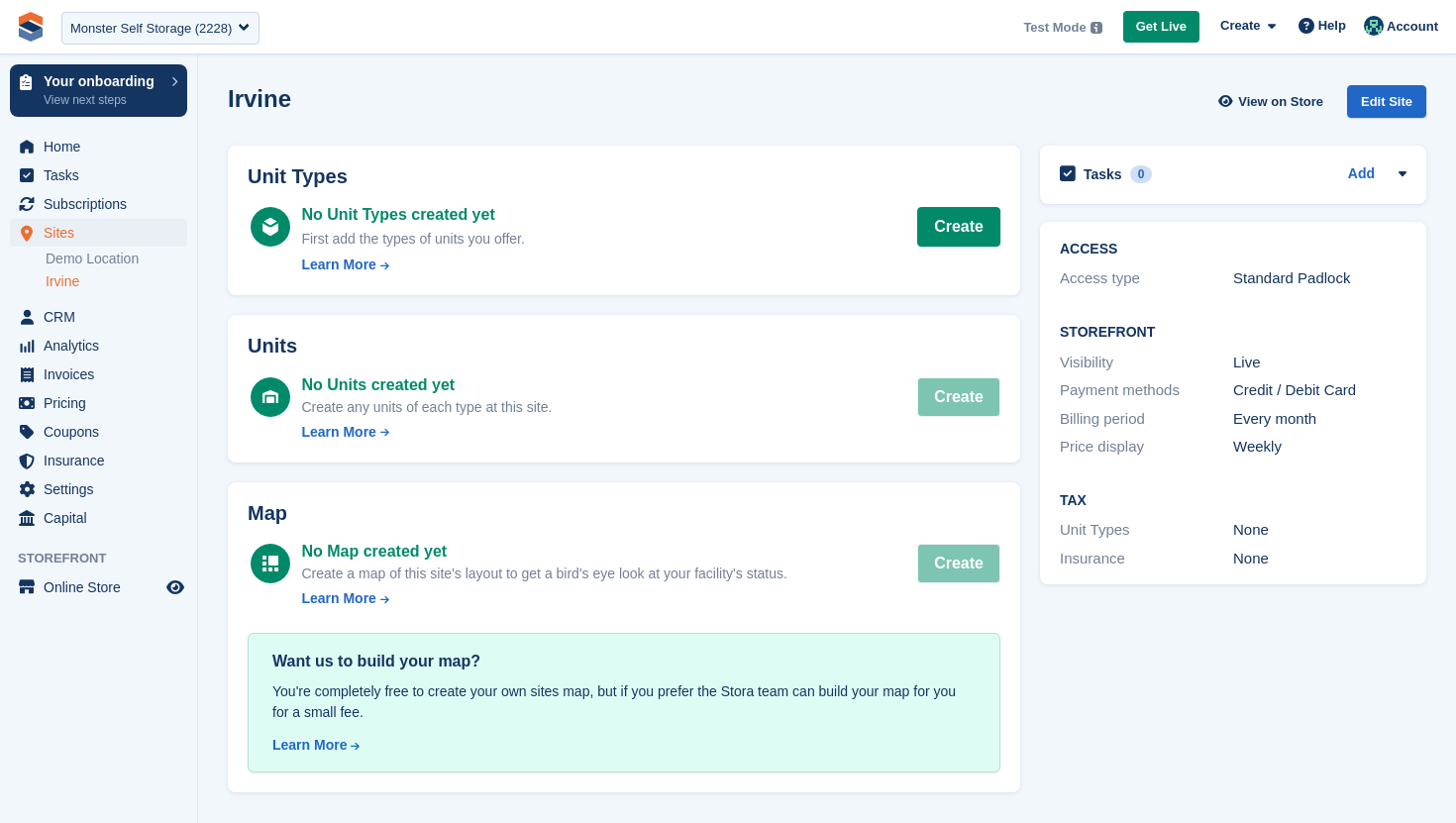 scroll, scrollTop: 0, scrollLeft: 0, axis: both 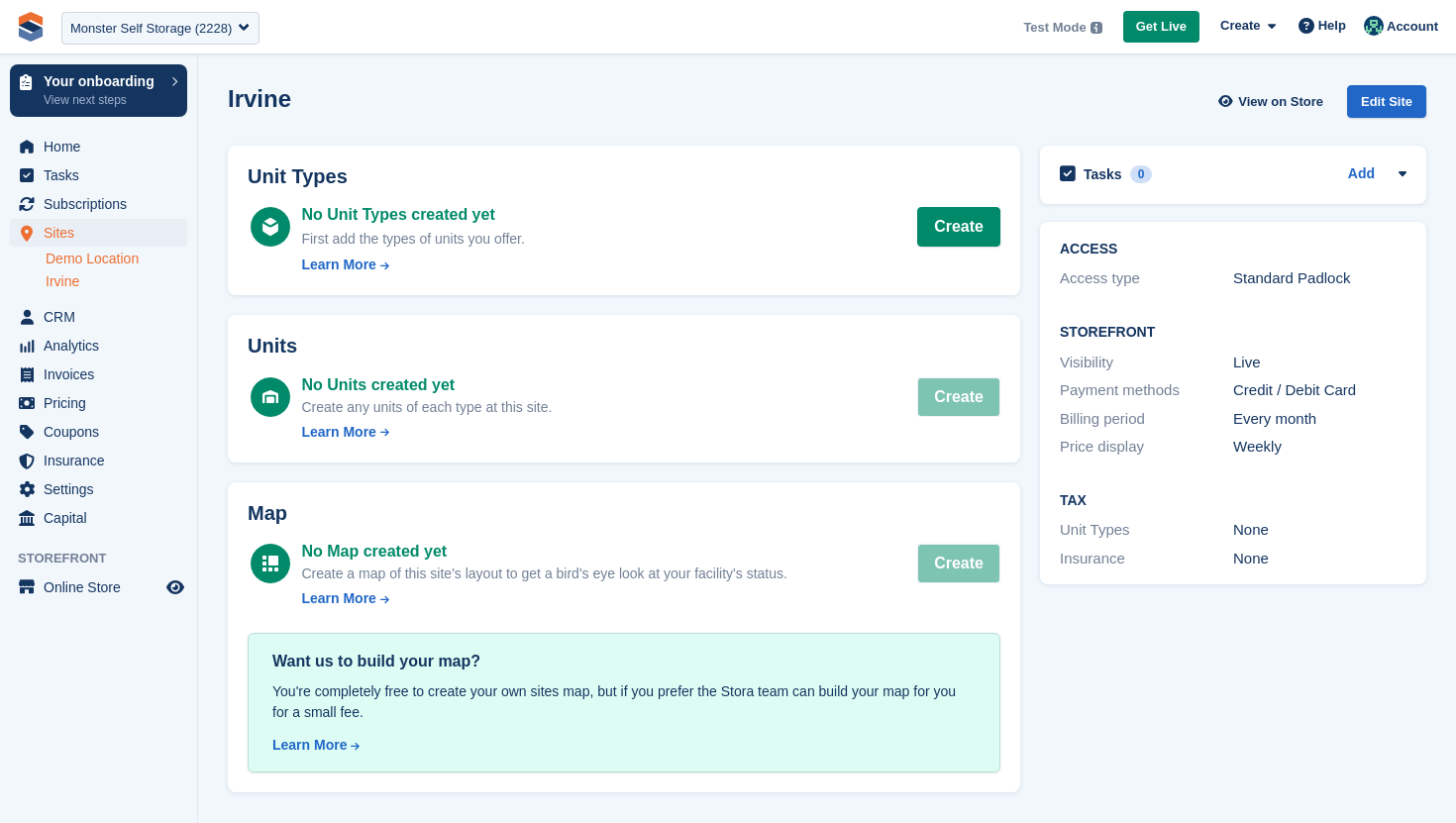 click on "Demo Location" at bounding box center [116, 258] 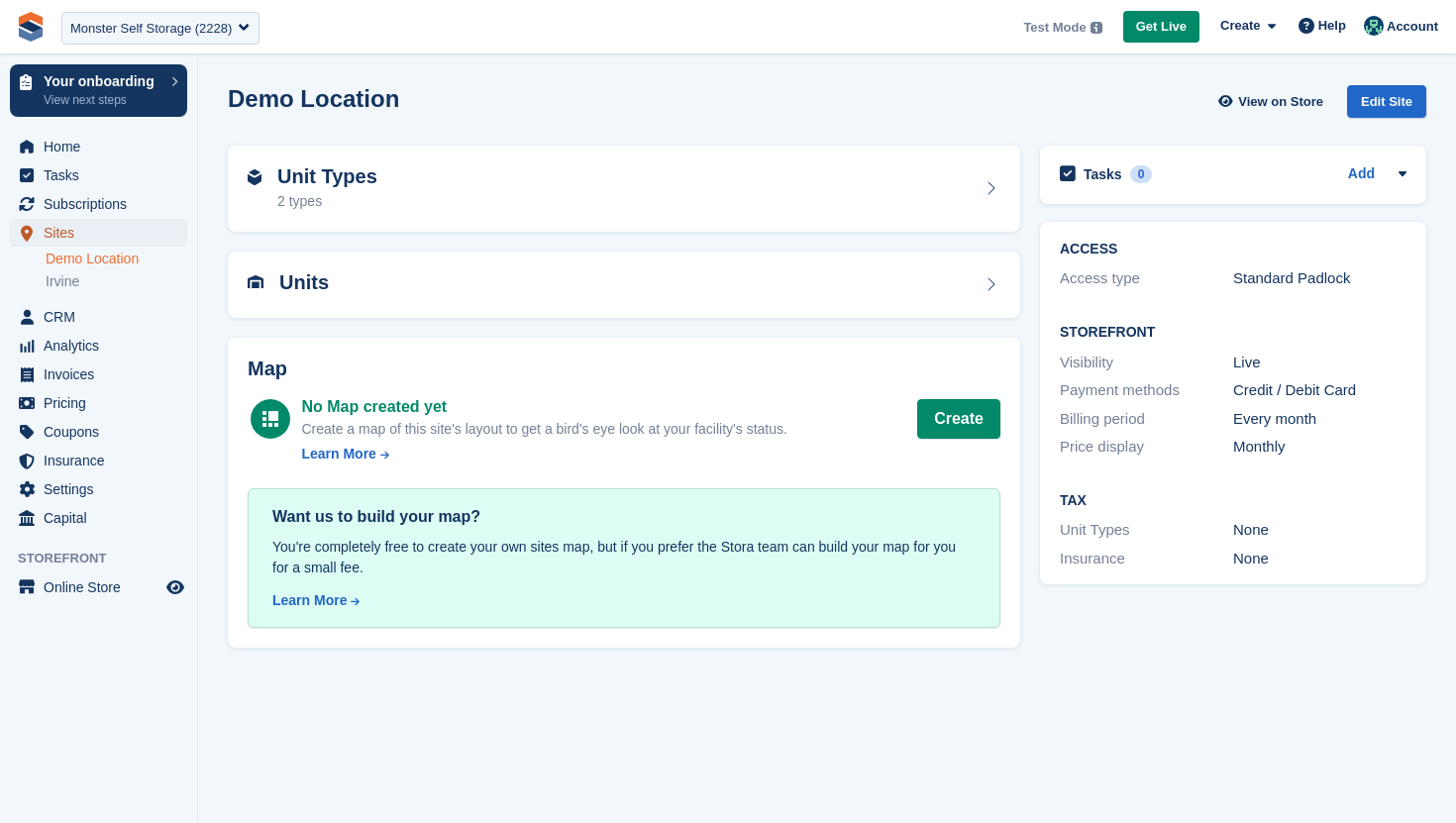 click on "Sites" at bounding box center (103, 233) 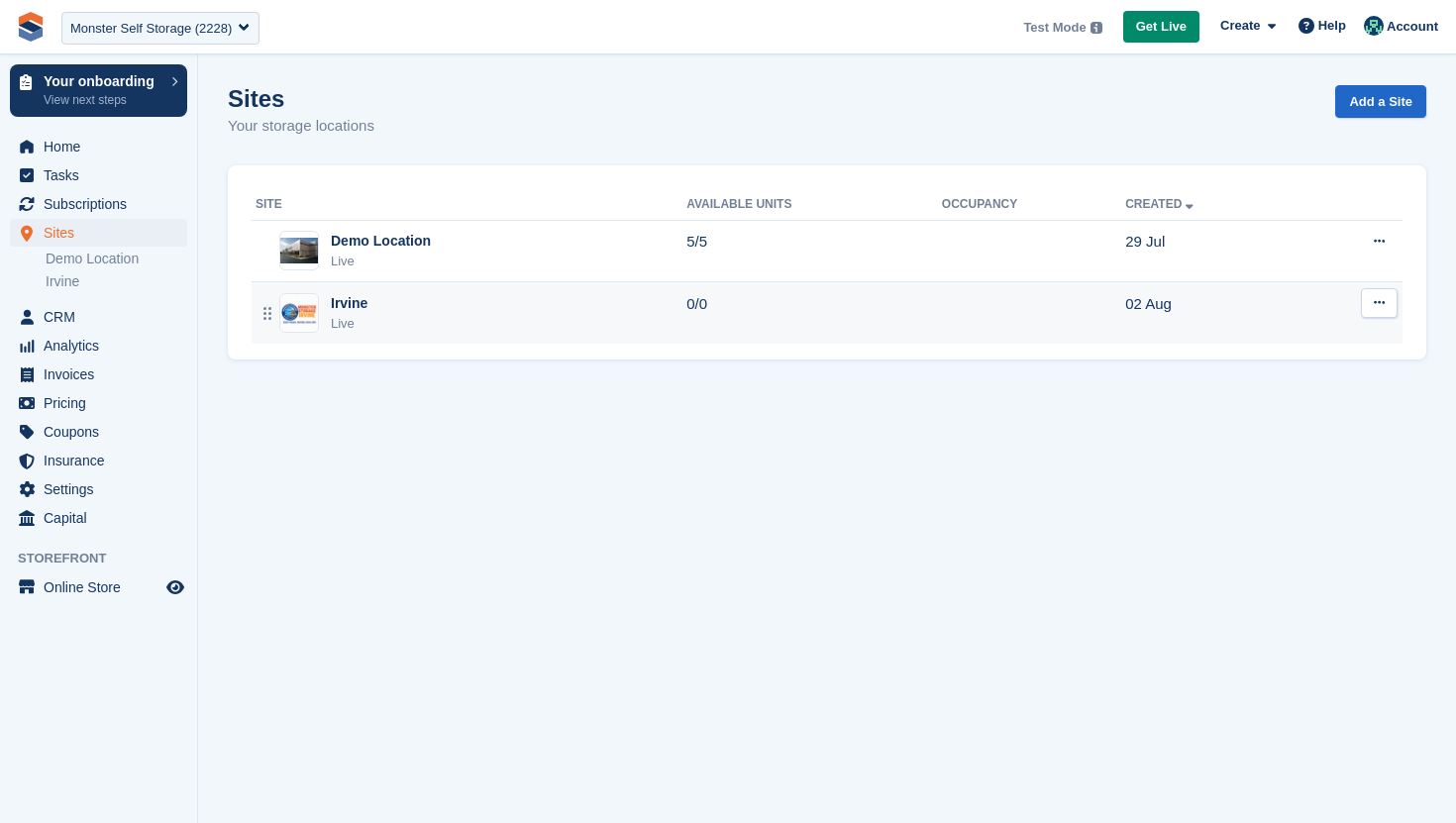 click on "Irvine
Live" at bounding box center [470, 313] 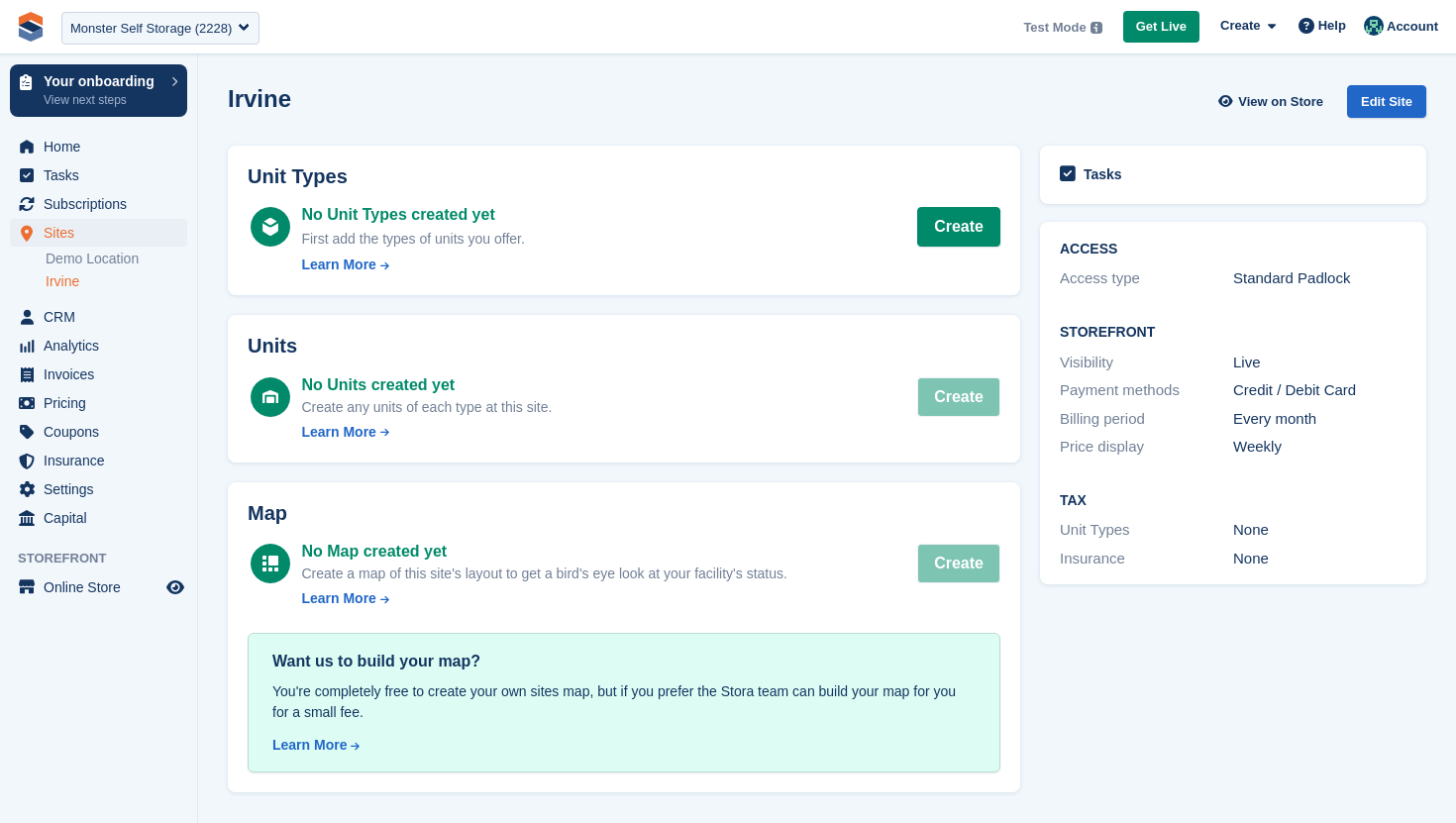 scroll, scrollTop: 0, scrollLeft: 0, axis: both 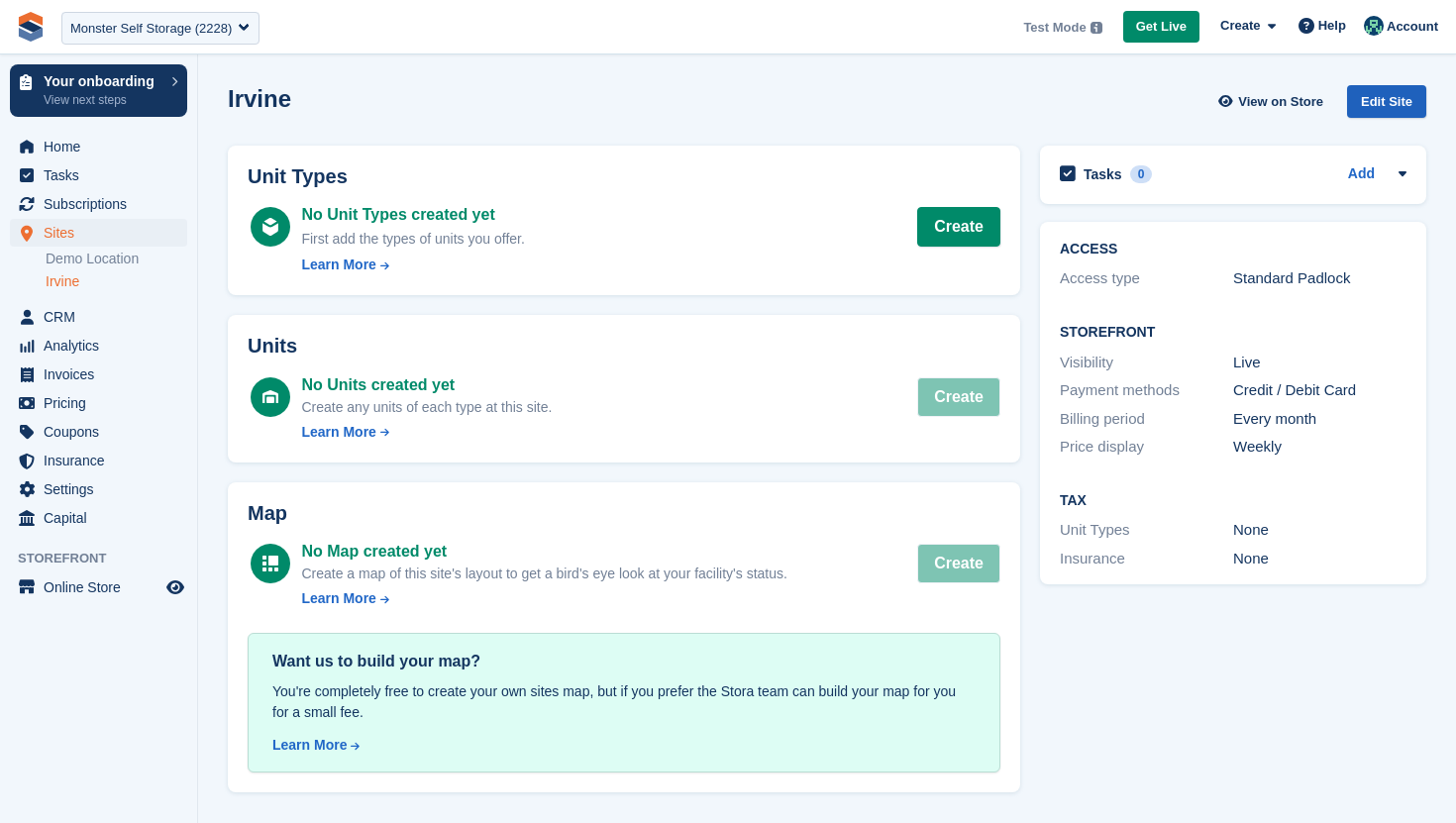 click on "Edit Site" at bounding box center (1387, 101) 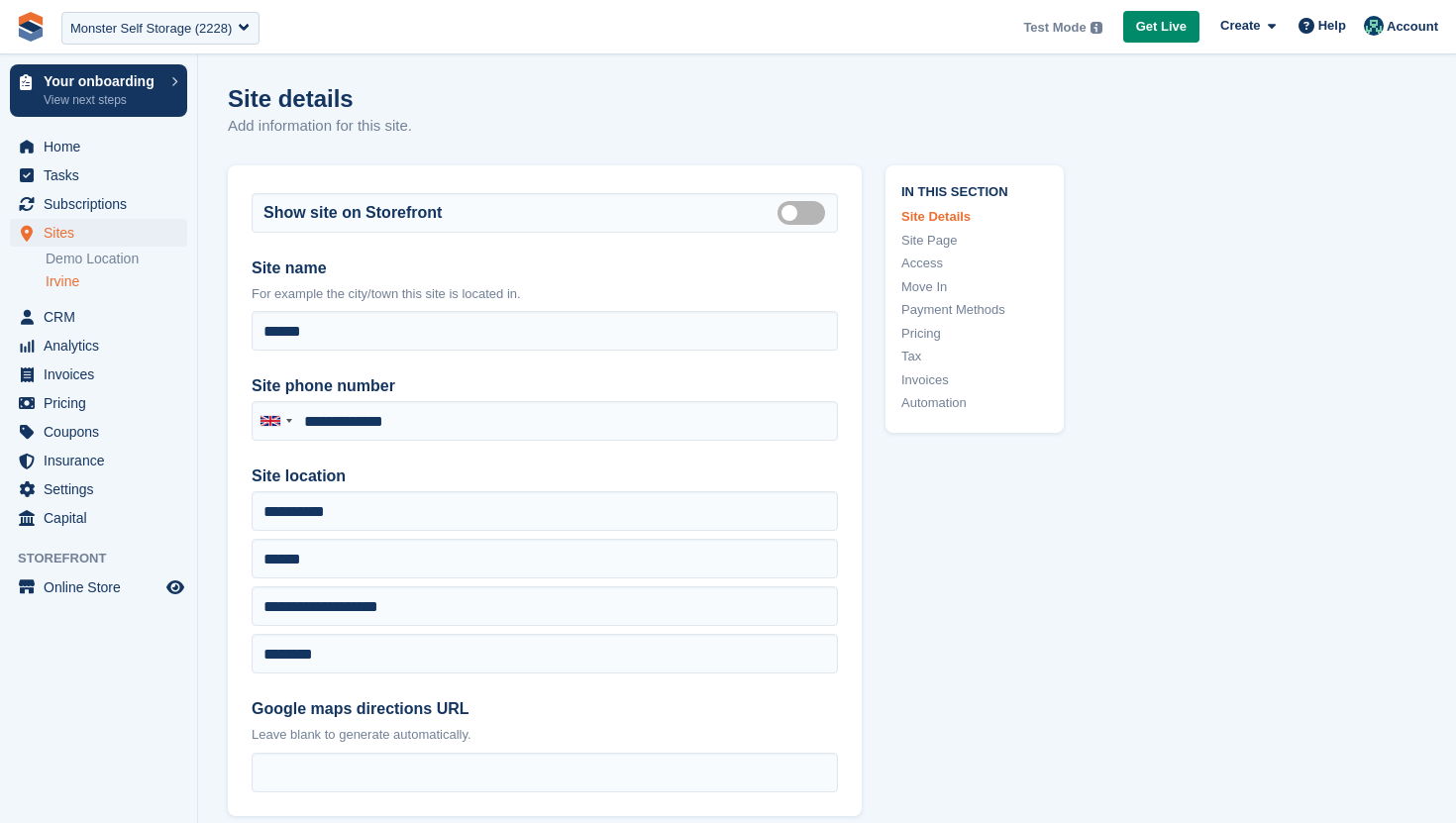 type on "**********" 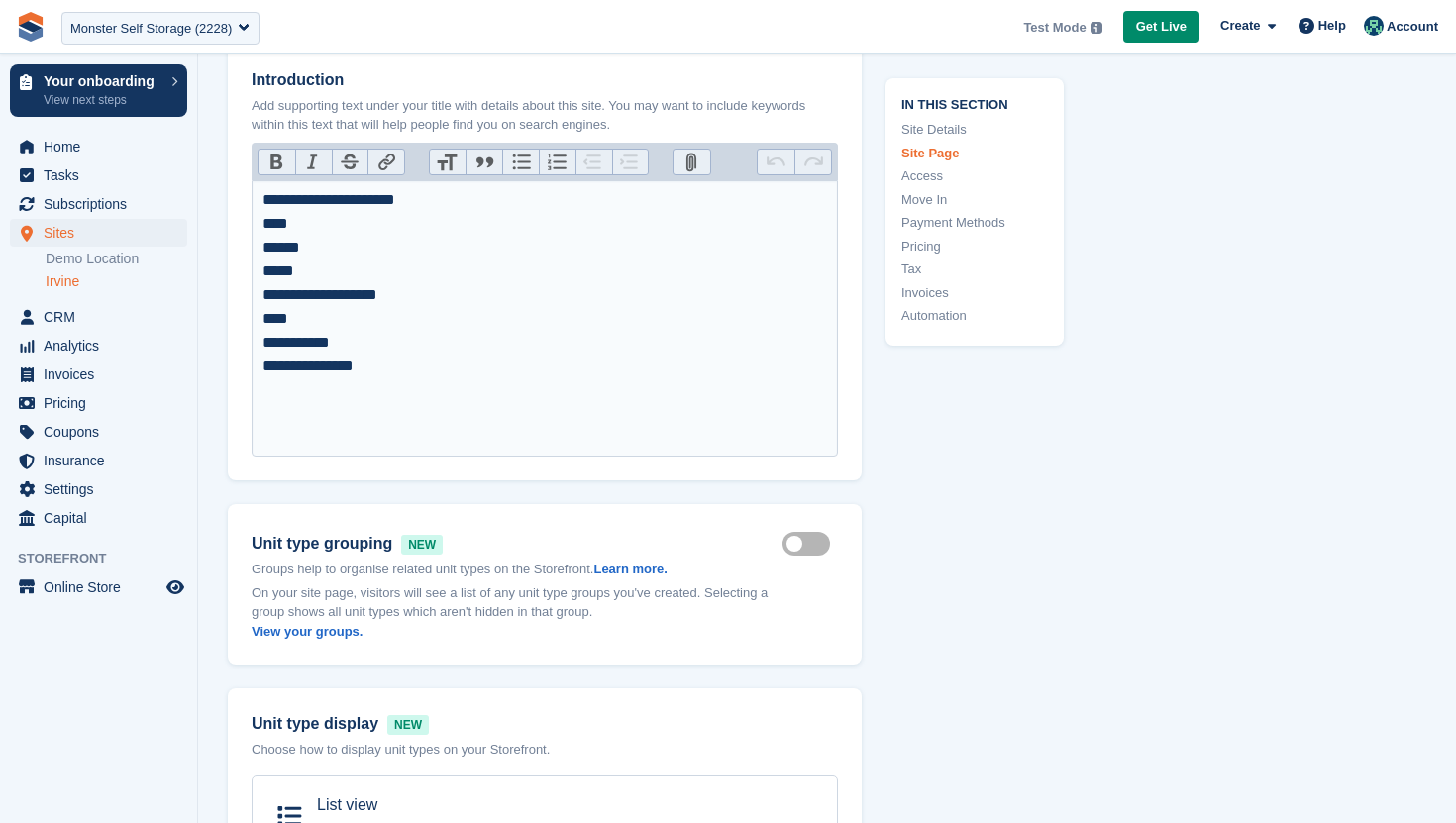 scroll, scrollTop: 953, scrollLeft: 0, axis: vertical 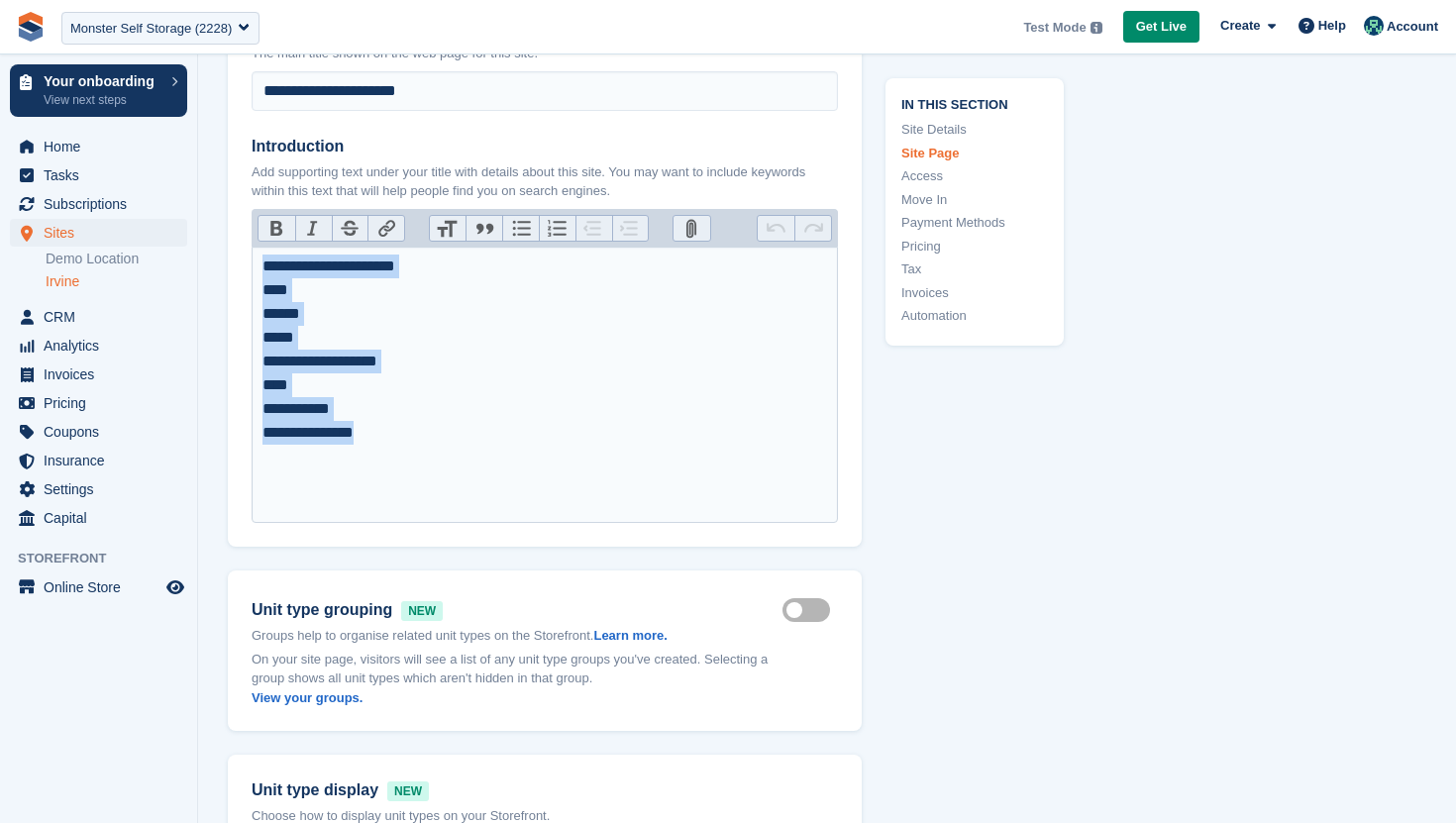 drag, startPoint x: 447, startPoint y: 438, endPoint x: 238, endPoint y: 246, distance: 283.80451 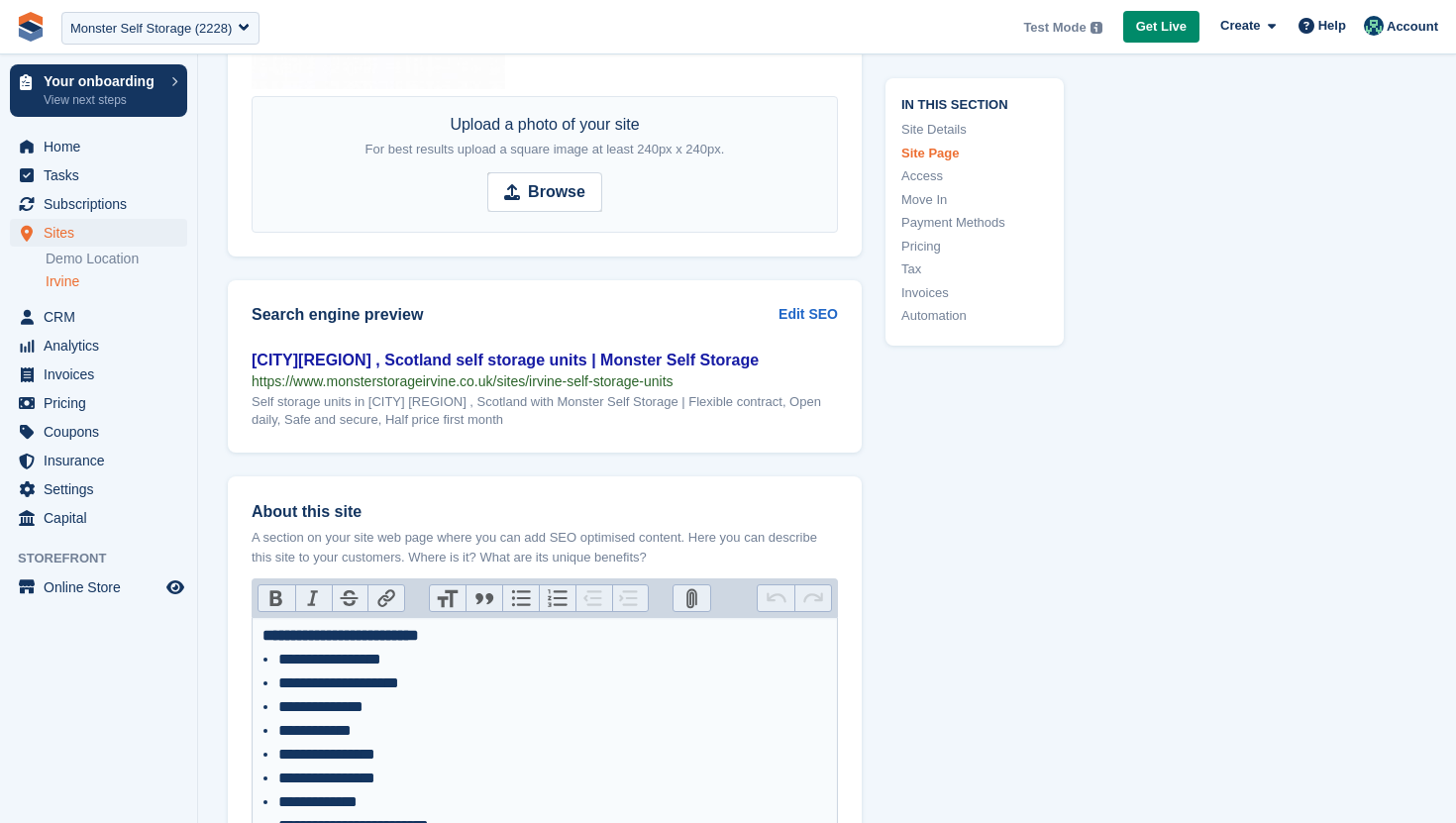 scroll, scrollTop: 2635, scrollLeft: 0, axis: vertical 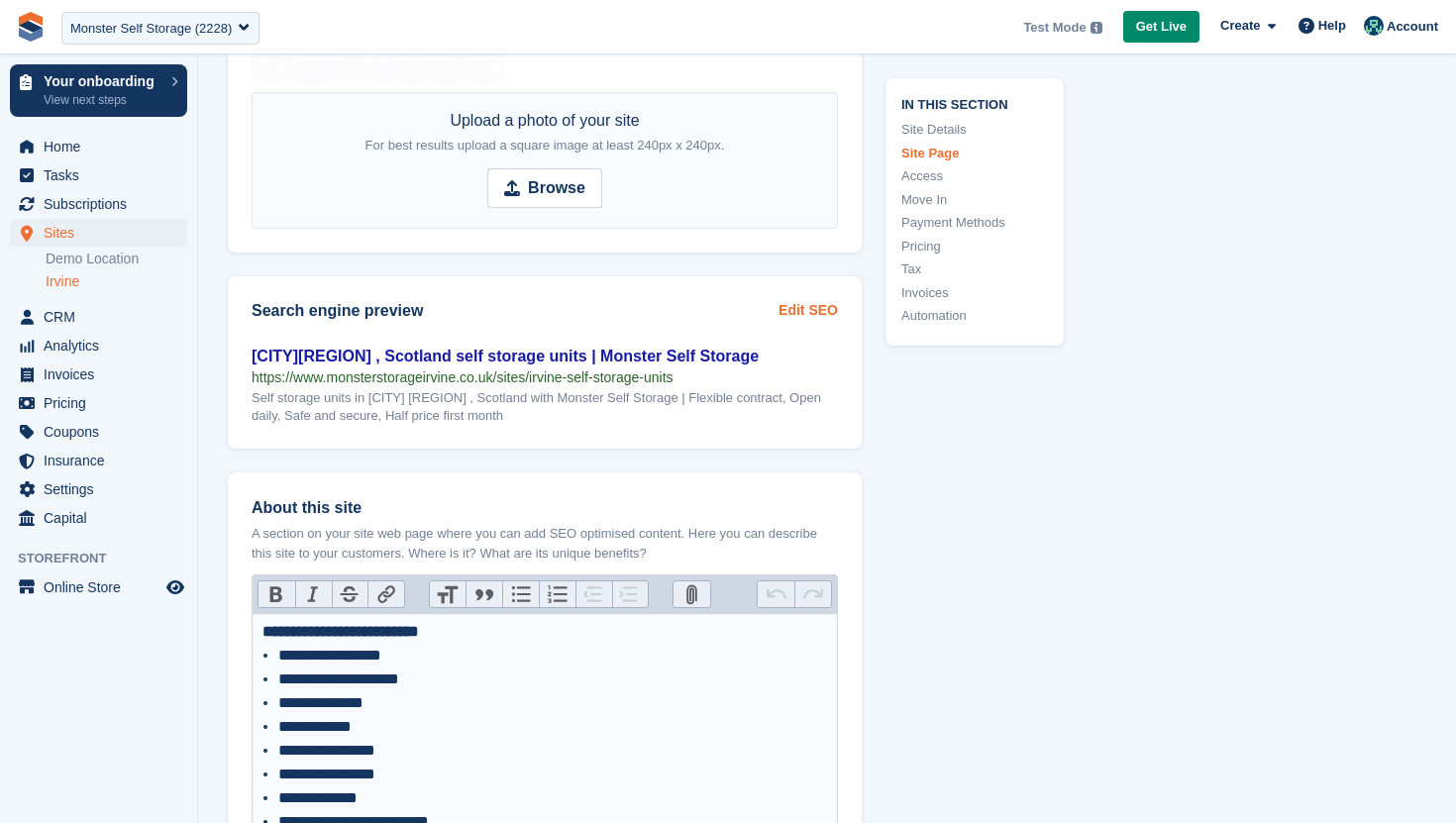 click on "Edit SEO" at bounding box center [808, 310] 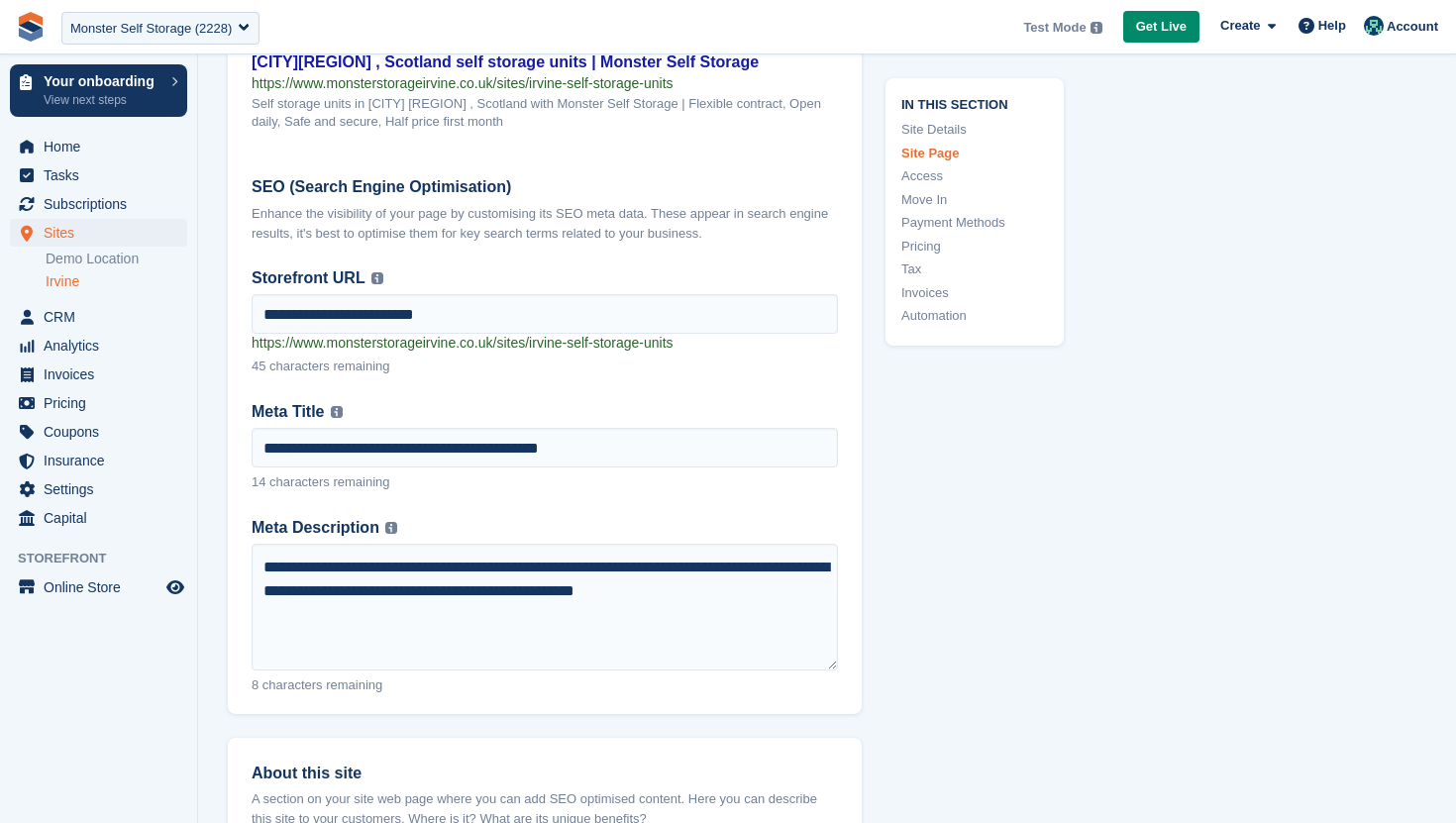 scroll, scrollTop: 2932, scrollLeft: 0, axis: vertical 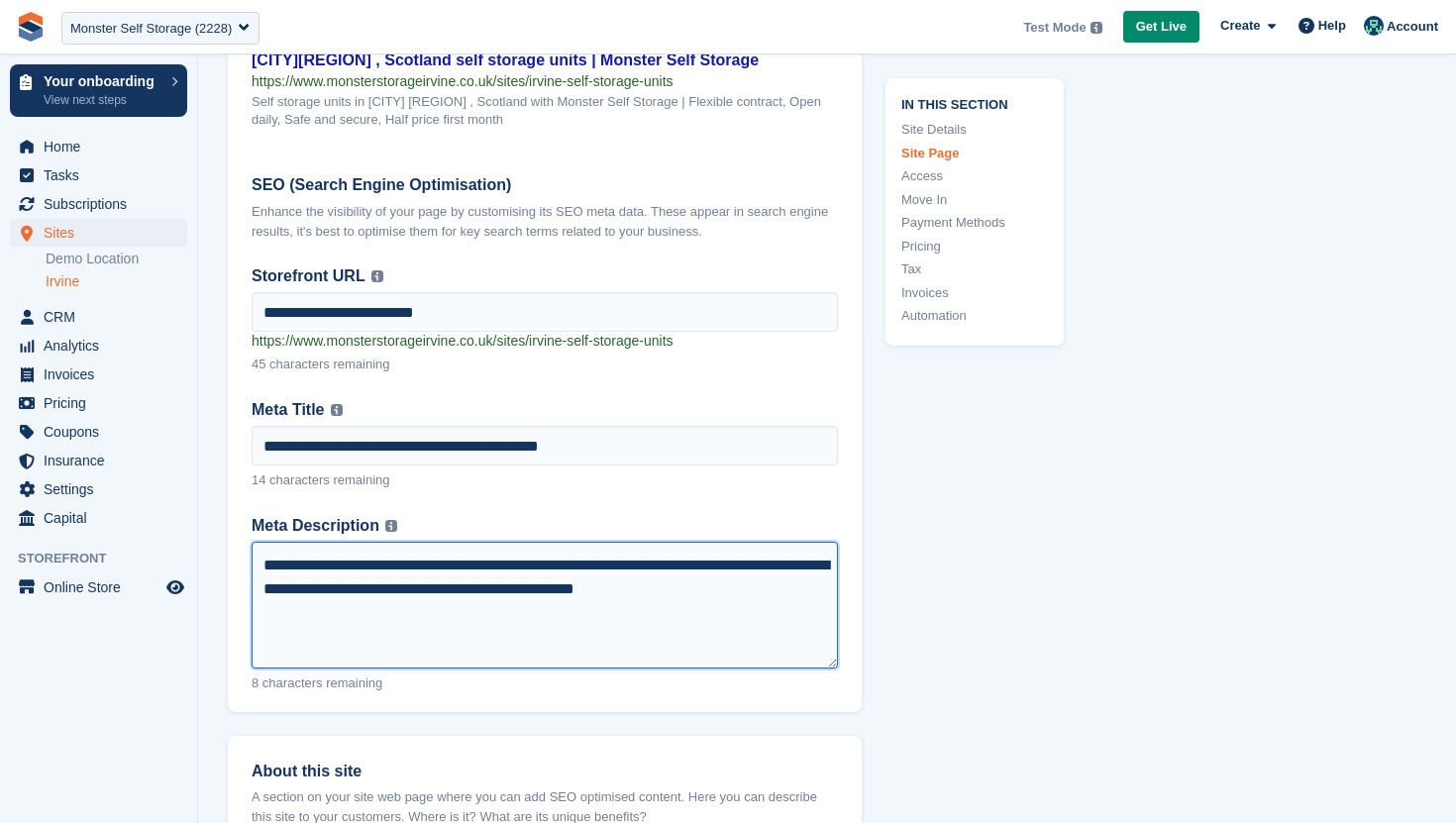drag, startPoint x: 780, startPoint y: 593, endPoint x: 514, endPoint y: 573, distance: 266.75082 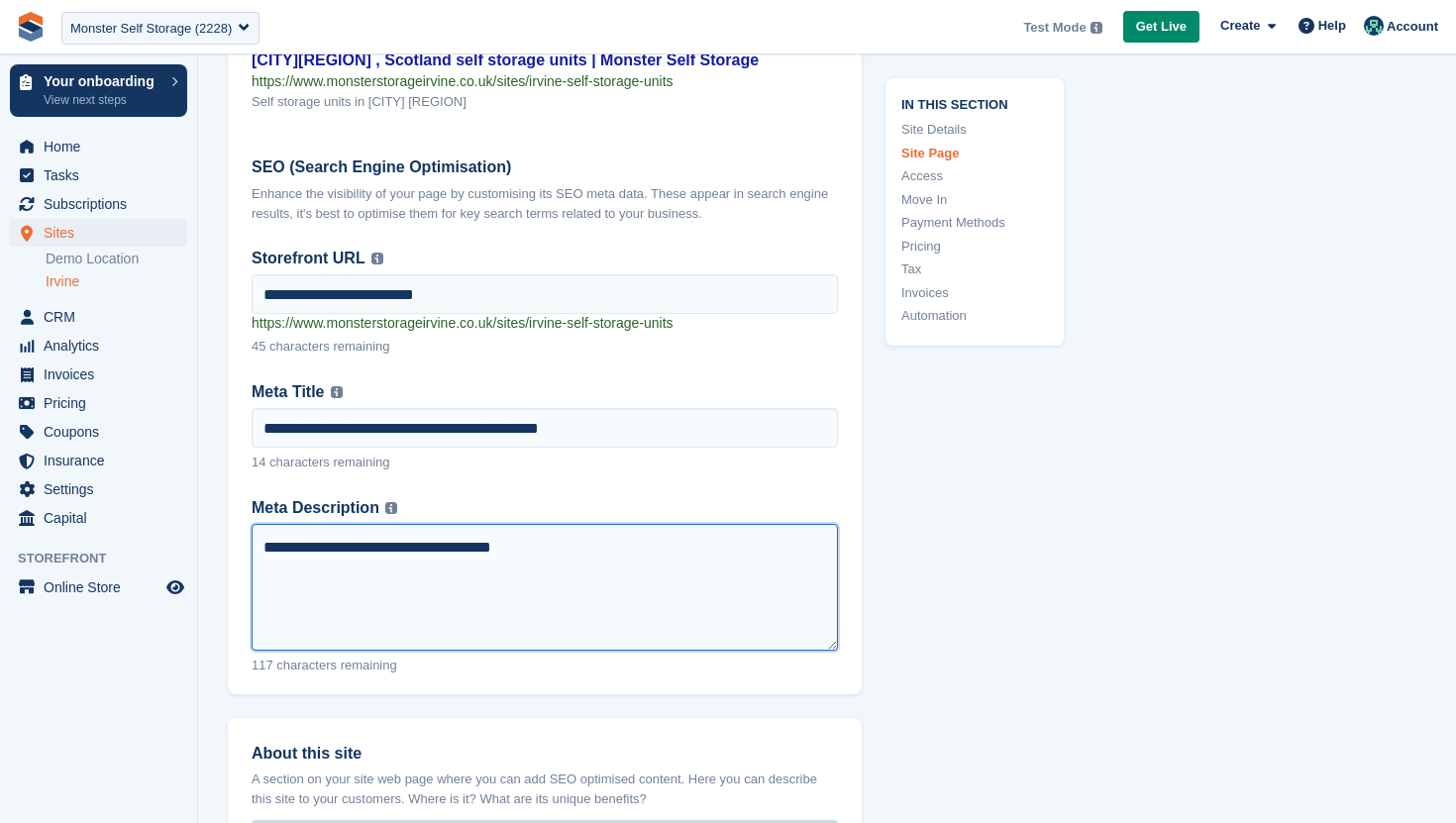 paste on "**********" 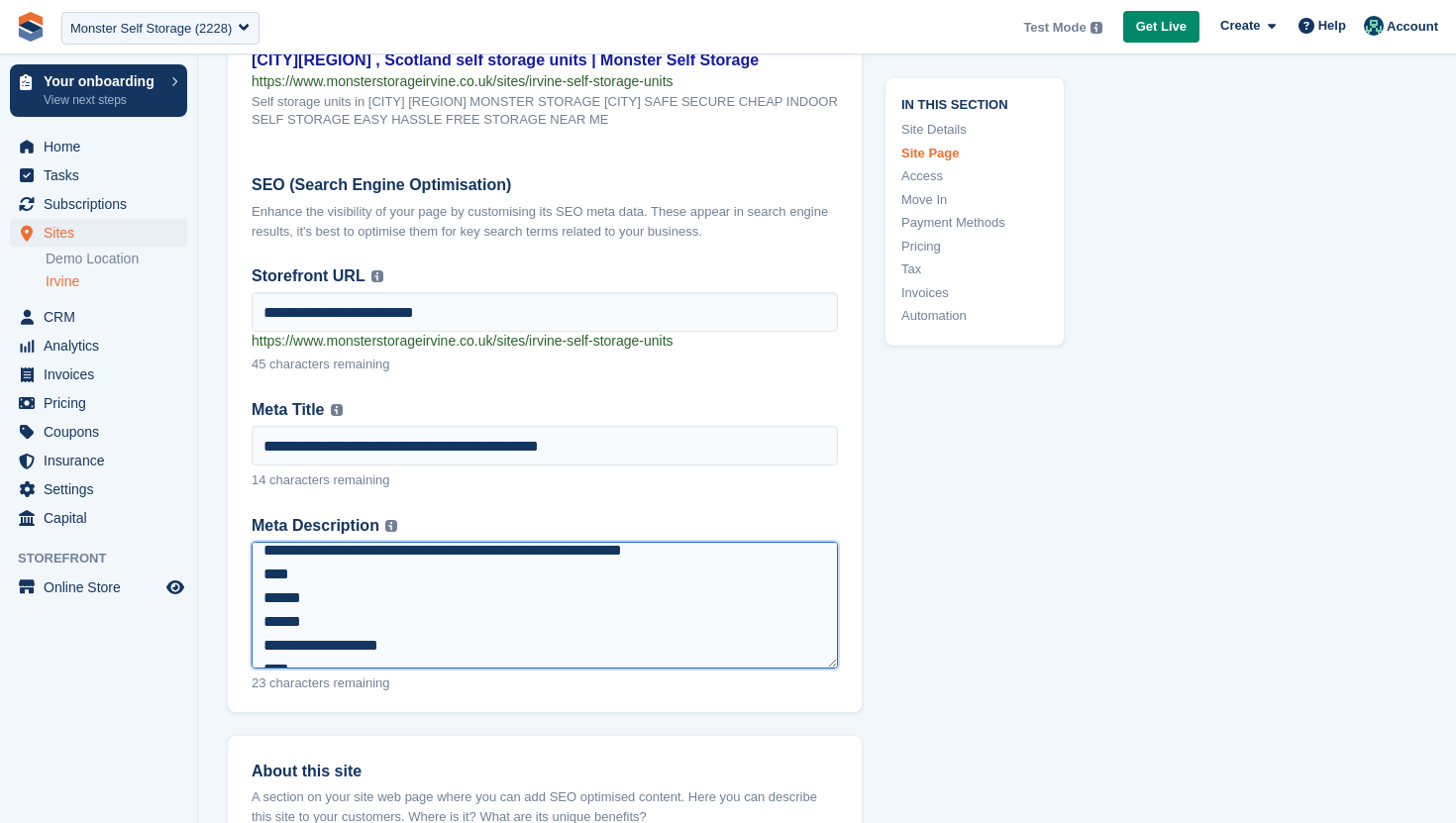 scroll, scrollTop: 0, scrollLeft: 0, axis: both 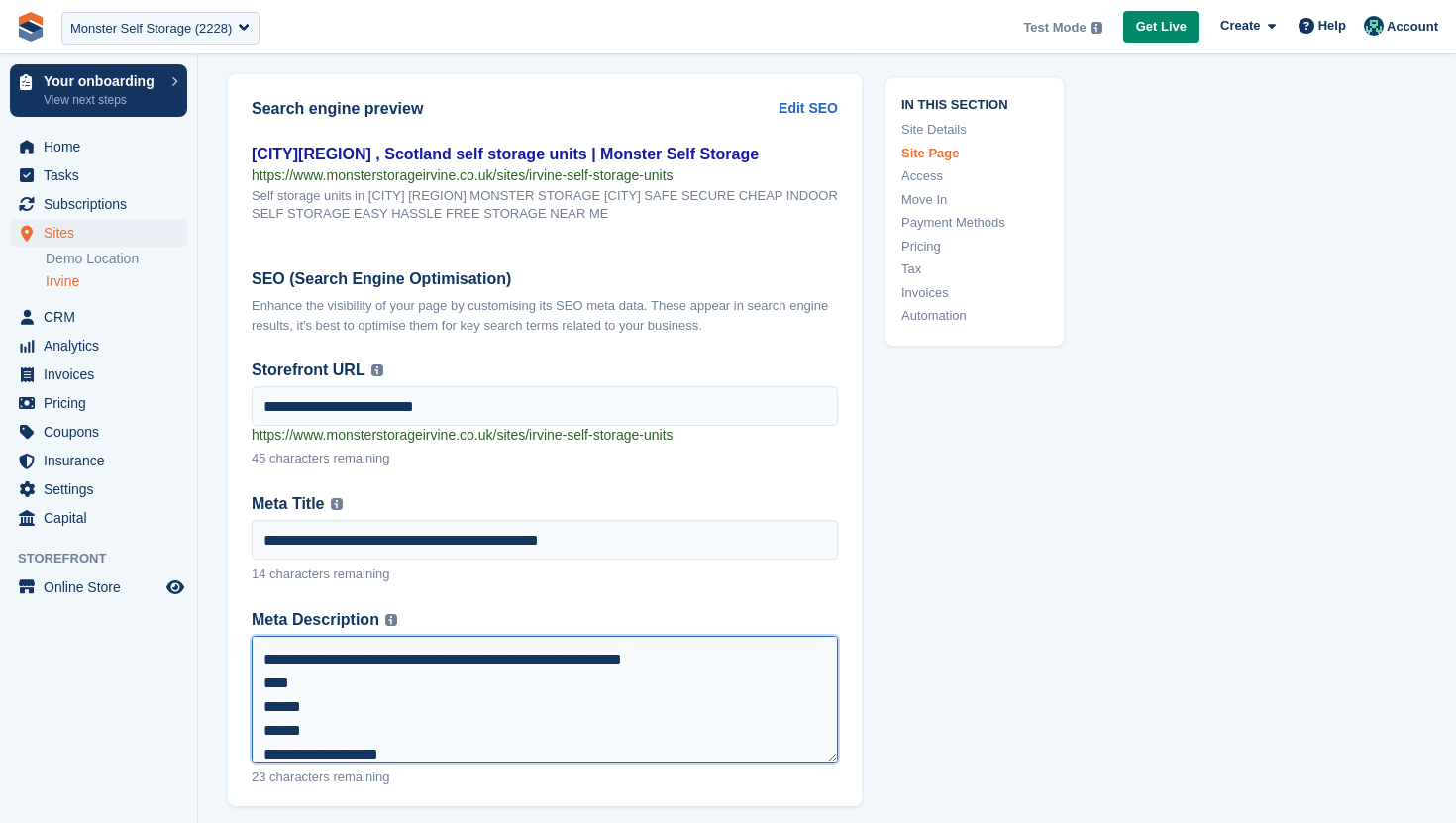 click on "**********" at bounding box center [545, 699] 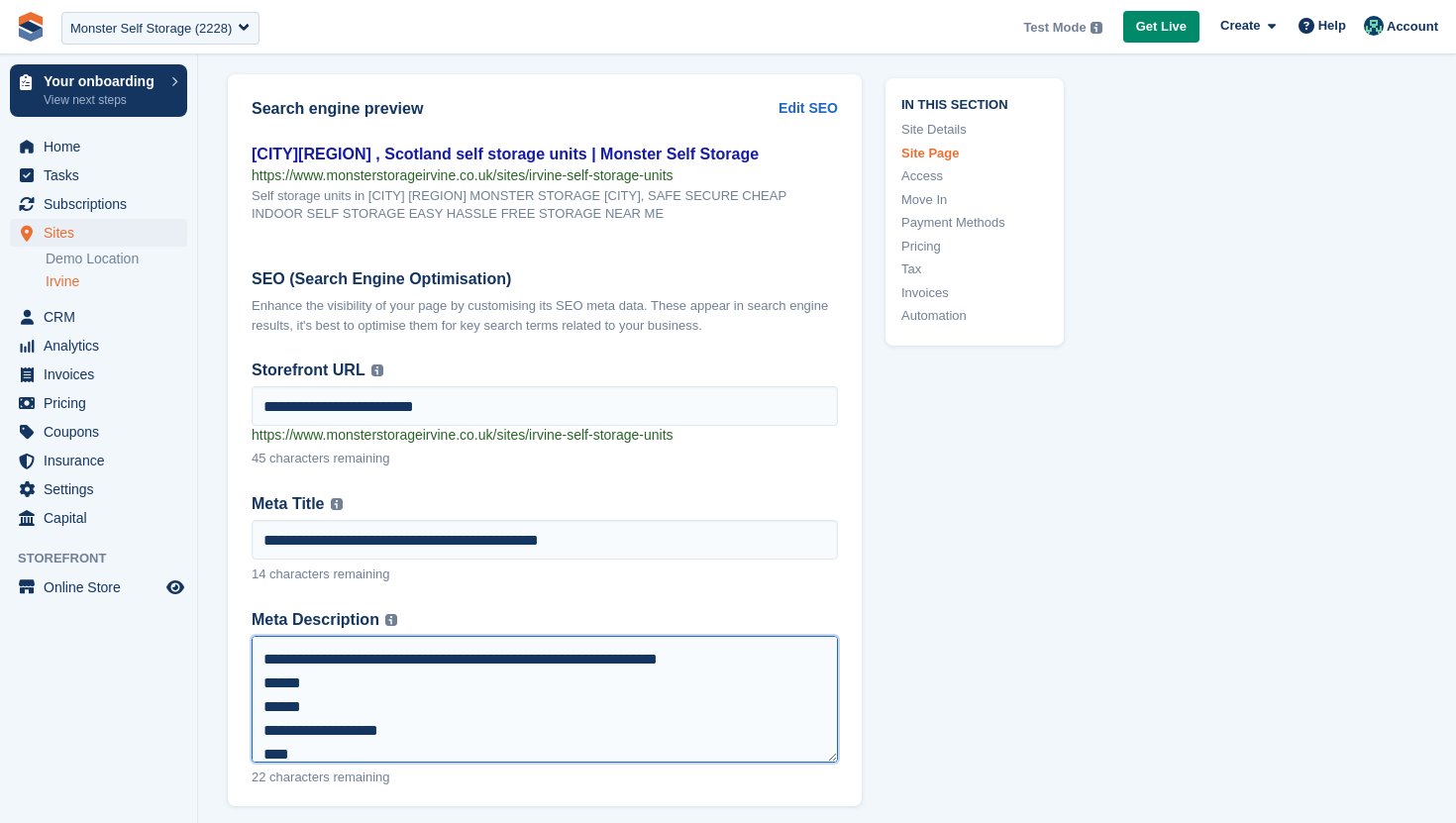 click on "**********" at bounding box center [545, 699] 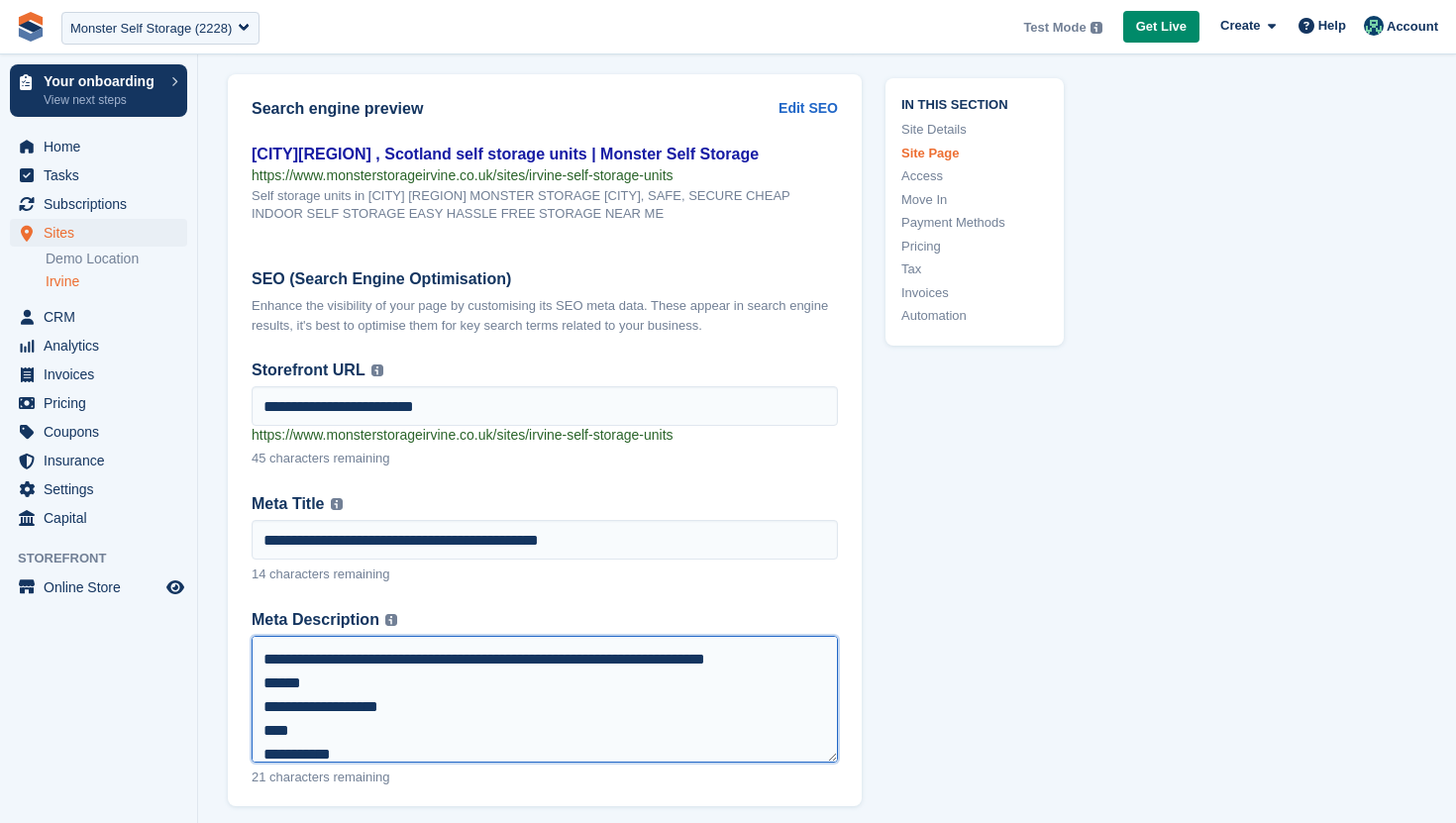 click on "**********" at bounding box center [545, 699] 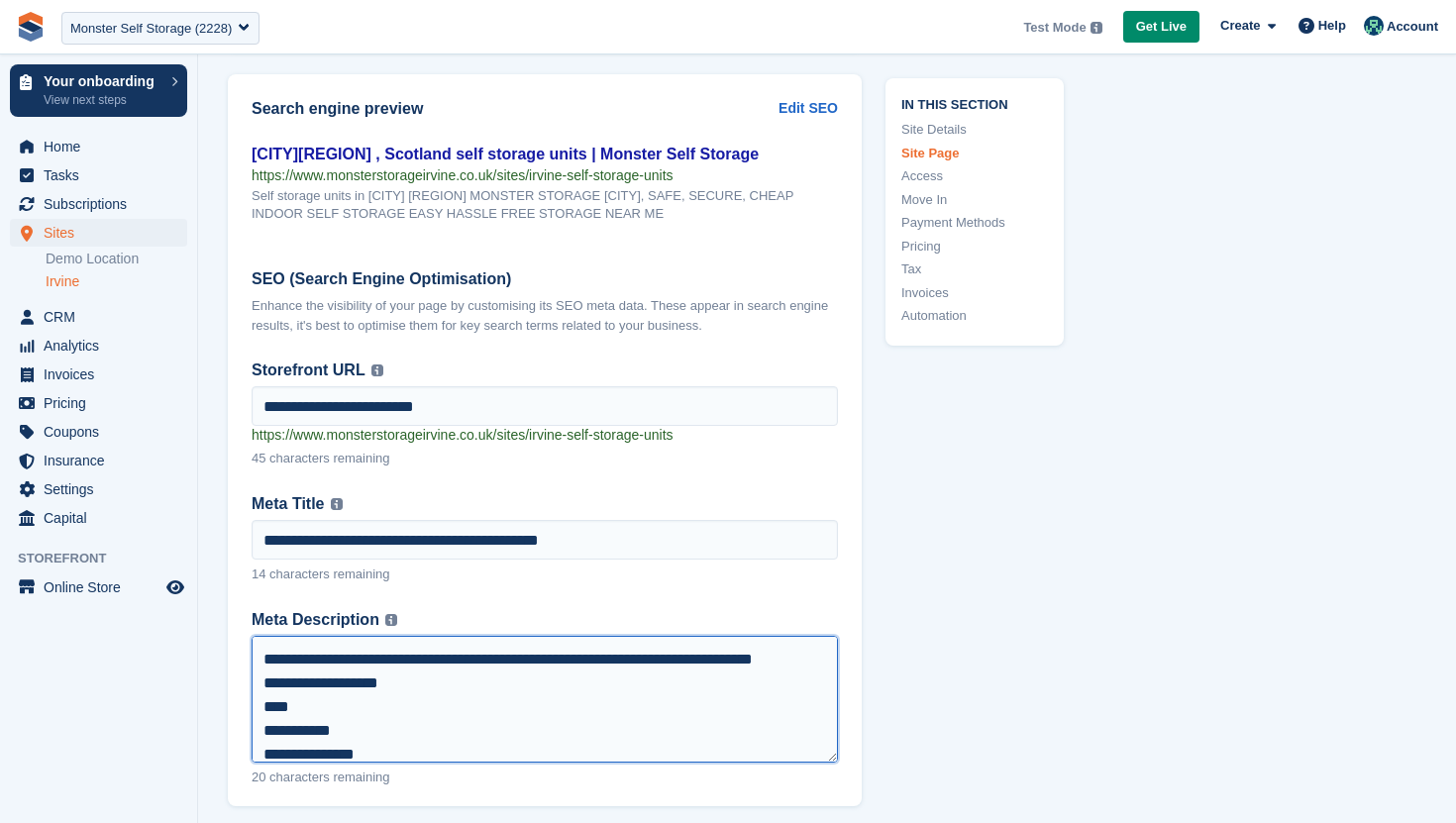 scroll, scrollTop: 40, scrollLeft: 0, axis: vertical 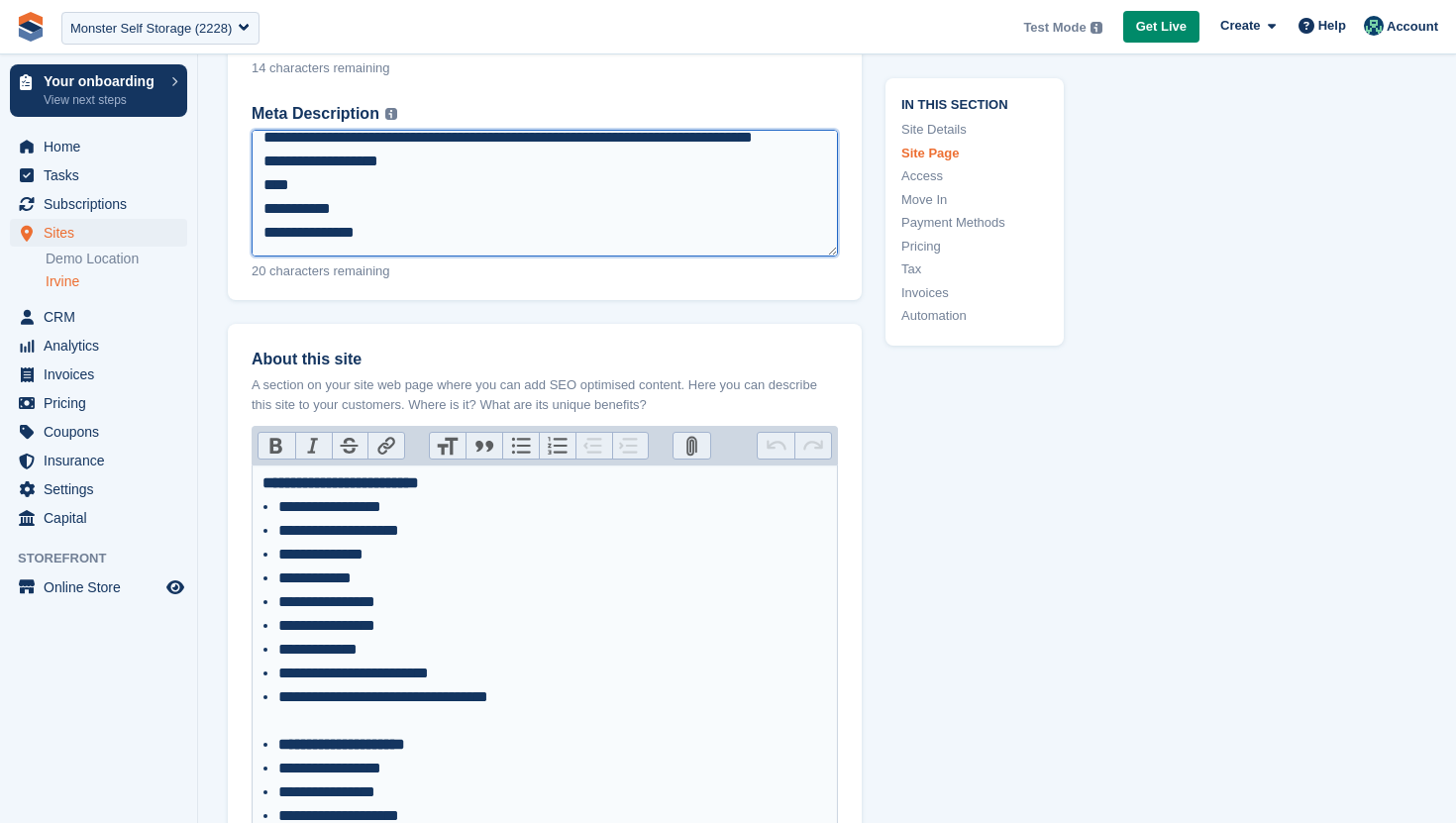 click on "**********" at bounding box center (545, 193) 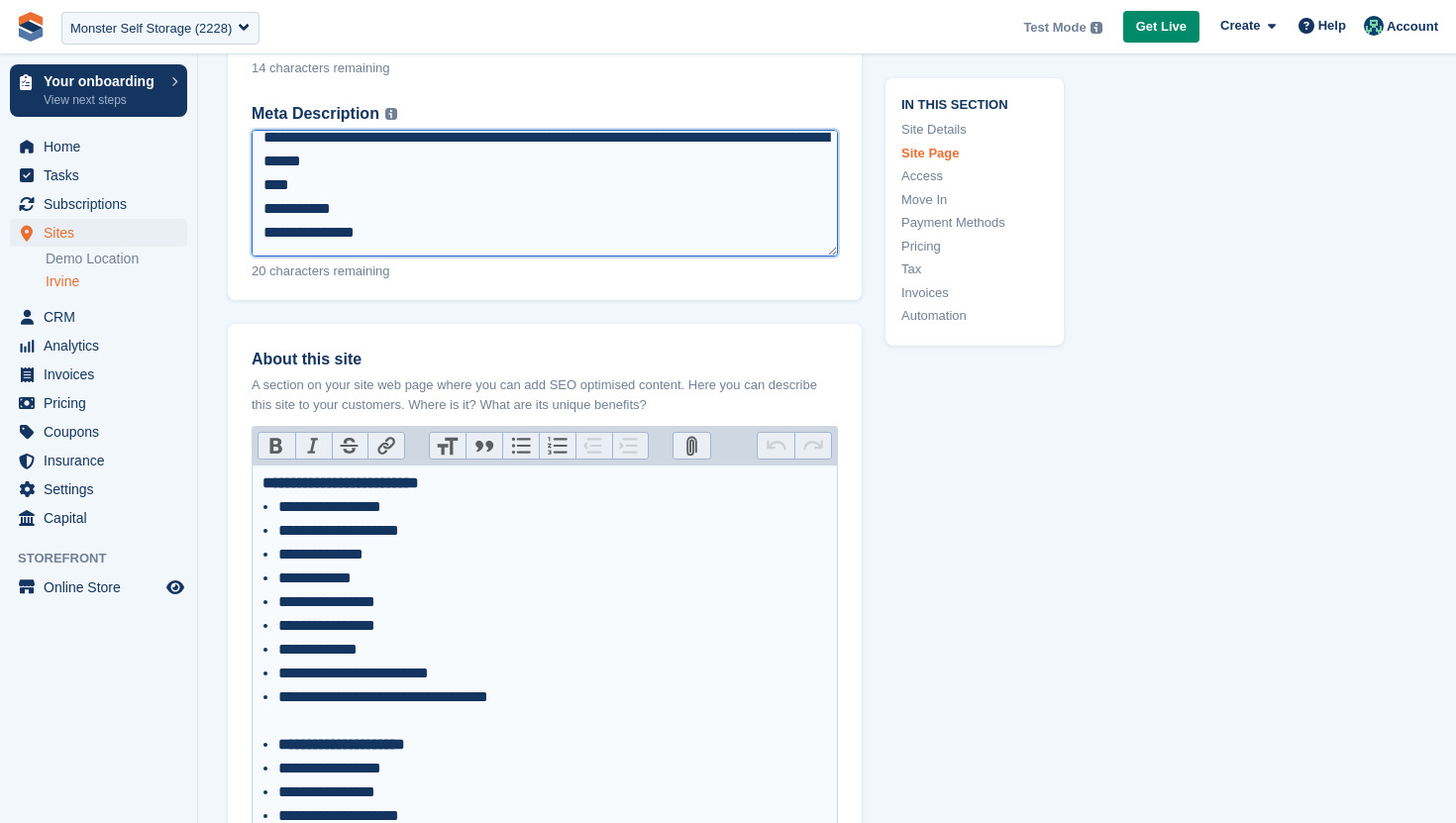 scroll, scrollTop: 16, scrollLeft: 0, axis: vertical 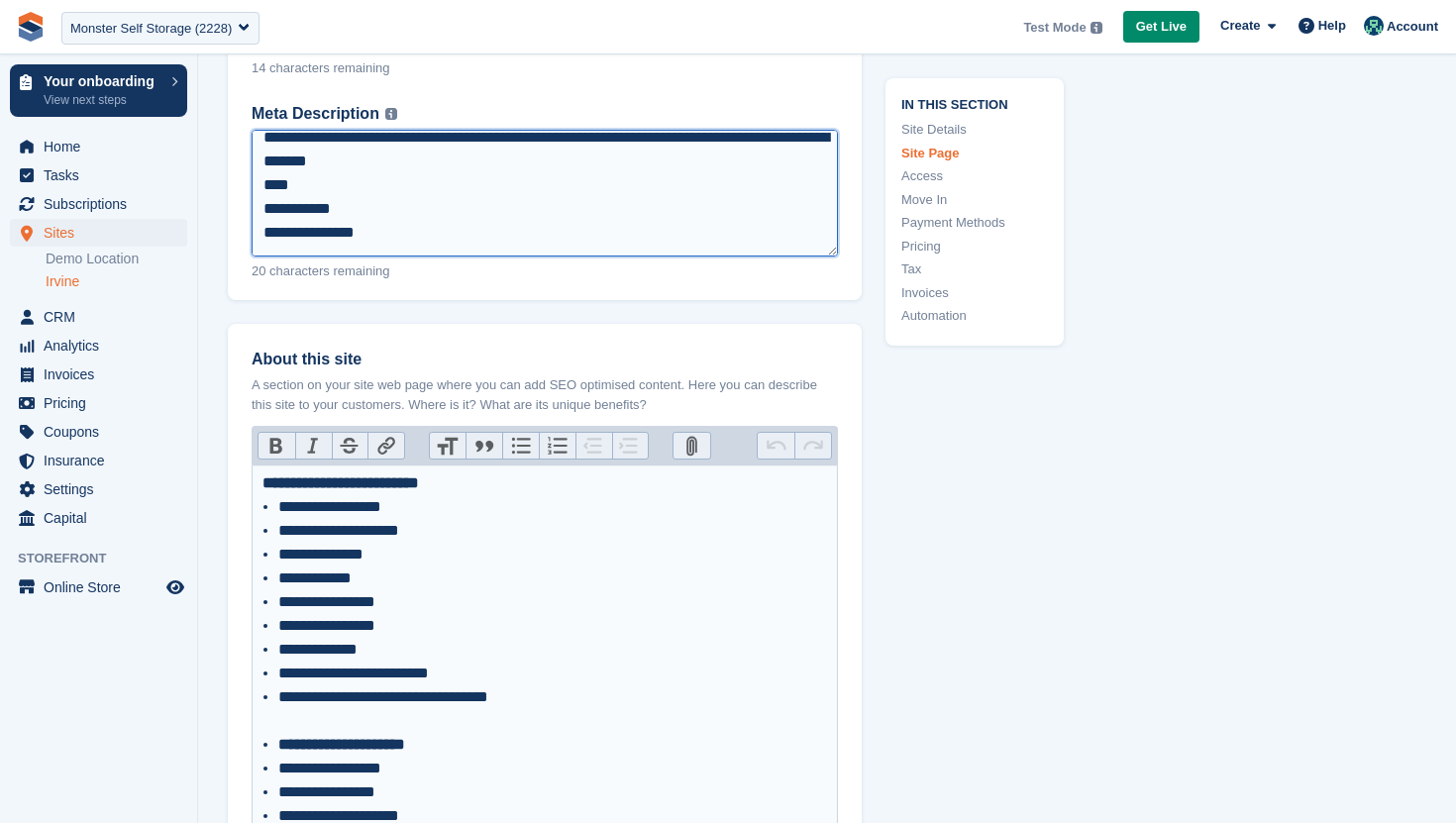 click on "**********" at bounding box center (545, 193) 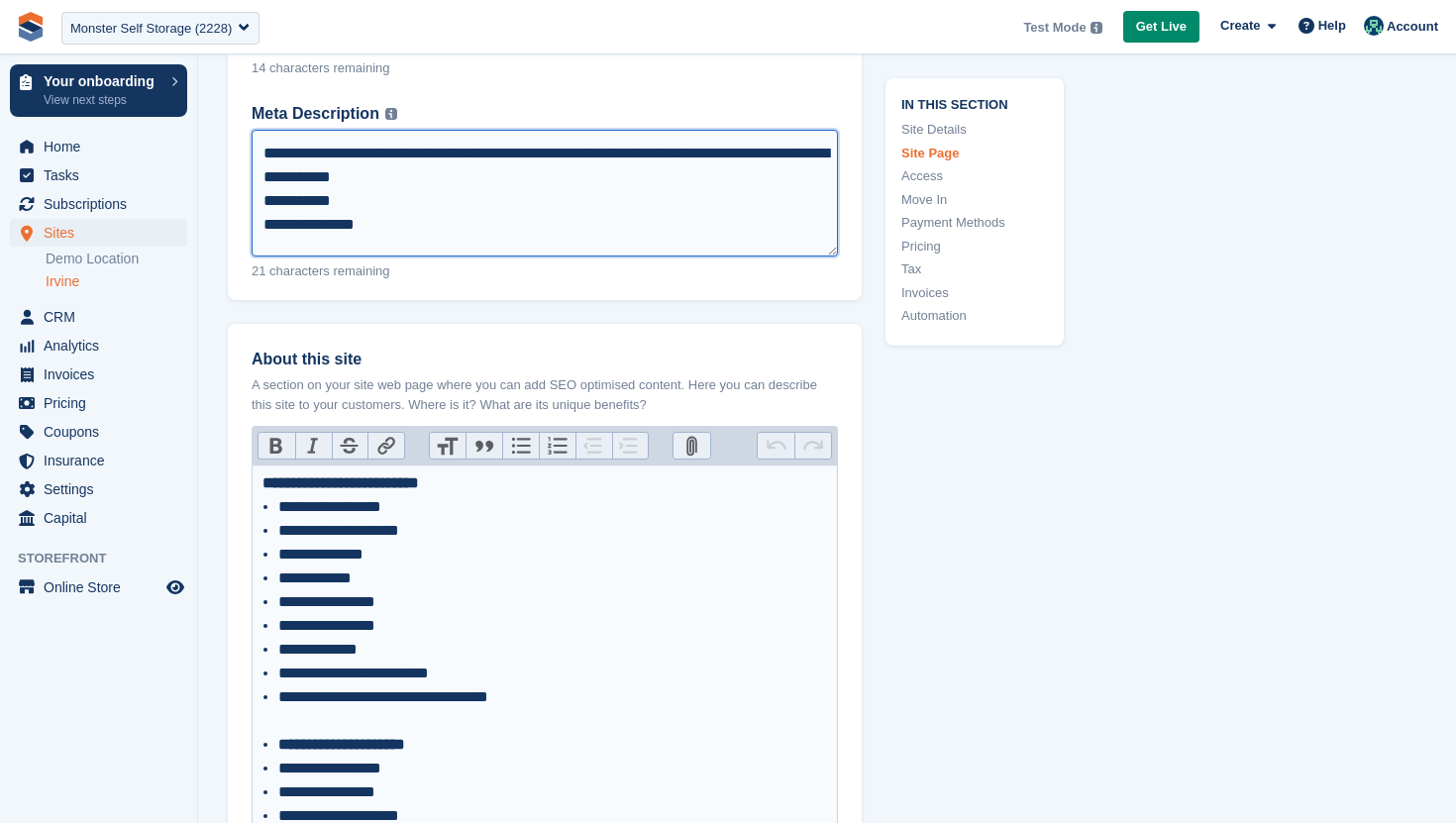 scroll, scrollTop: 0, scrollLeft: 0, axis: both 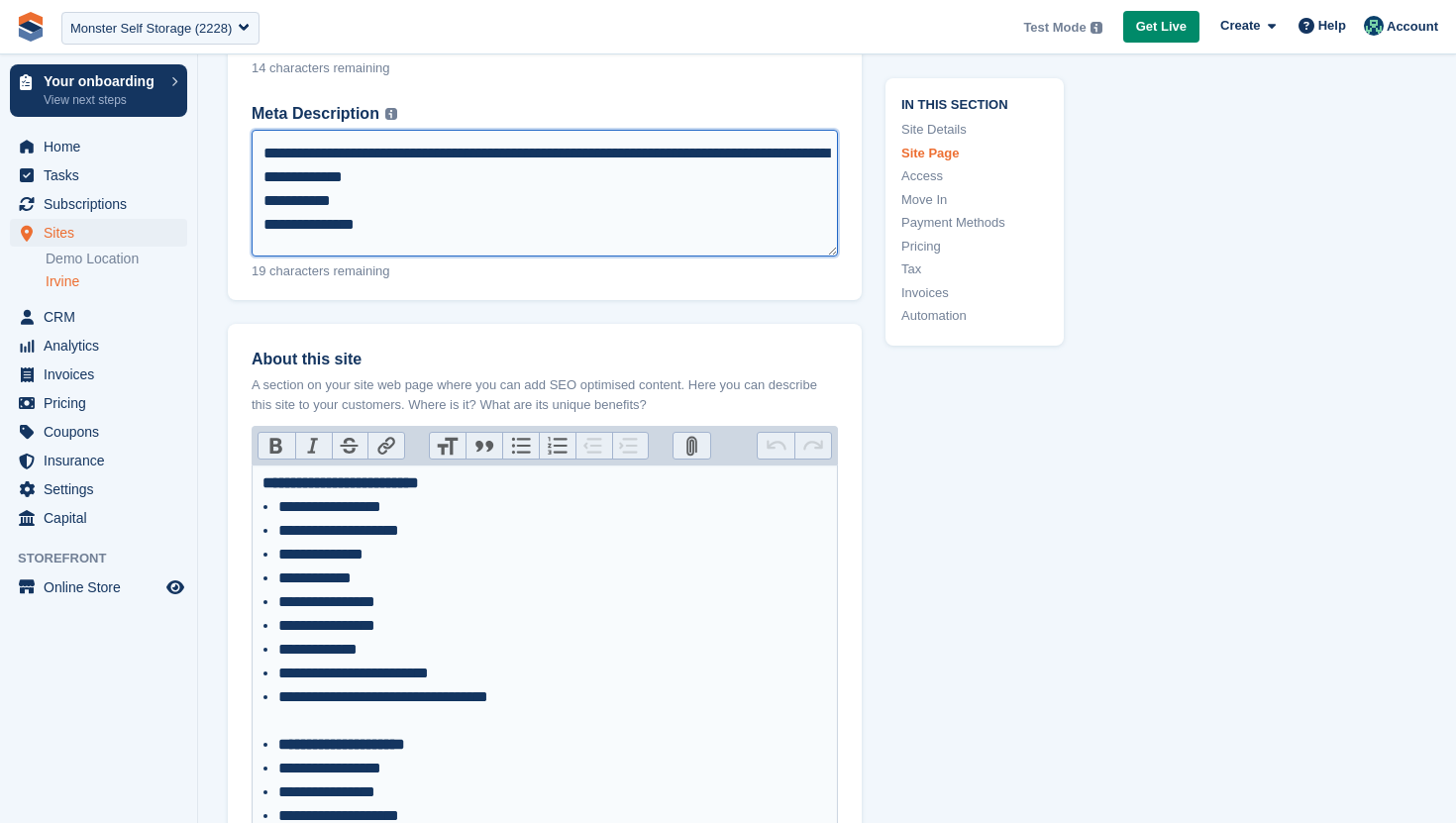 click on "**********" at bounding box center (545, 193) 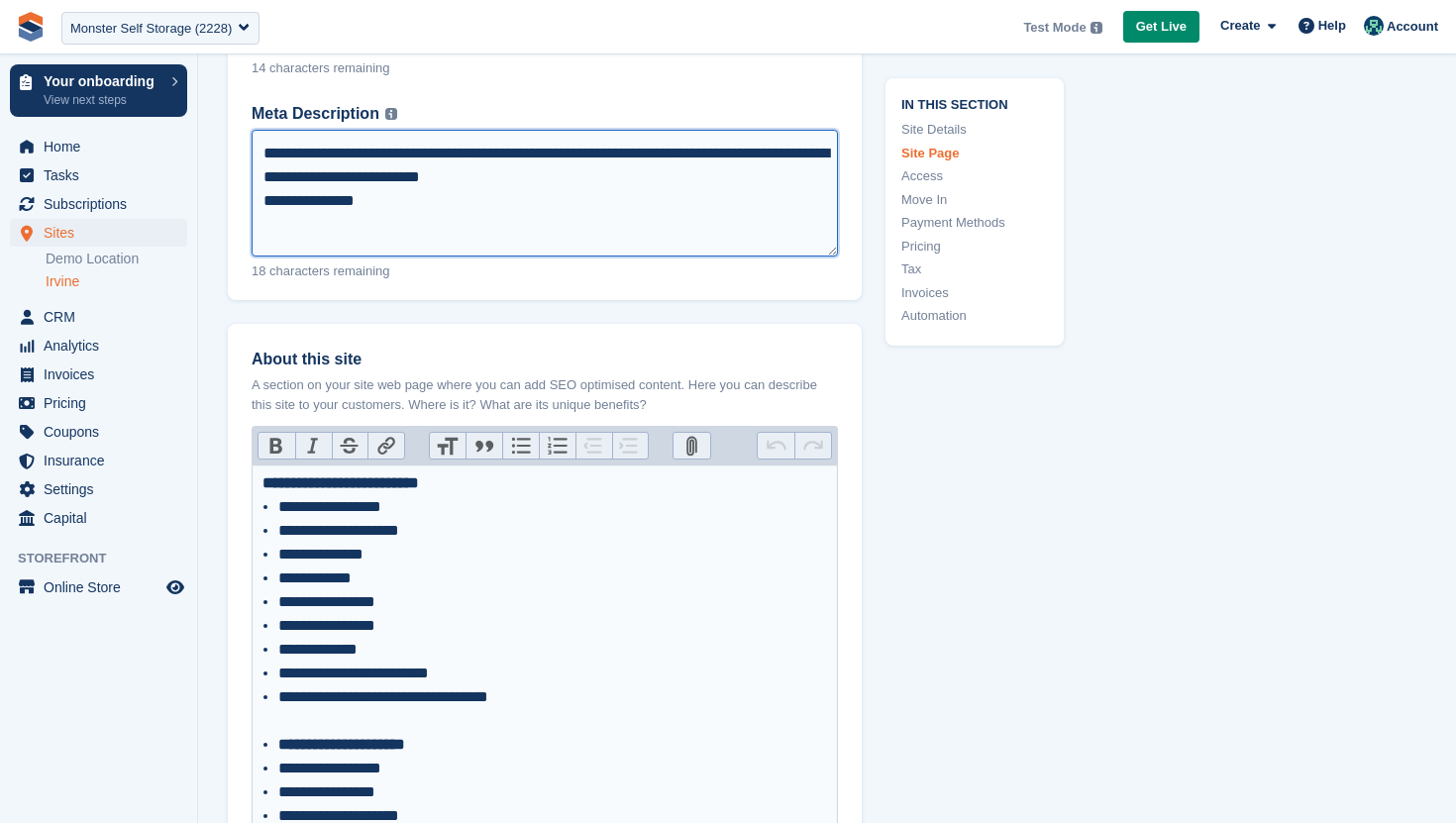 click on "**********" at bounding box center (545, 193) 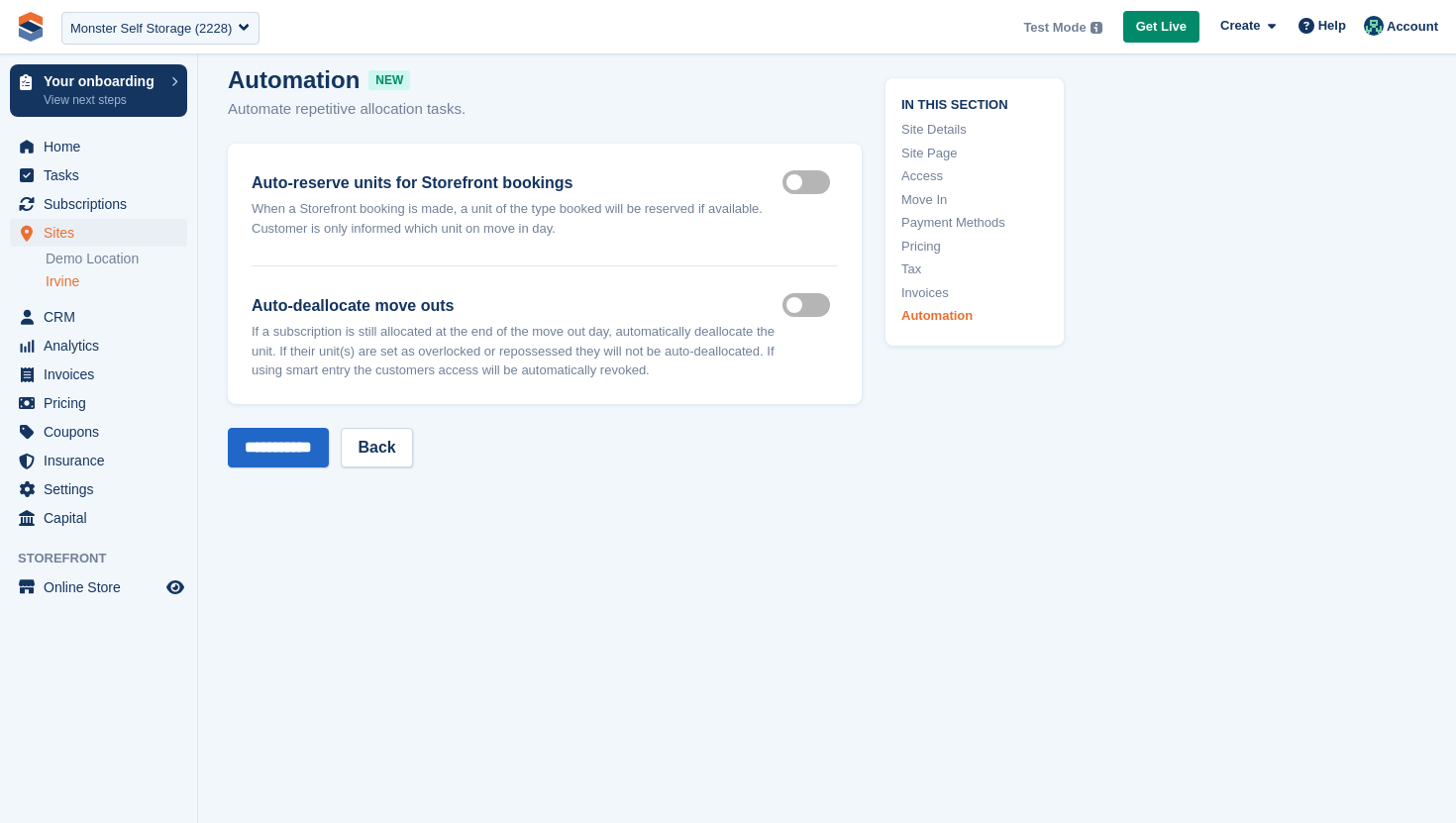 scroll, scrollTop: 8923, scrollLeft: 0, axis: vertical 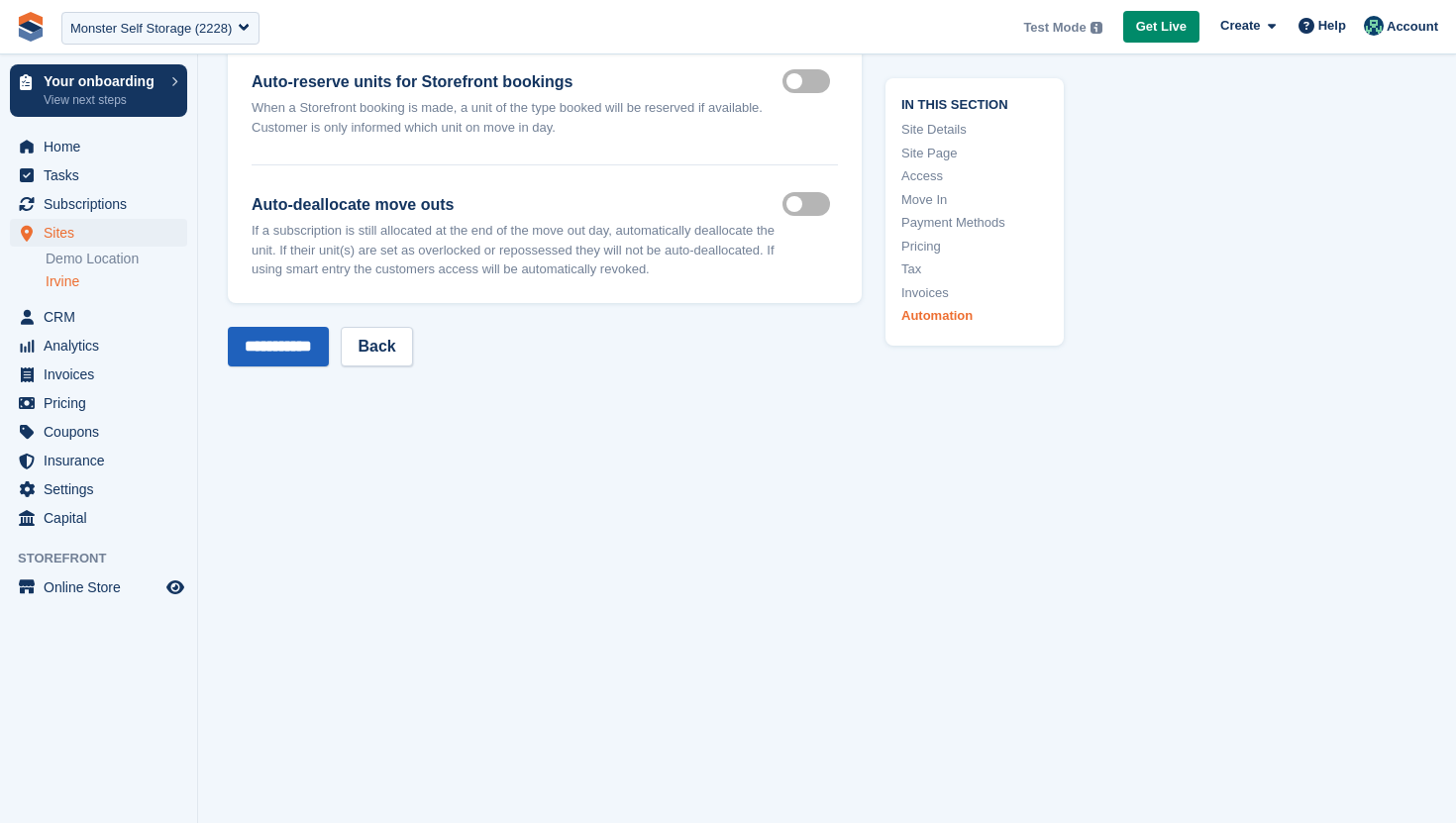 type on "**********" 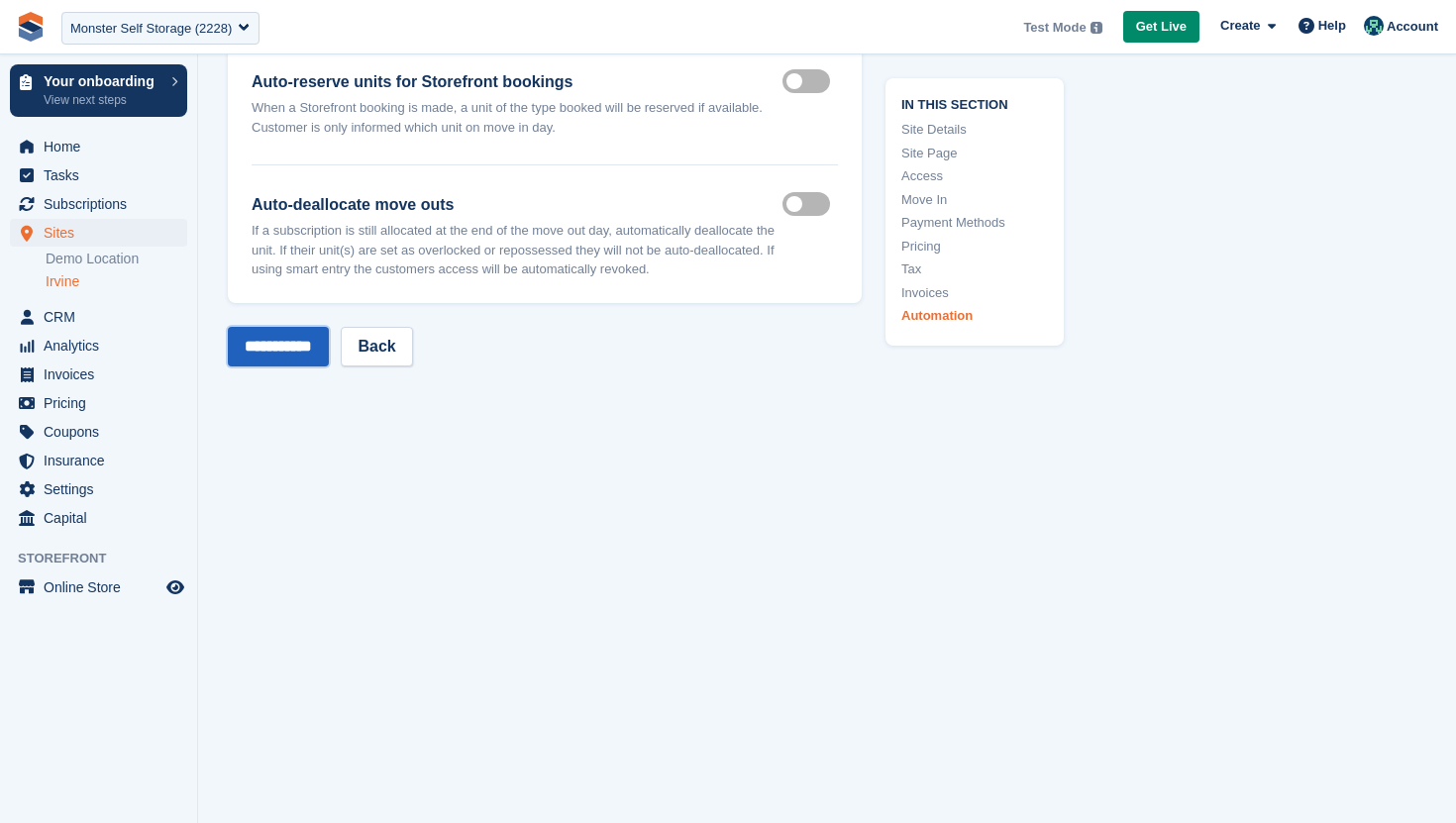 click on "**********" at bounding box center (278, 347) 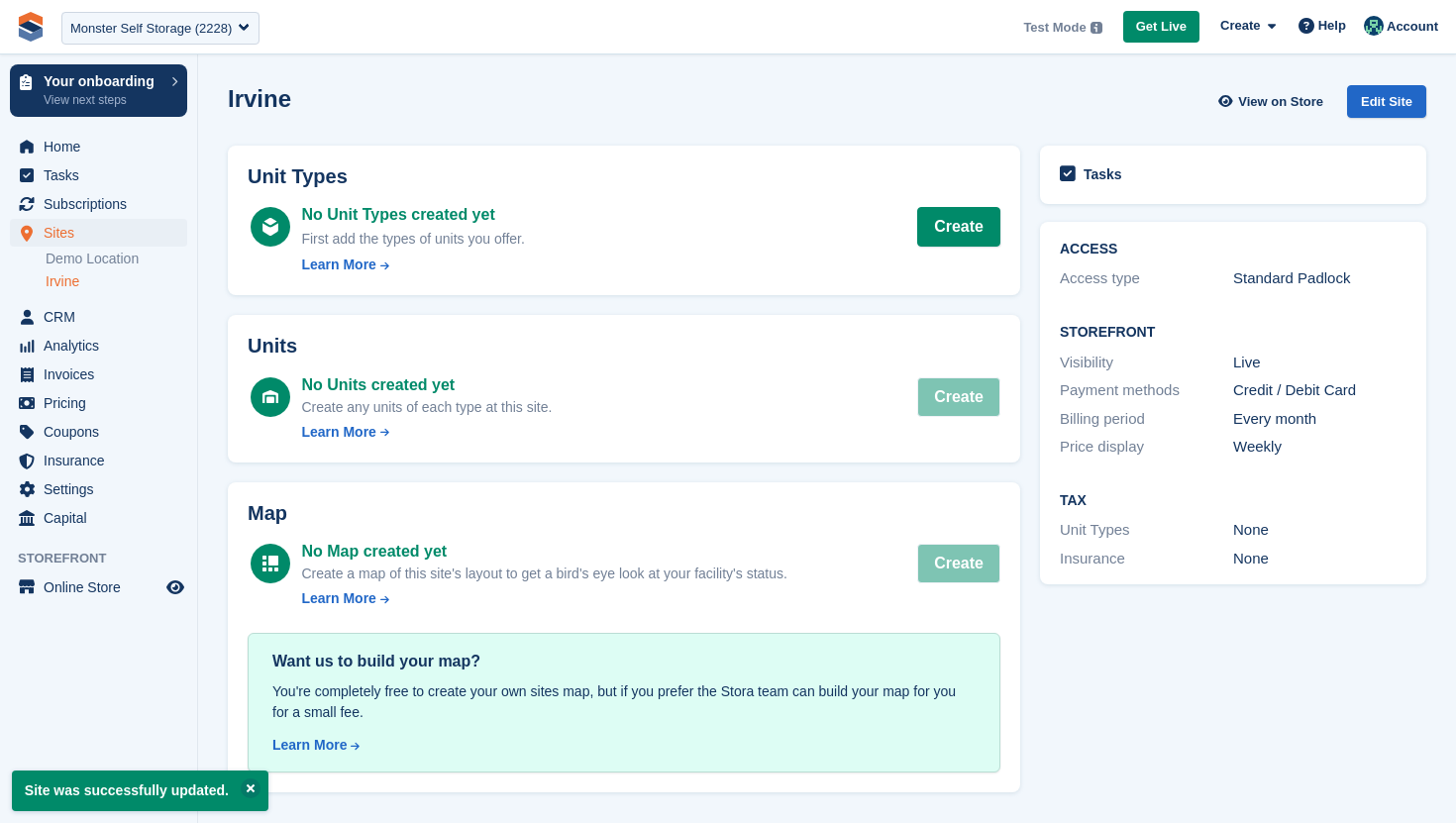 scroll, scrollTop: 0, scrollLeft: 0, axis: both 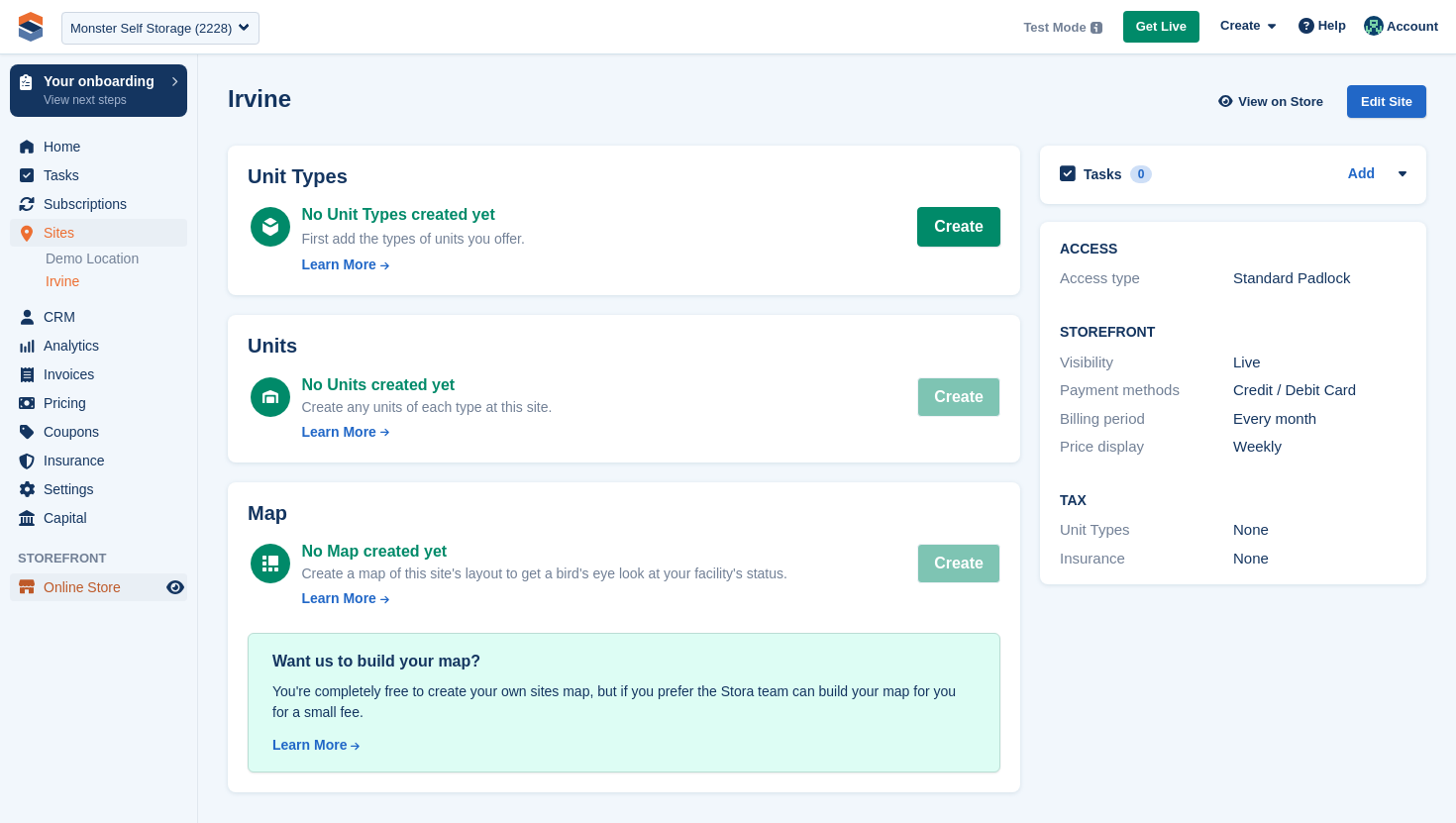 click on "Online Store" at bounding box center [103, 587] 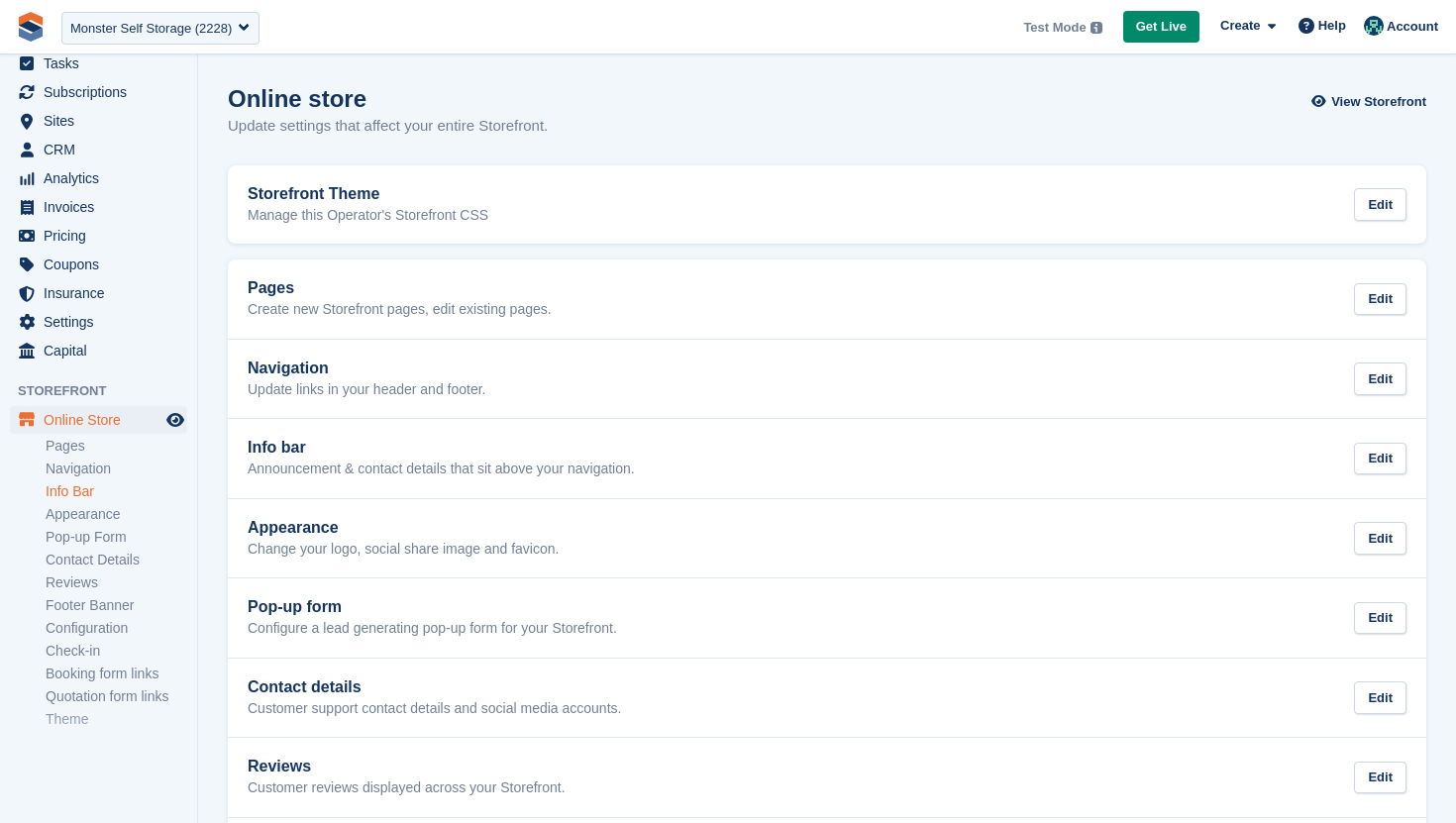 scroll, scrollTop: 137, scrollLeft: 0, axis: vertical 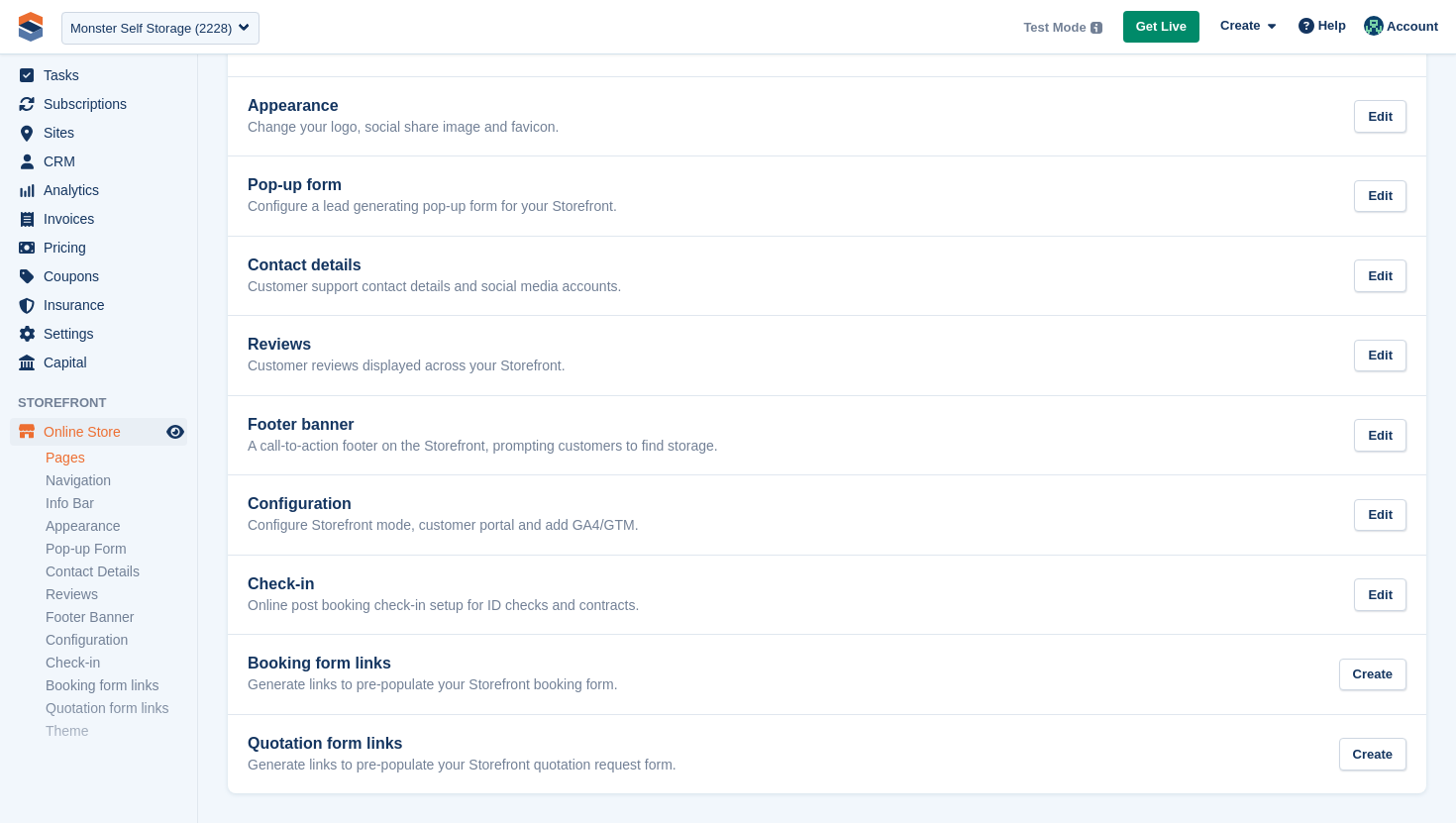 click on "Pages" at bounding box center [116, 458] 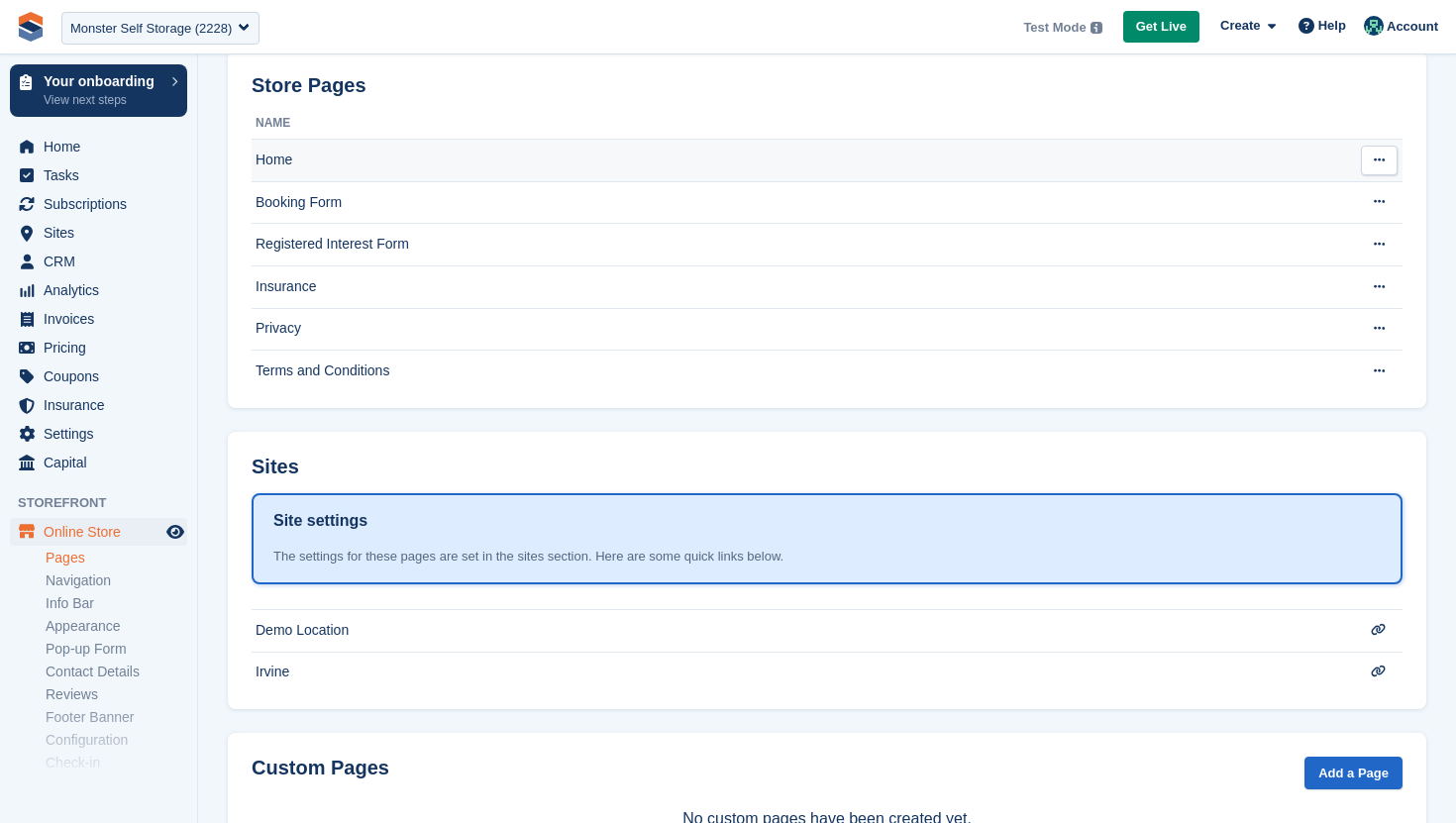scroll, scrollTop: 195, scrollLeft: 0, axis: vertical 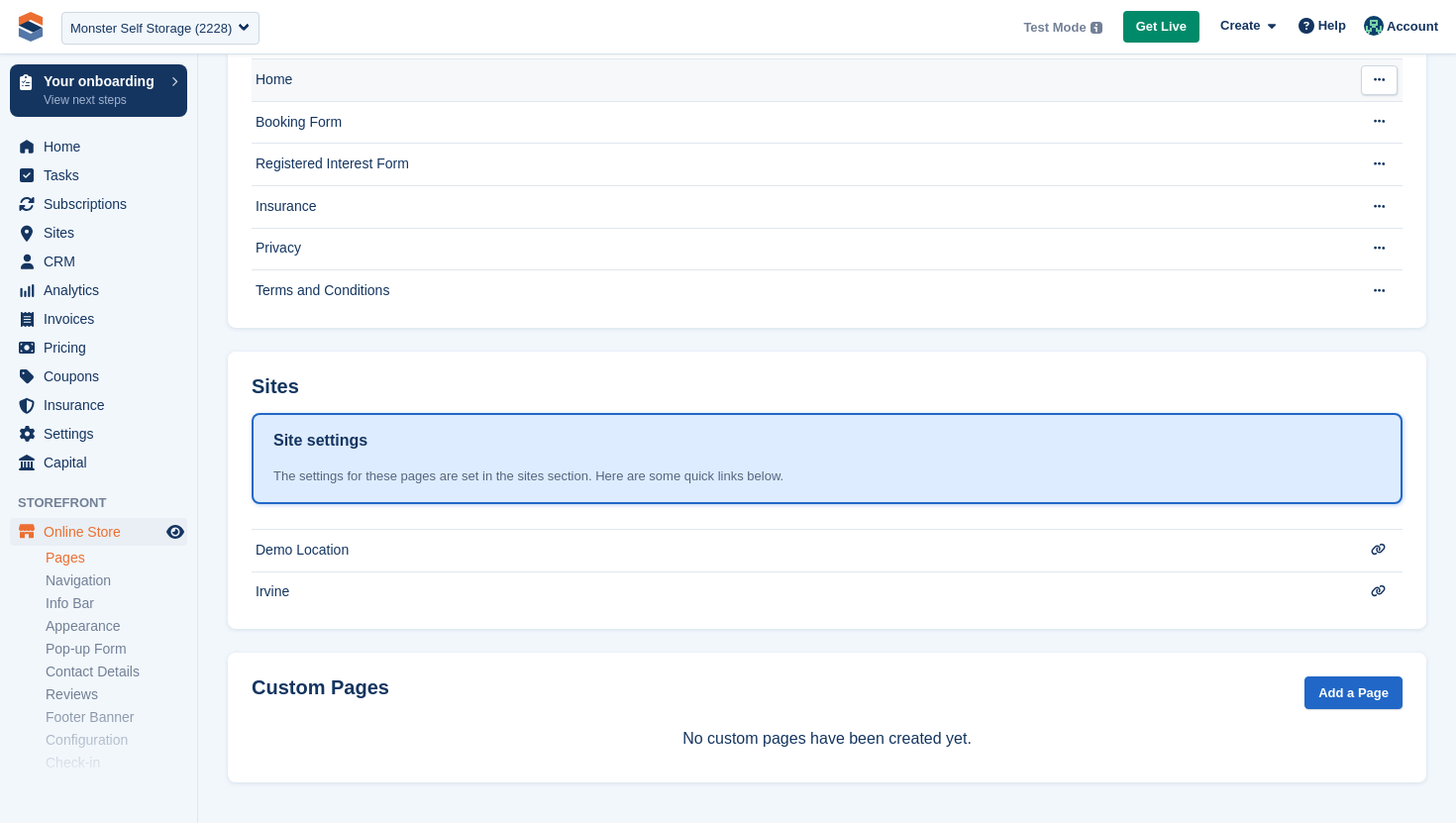 click at bounding box center [1379, 80] 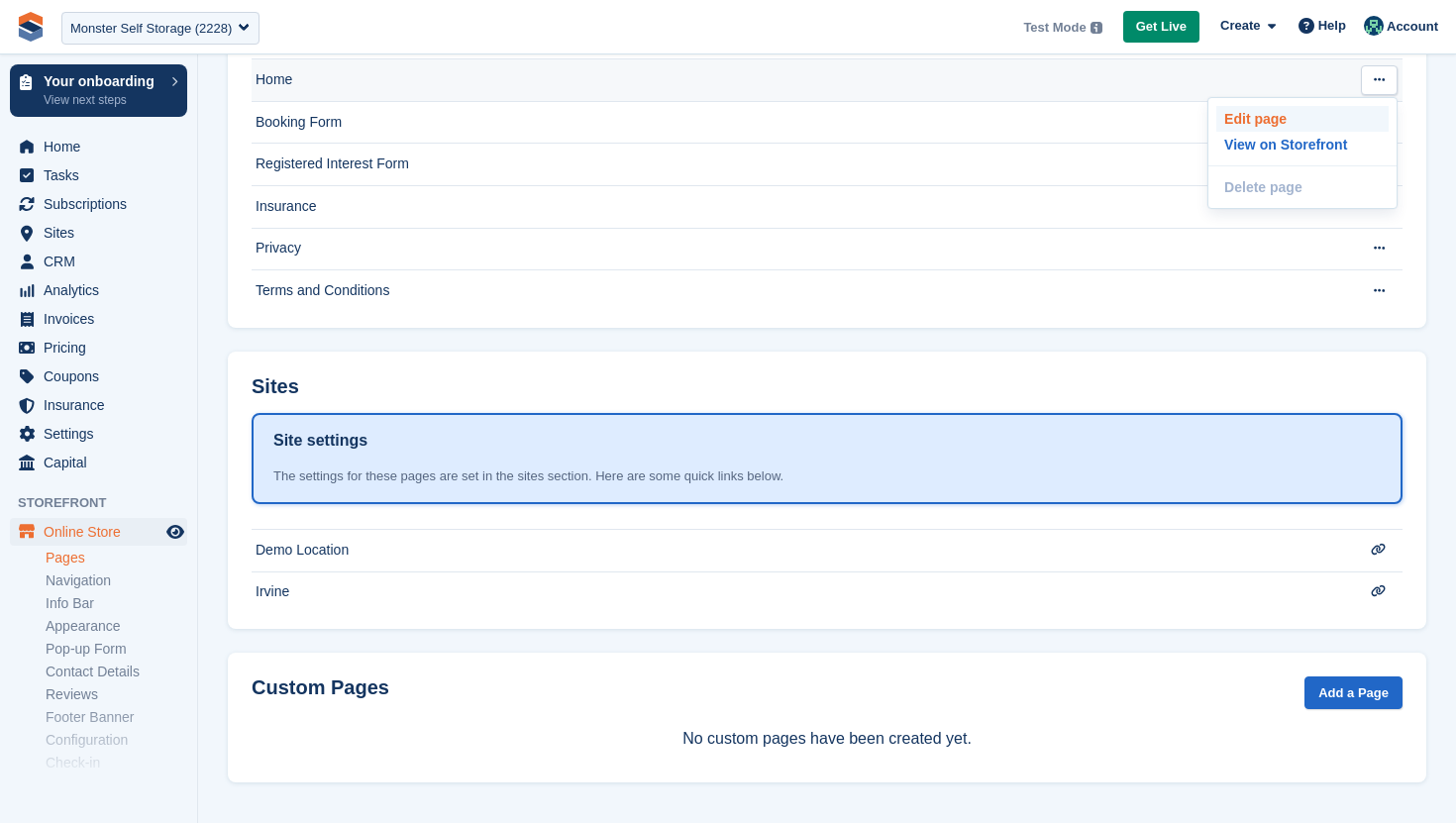 click on "Edit page" at bounding box center [1302, 119] 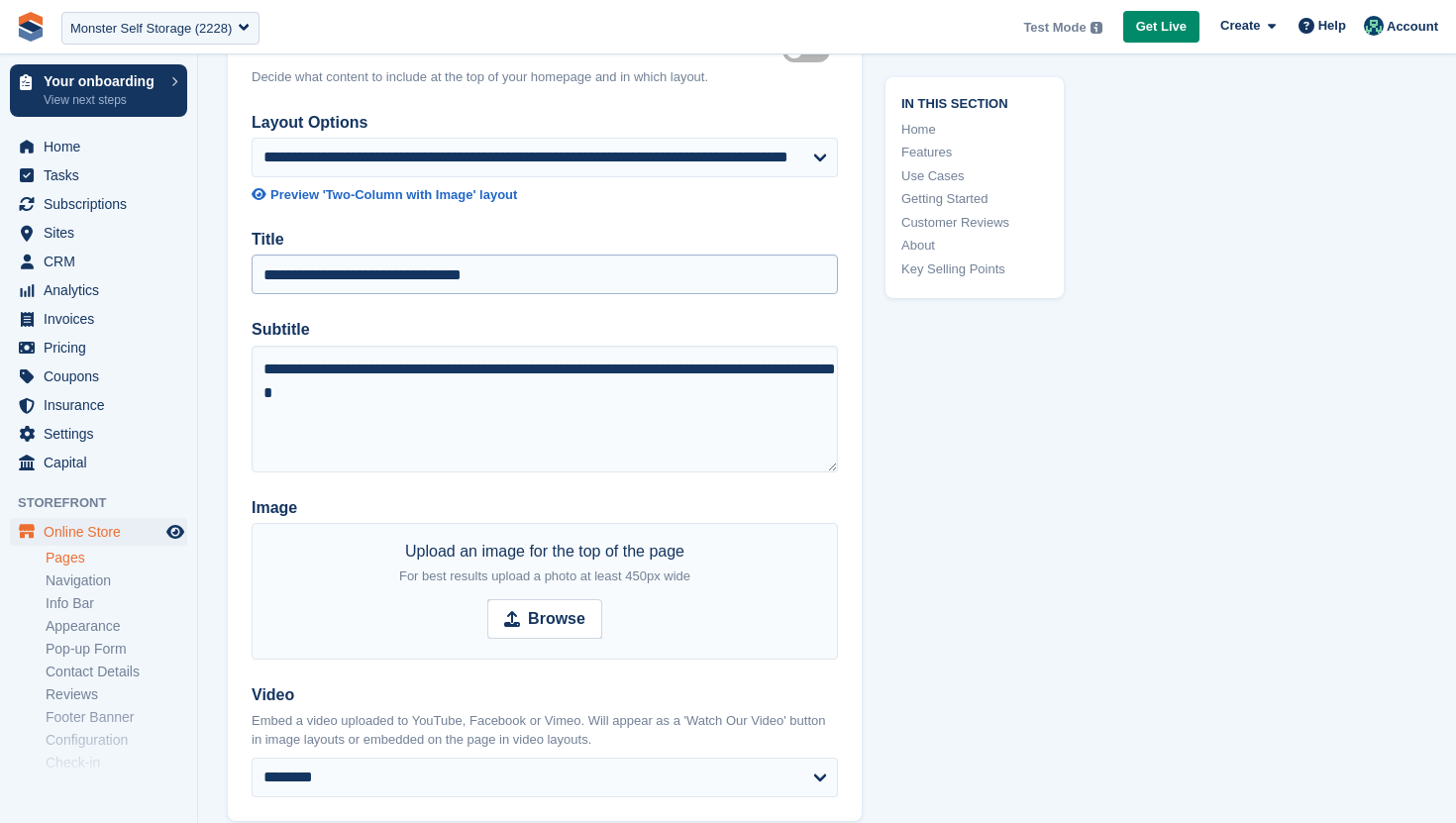 scroll, scrollTop: 130, scrollLeft: 0, axis: vertical 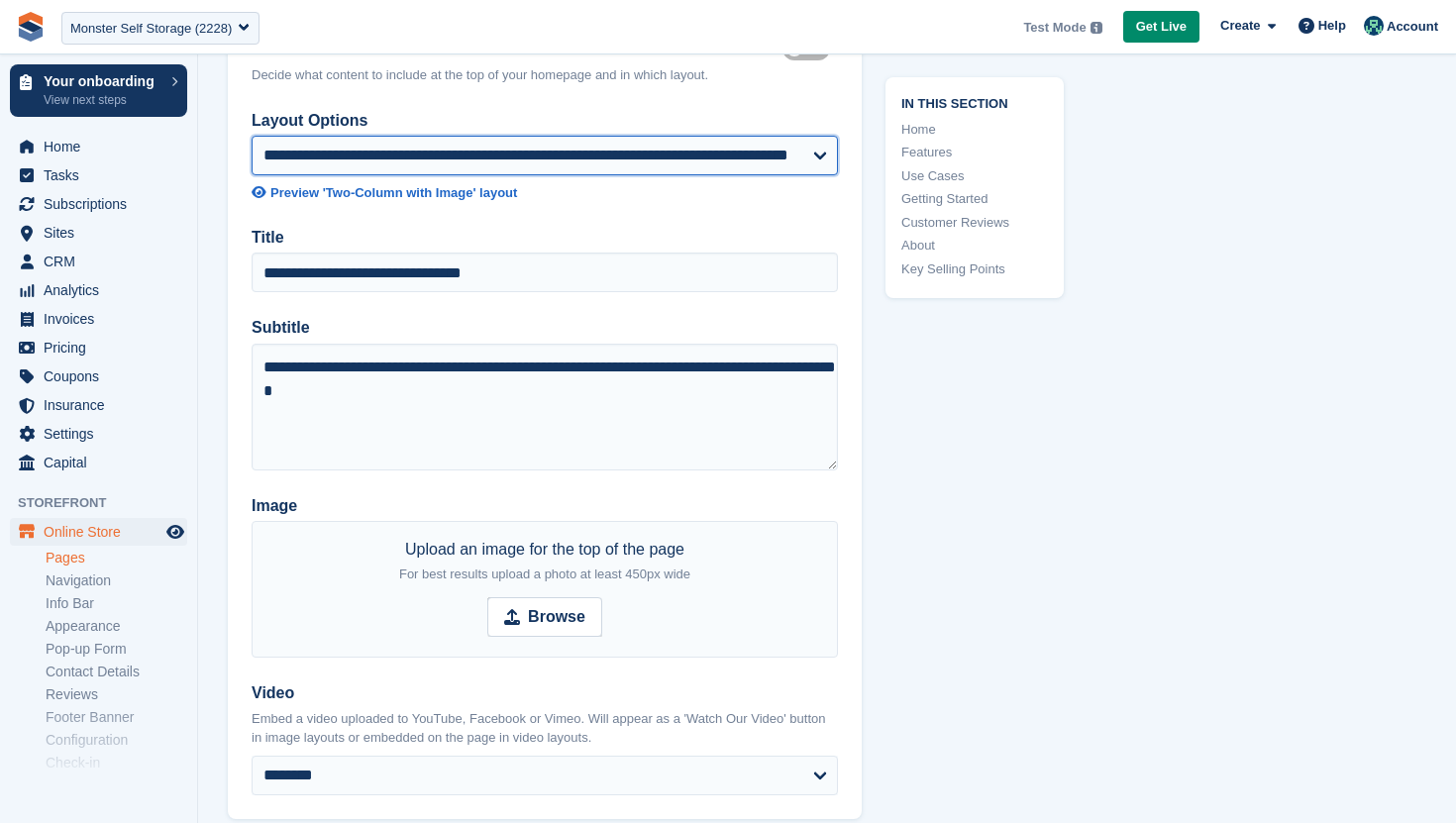 click on "**********" at bounding box center (545, 155) 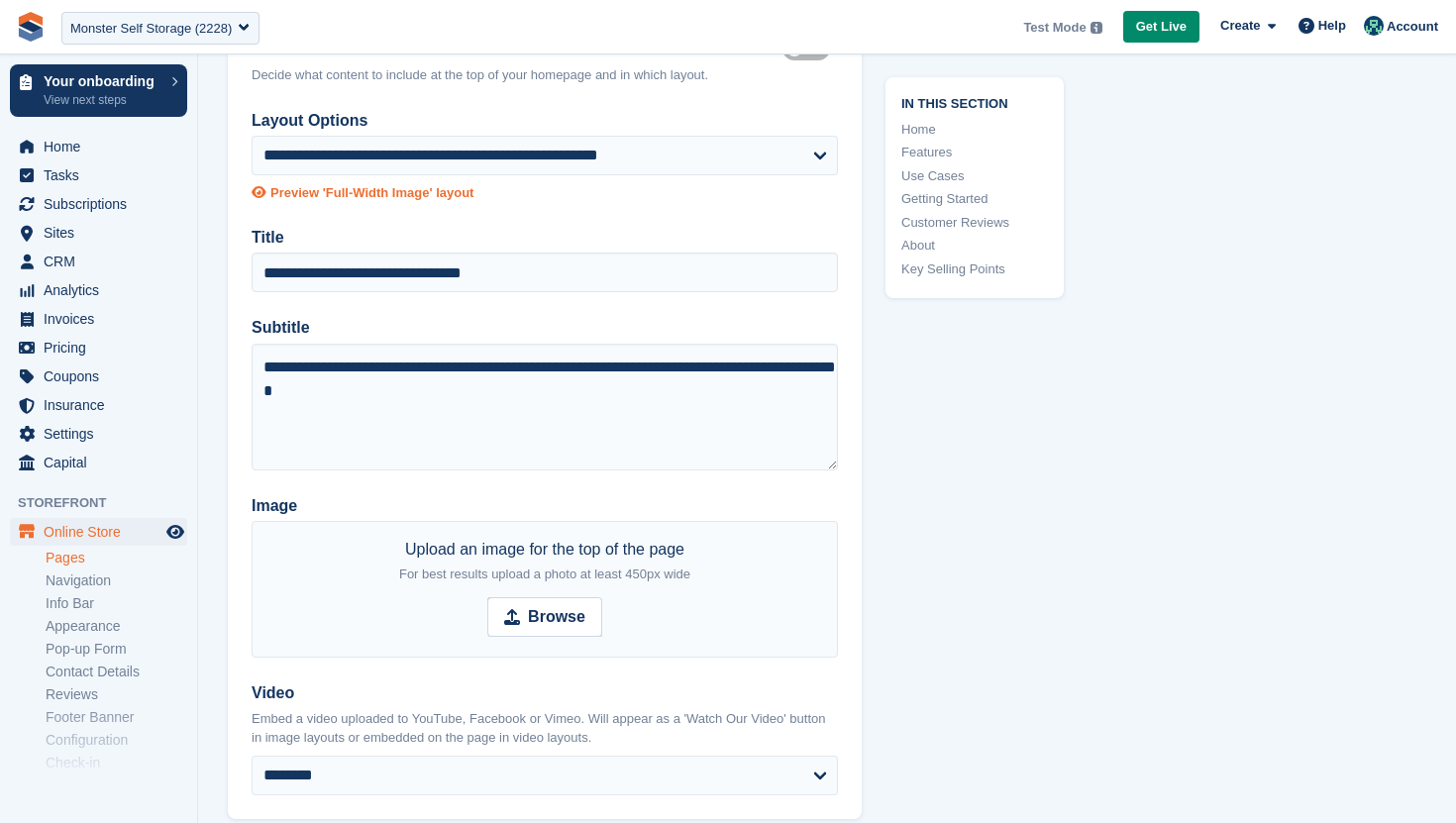 click on "Preview 'Full-Width Image' layout" at bounding box center [371, 193] 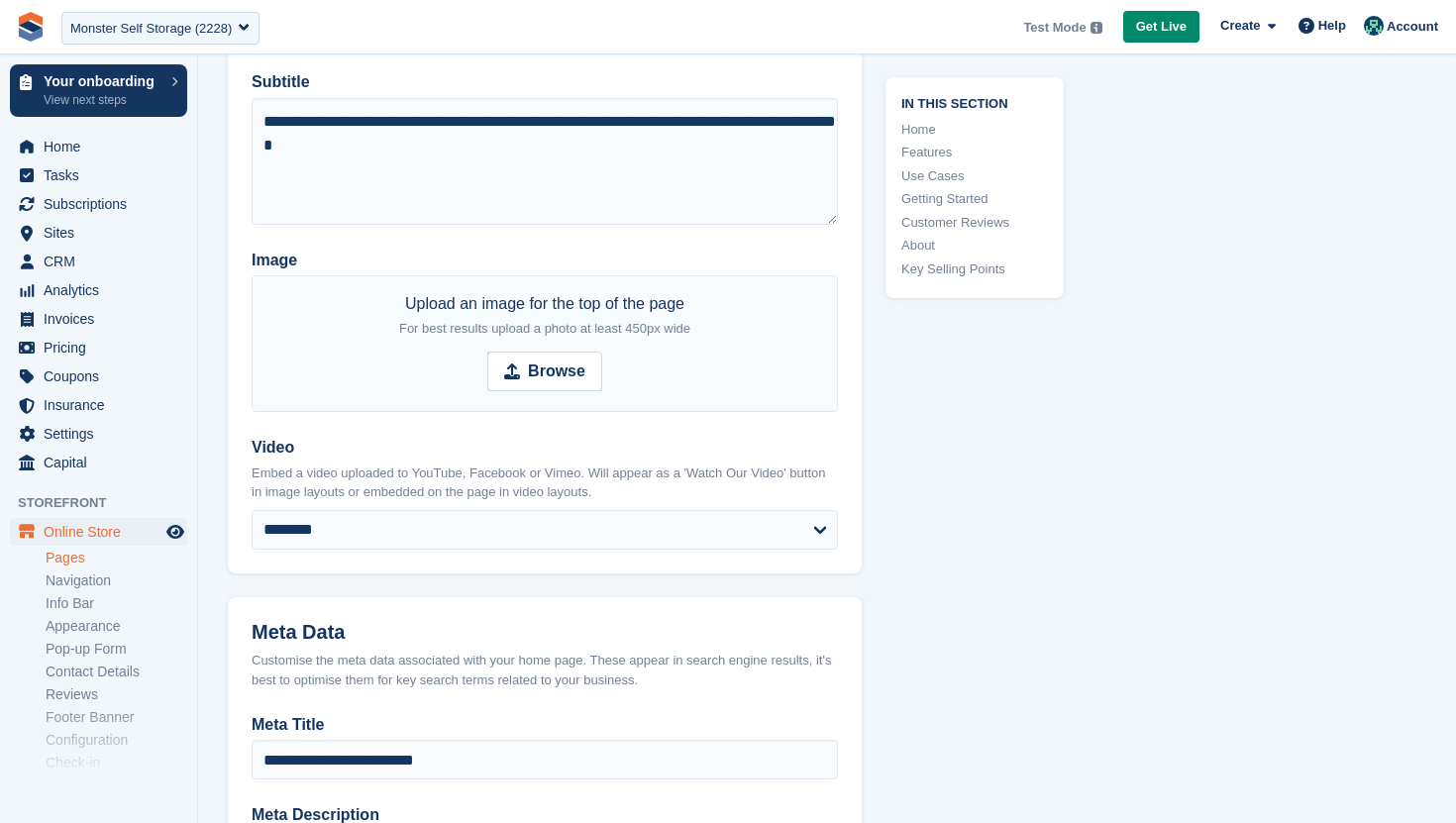 scroll, scrollTop: 372, scrollLeft: 0, axis: vertical 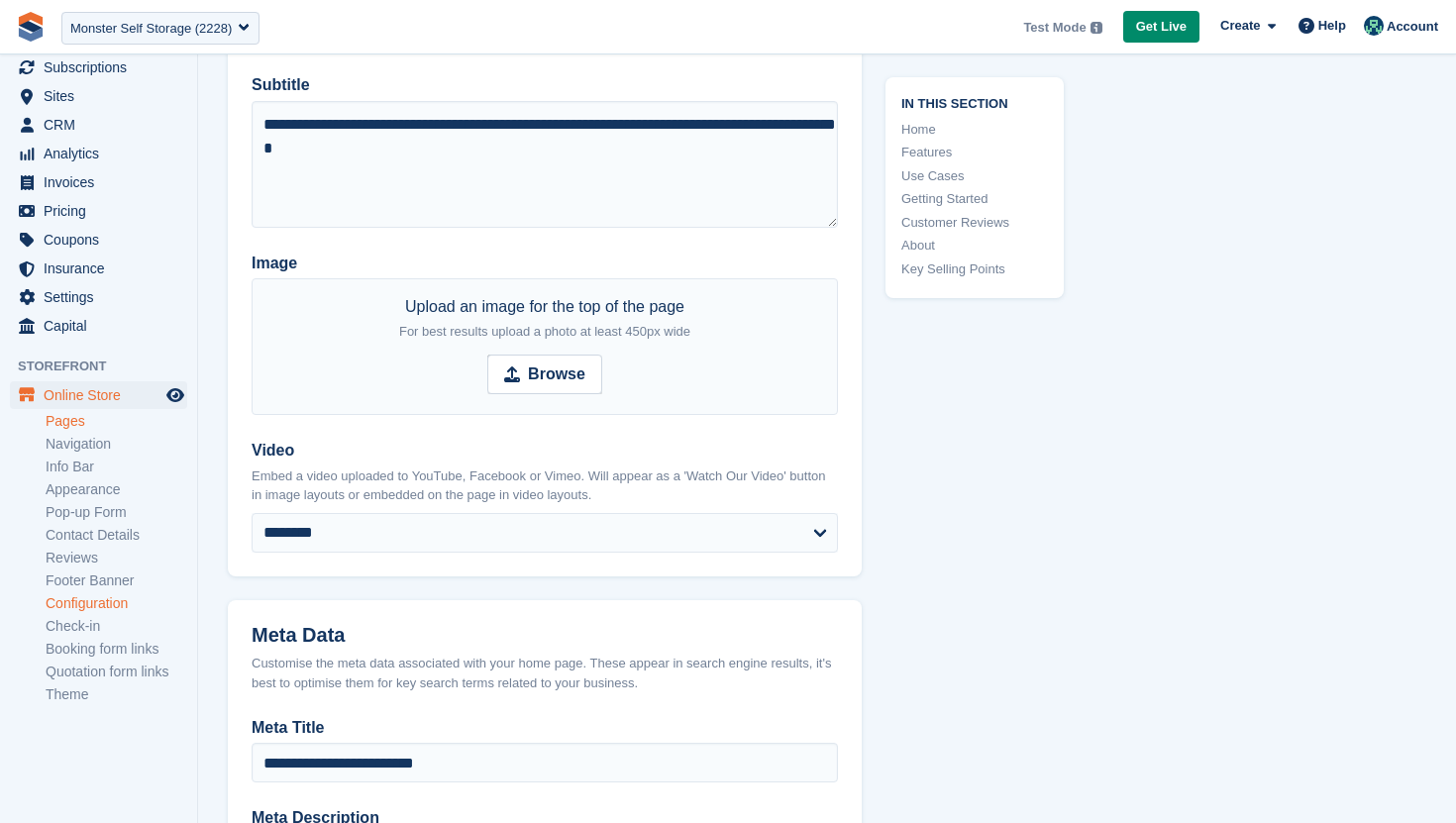 click on "Configuration" at bounding box center (116, 603) 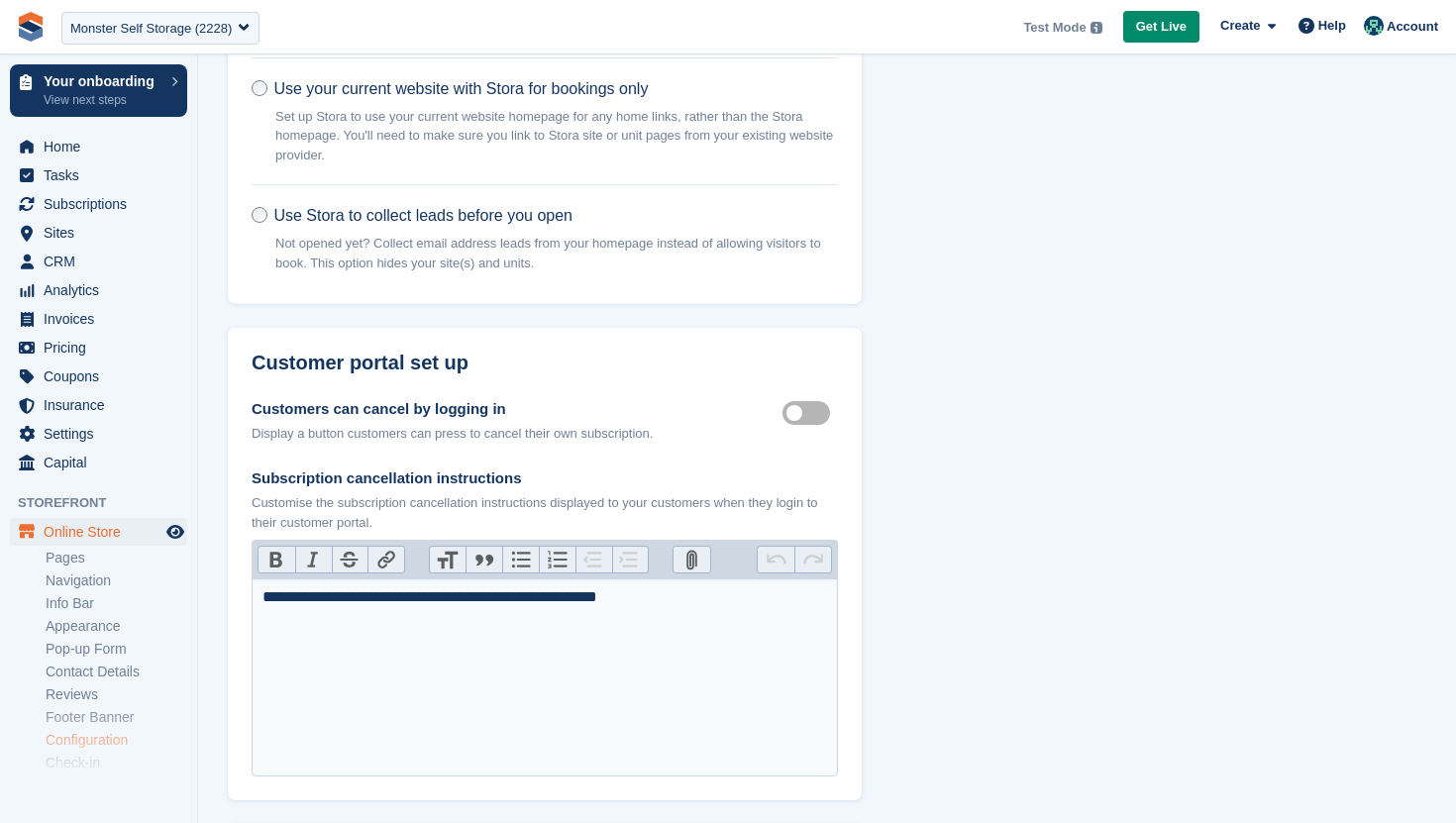 scroll, scrollTop: 0, scrollLeft: 0, axis: both 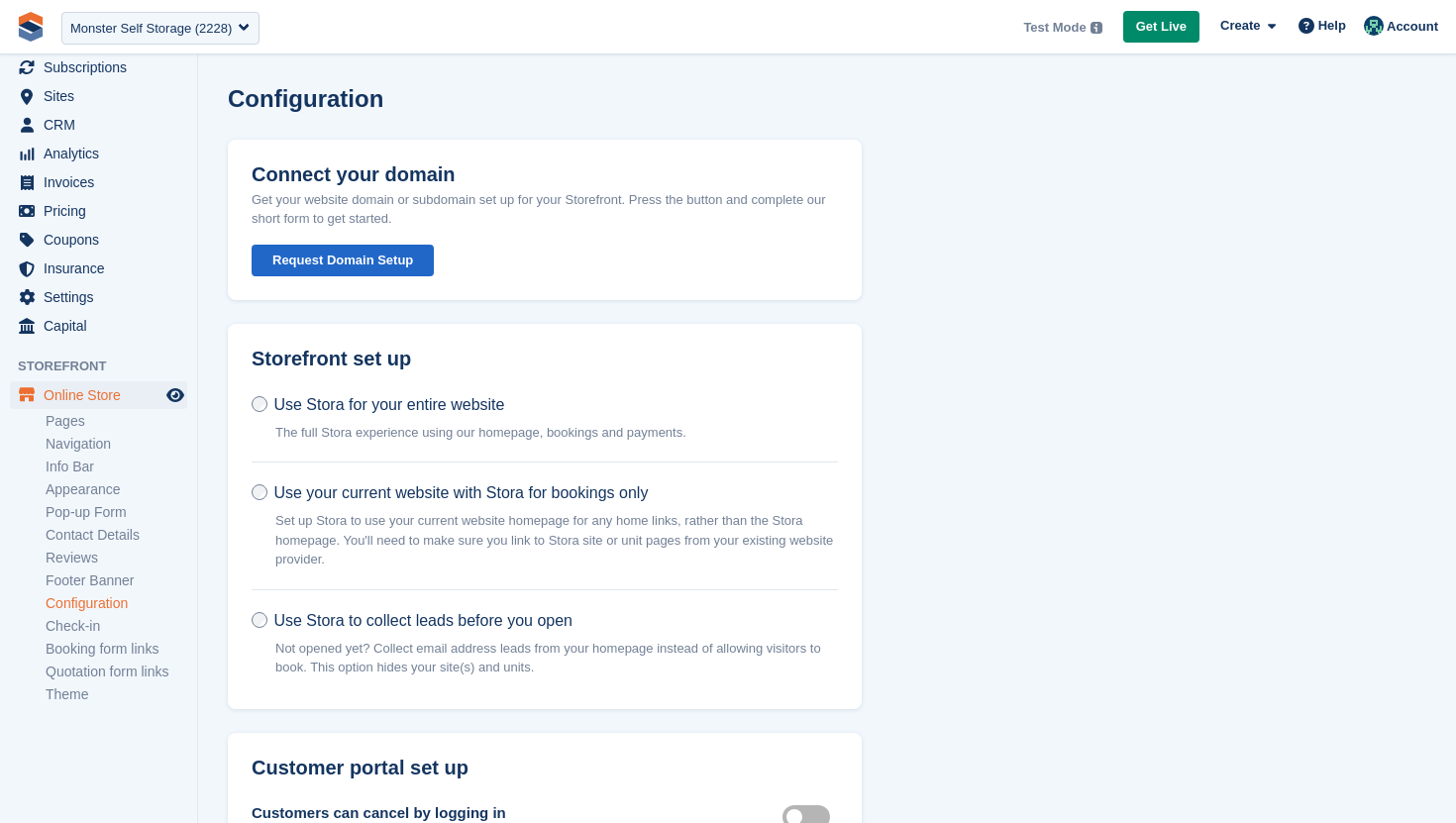 click on "Configuration" at bounding box center (116, 603) 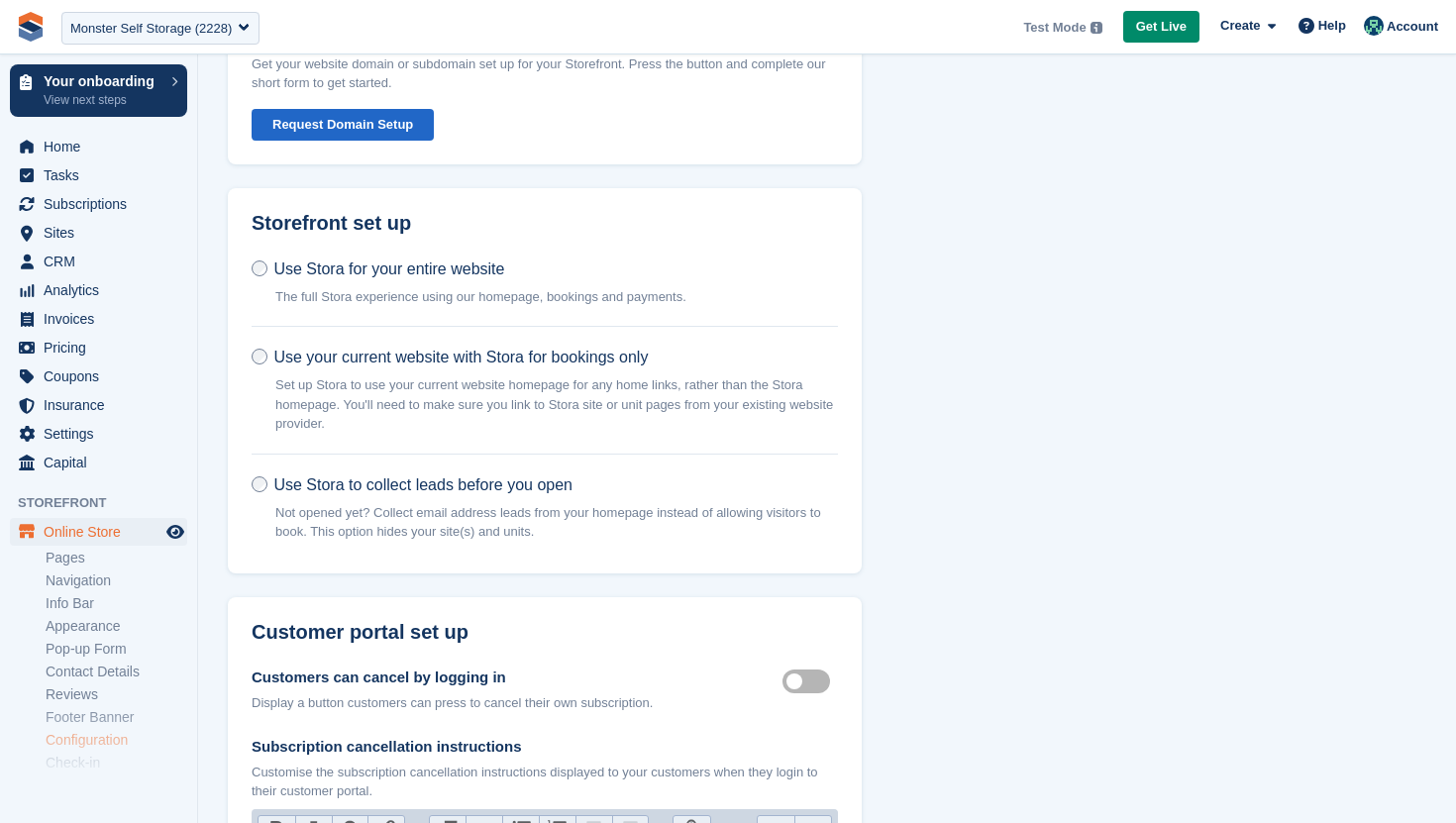 scroll, scrollTop: 151, scrollLeft: 0, axis: vertical 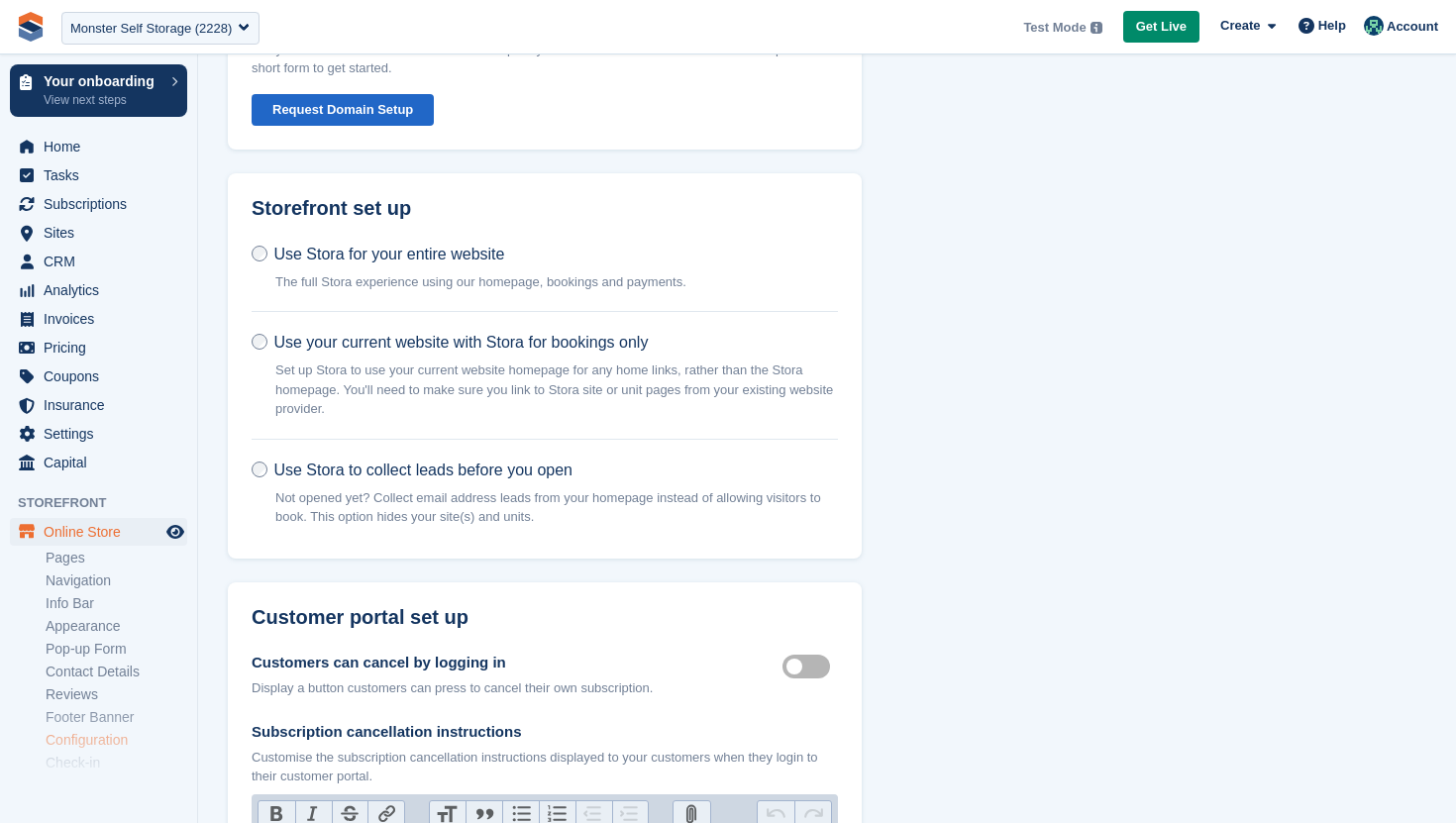 click on "Use Stora to collect leads before you open" at bounding box center (423, 469) 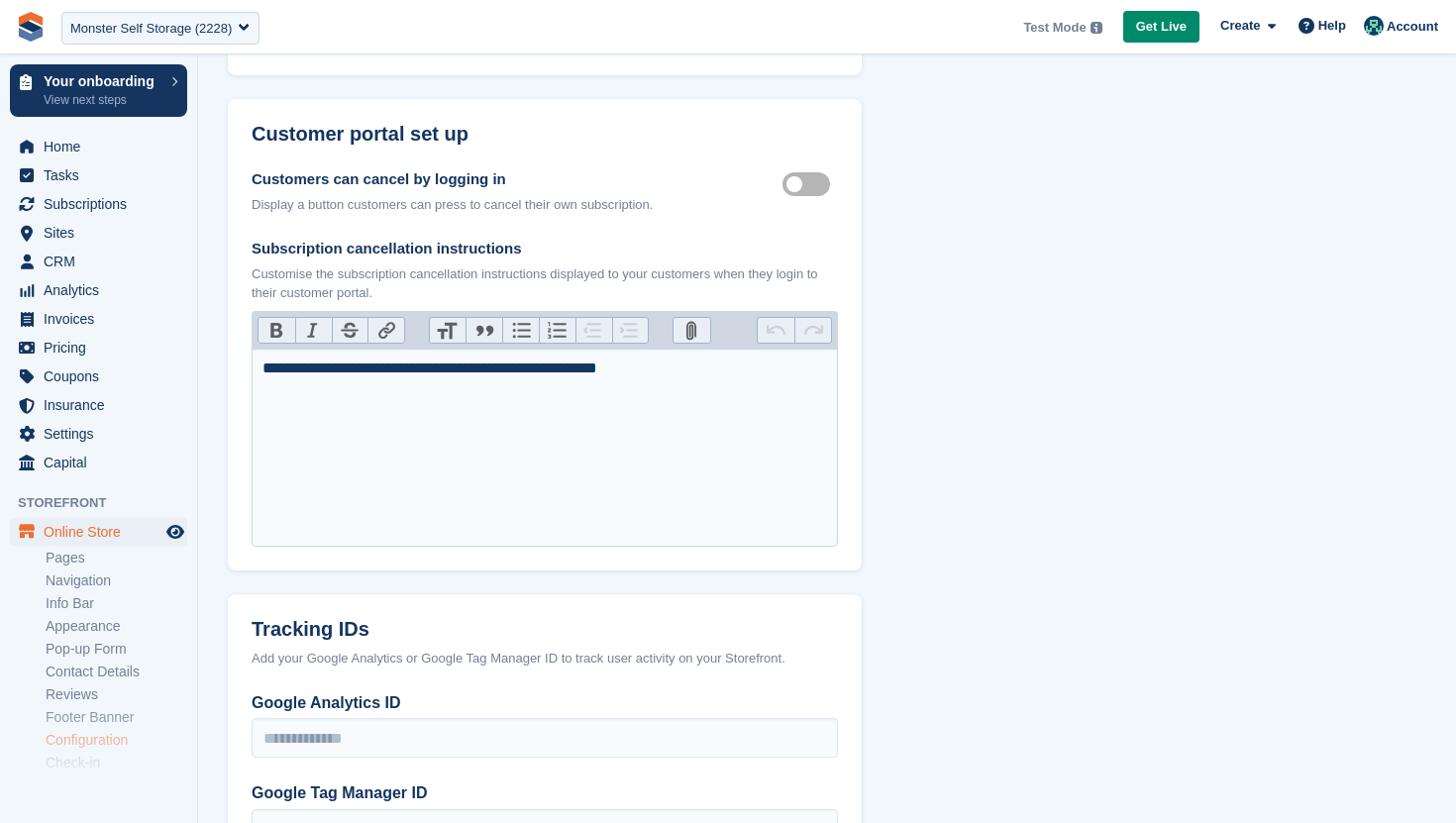 scroll, scrollTop: 1809, scrollLeft: 0, axis: vertical 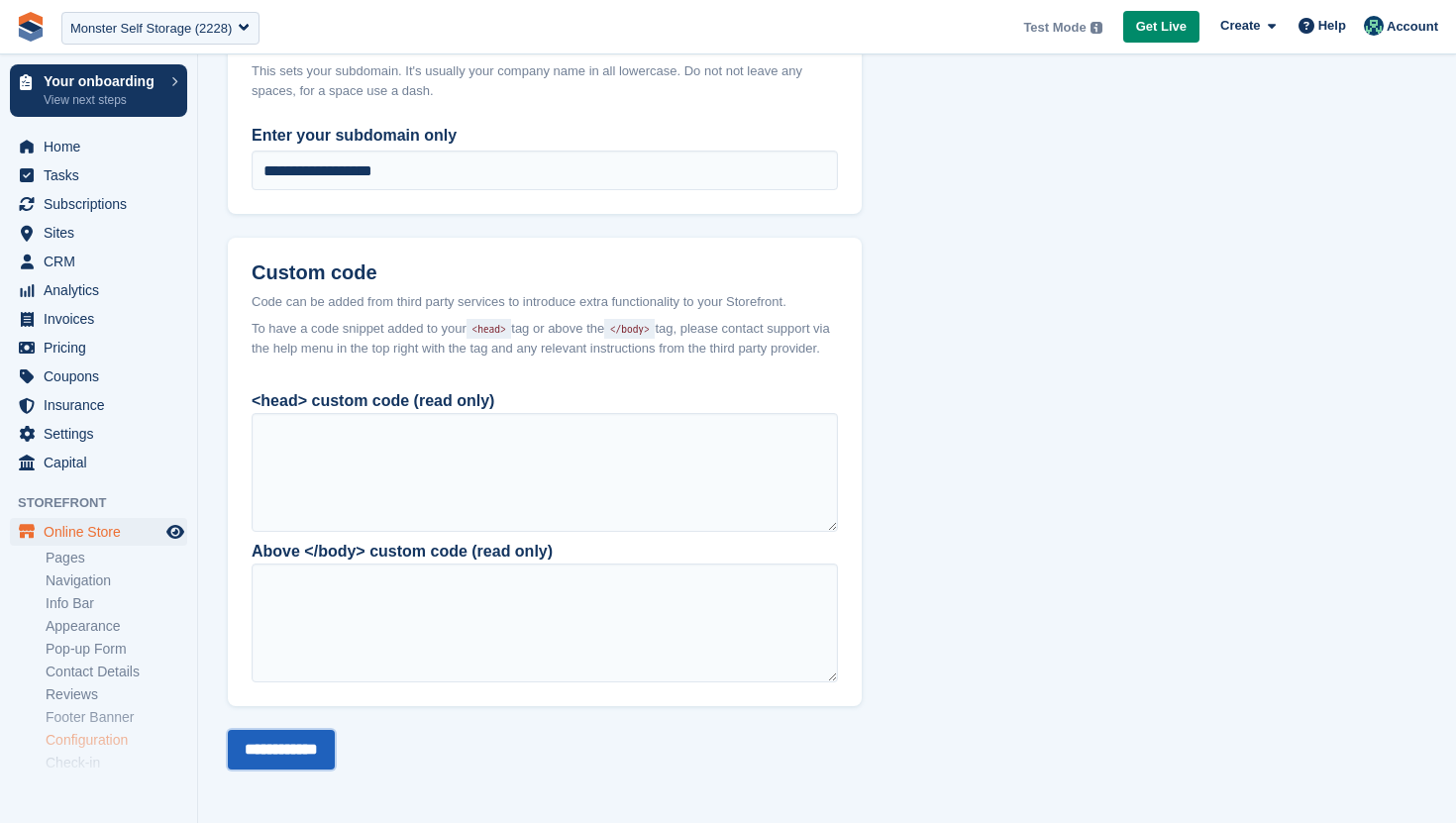 click on "**********" at bounding box center (281, 750) 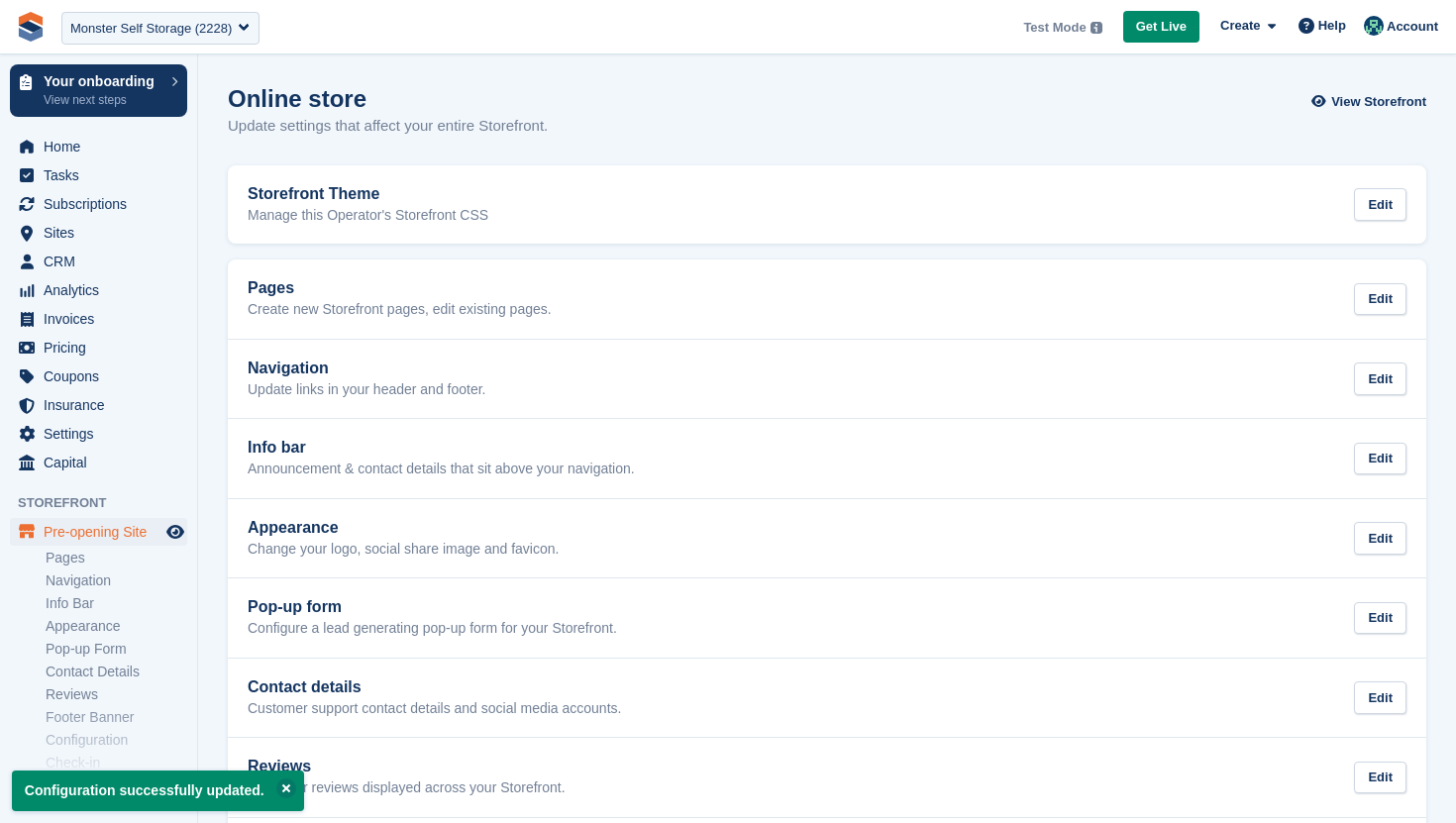 scroll, scrollTop: 0, scrollLeft: 0, axis: both 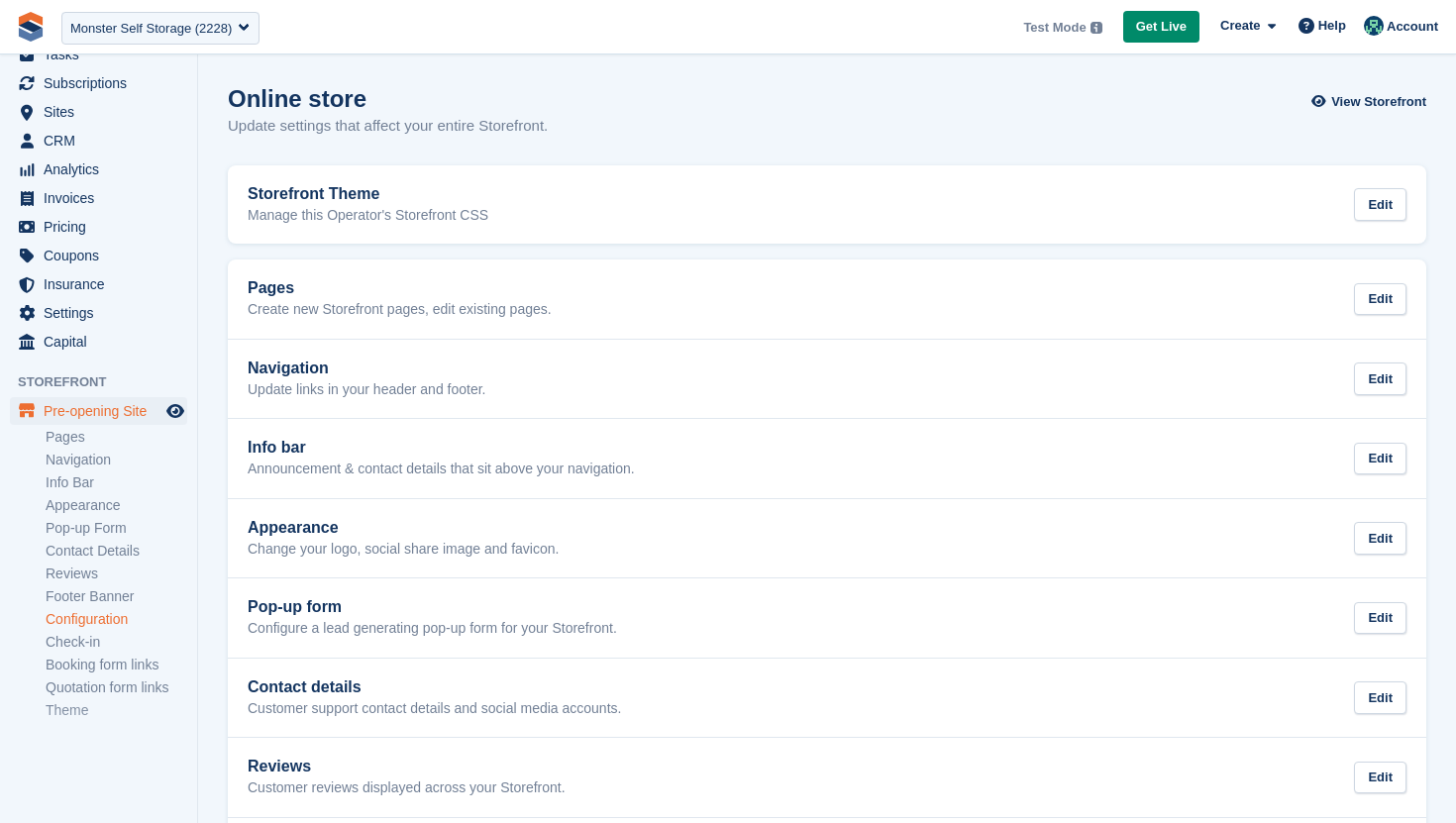 click on "Configuration" at bounding box center (116, 619) 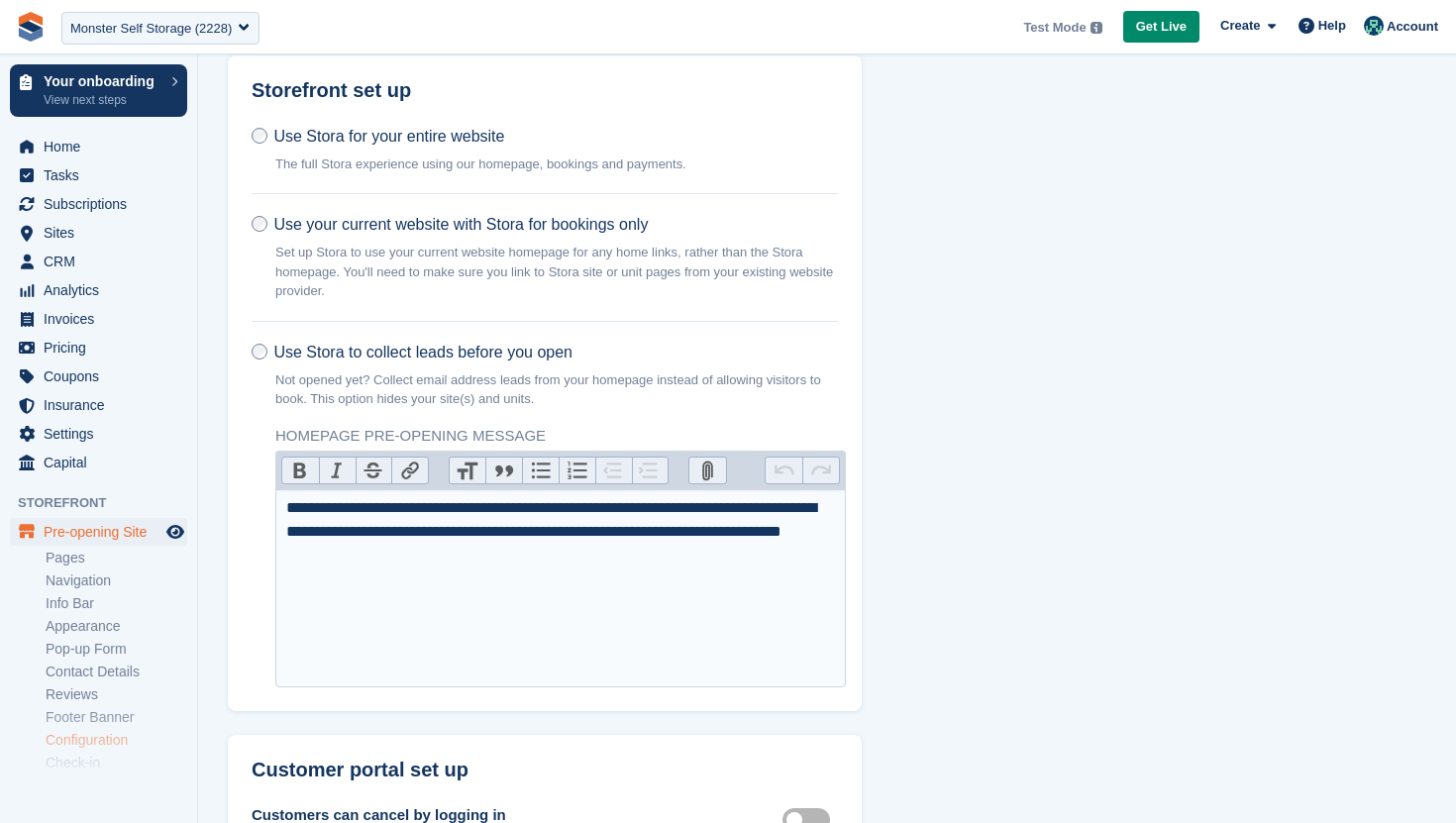 scroll, scrollTop: 270, scrollLeft: 0, axis: vertical 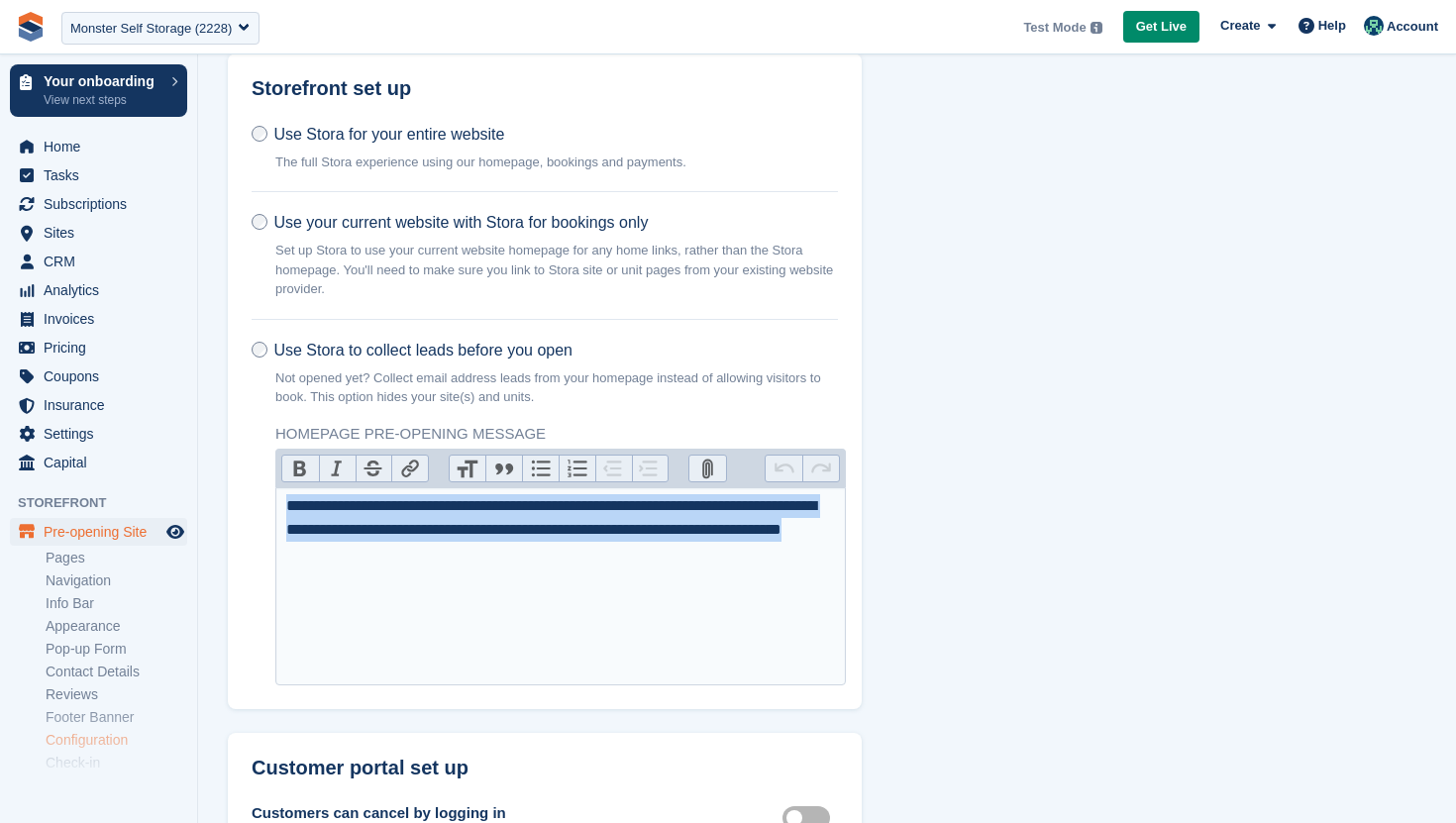 drag, startPoint x: 512, startPoint y: 563, endPoint x: 279, endPoint y: 500, distance: 241.36694 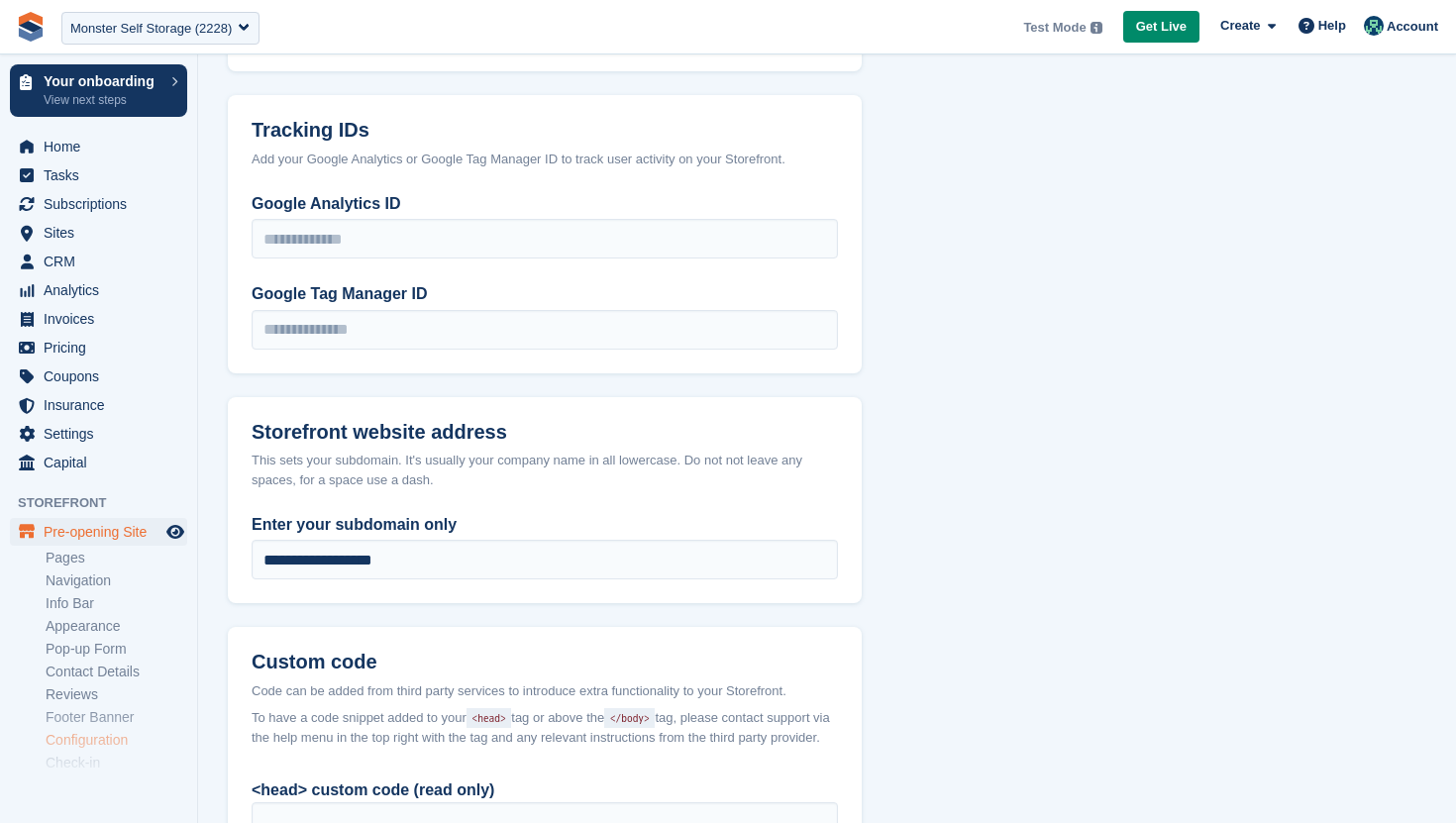 scroll, scrollTop: 1809, scrollLeft: 0, axis: vertical 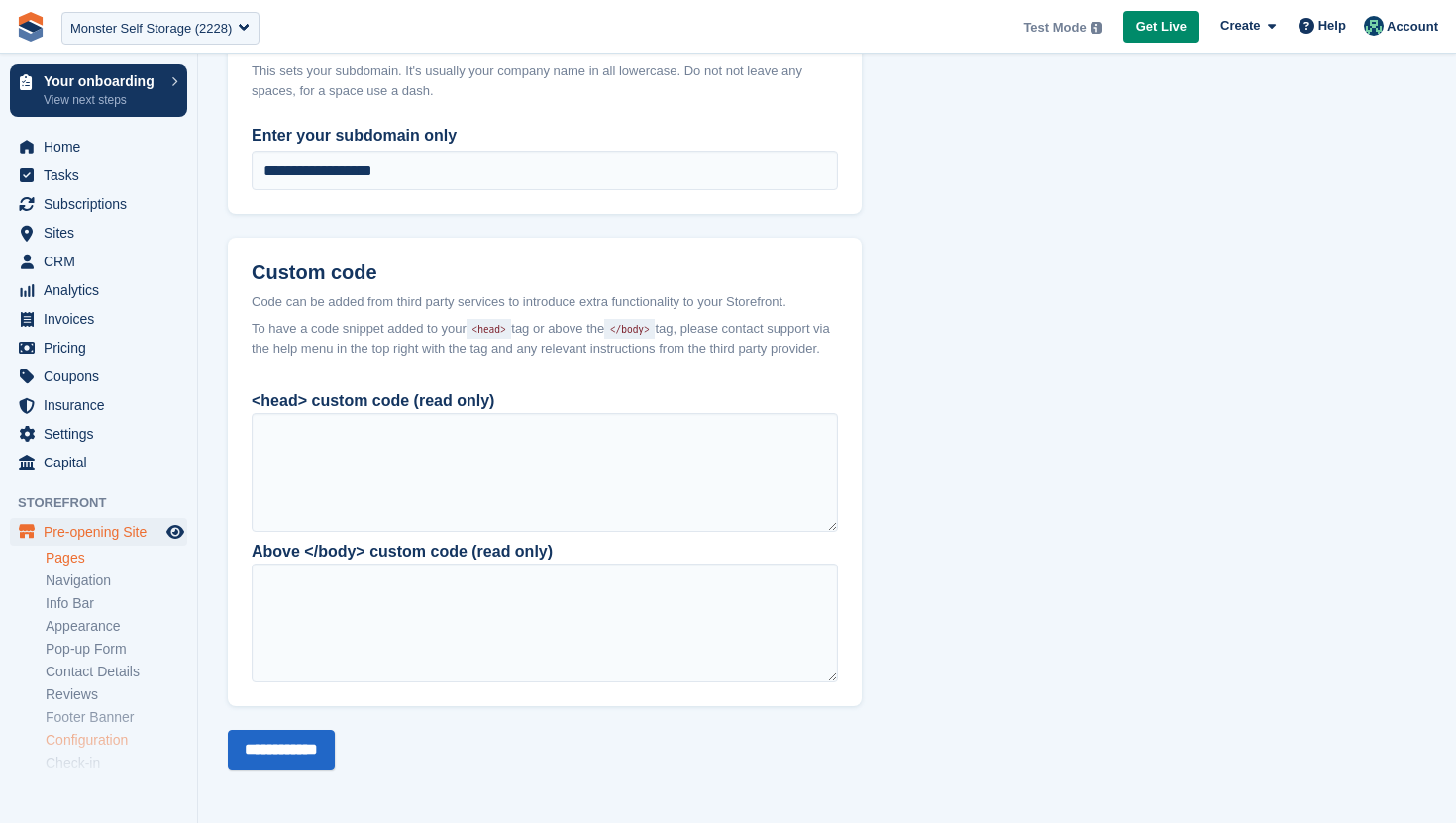 click on "Pages" at bounding box center (116, 558) 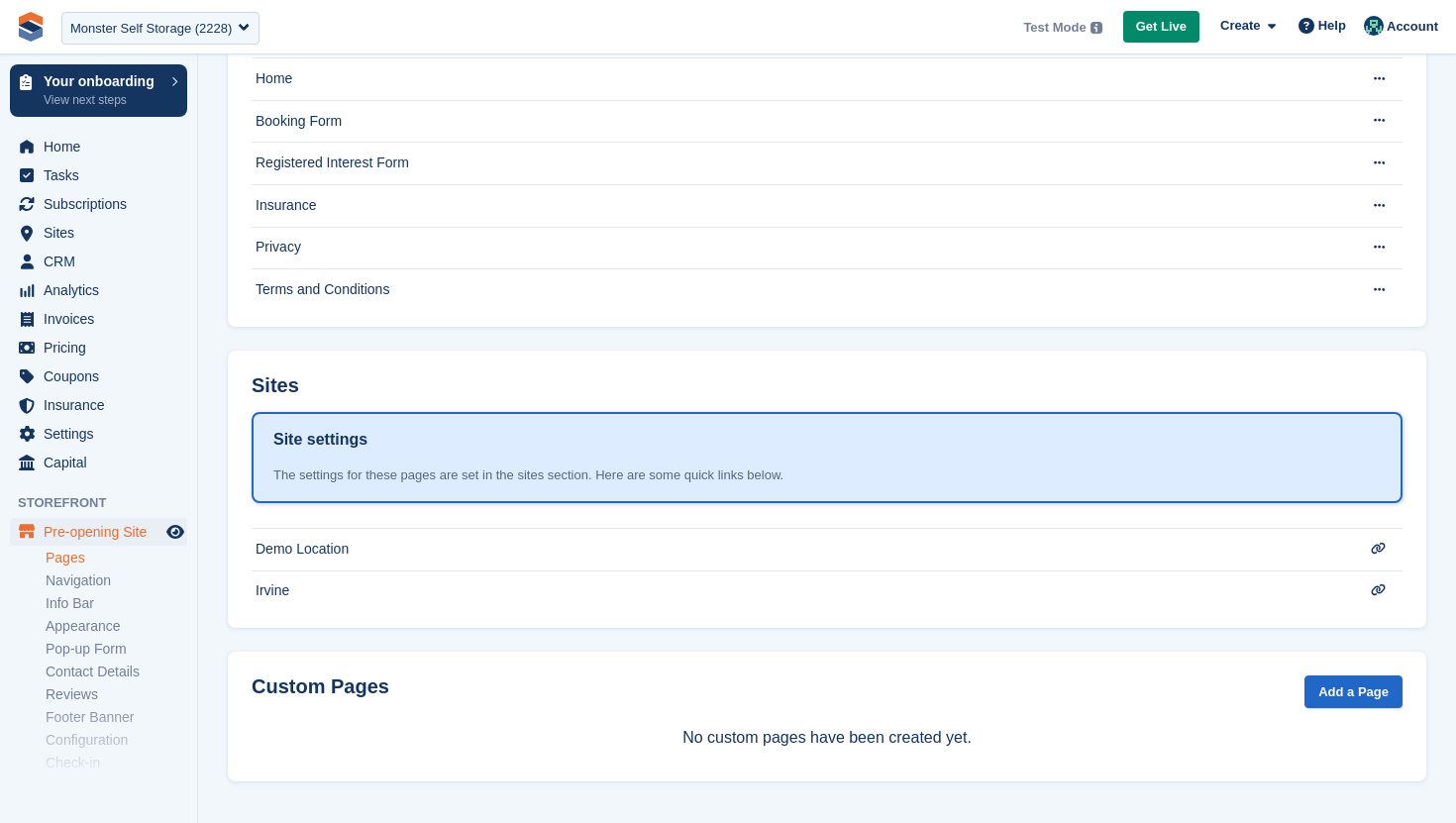 scroll, scrollTop: 0, scrollLeft: 0, axis: both 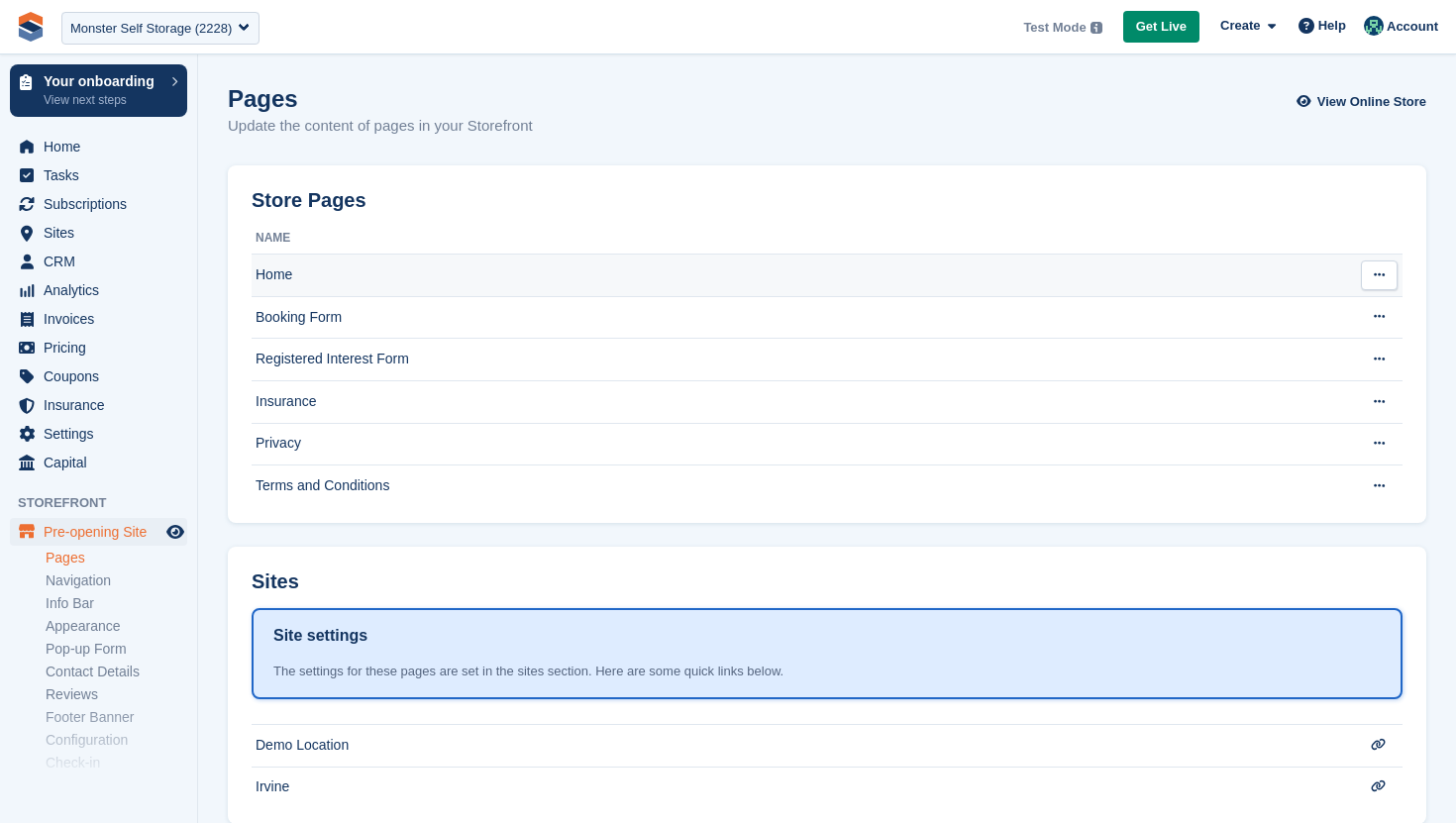 click on "Home" at bounding box center [798, 275] 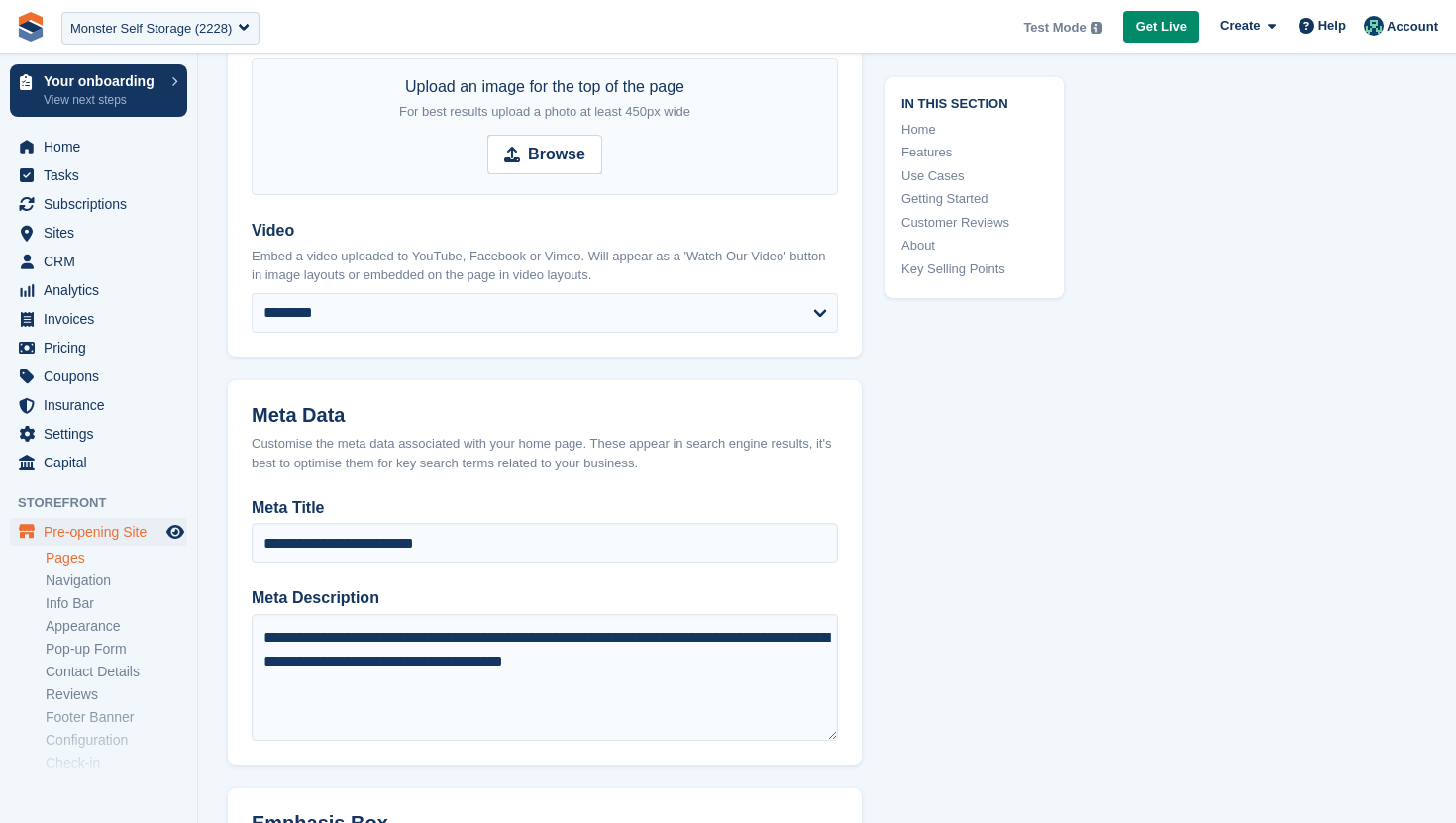 scroll, scrollTop: 607, scrollLeft: 0, axis: vertical 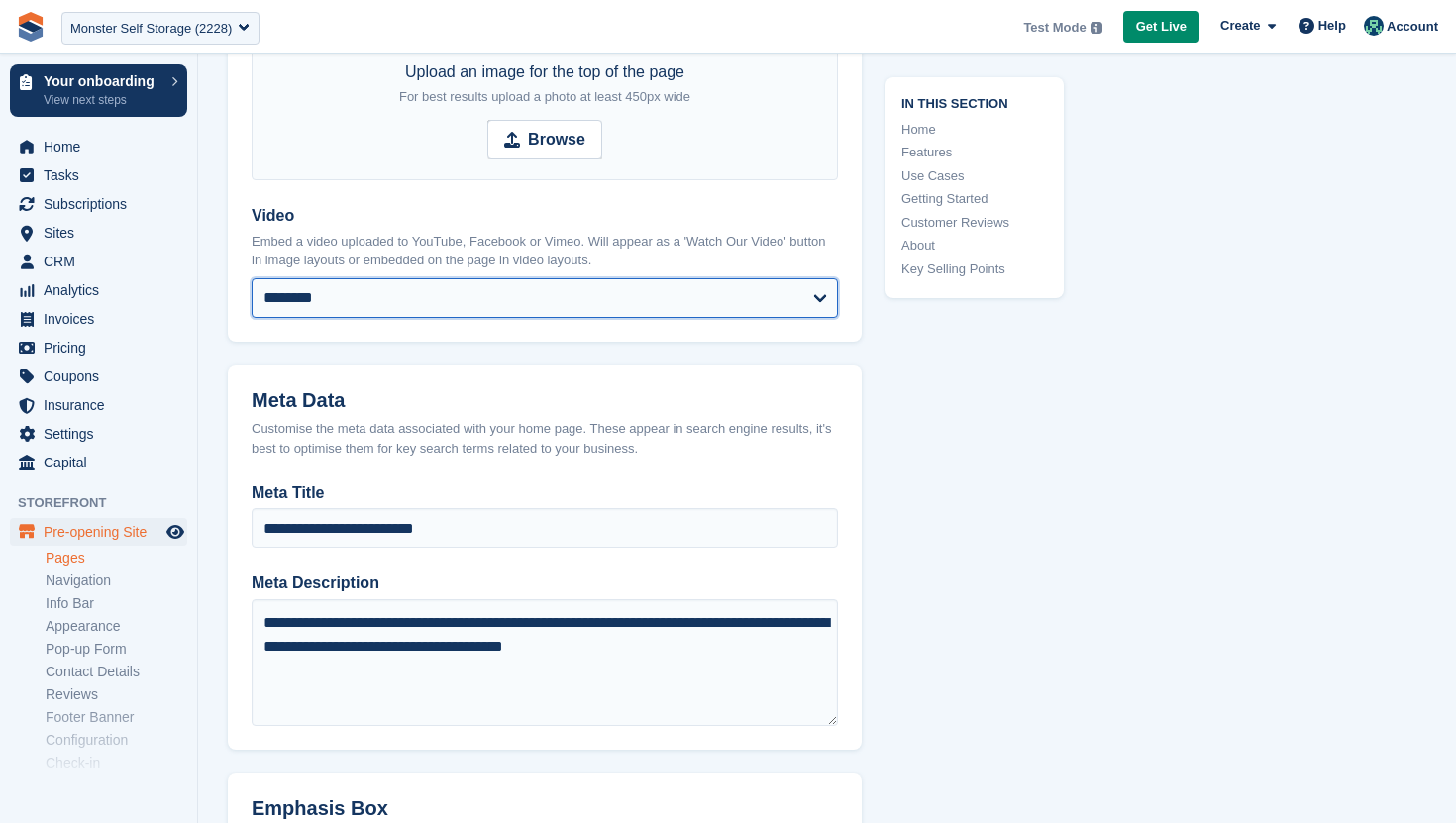 click on "********
********
*****
*******" at bounding box center (545, 298) 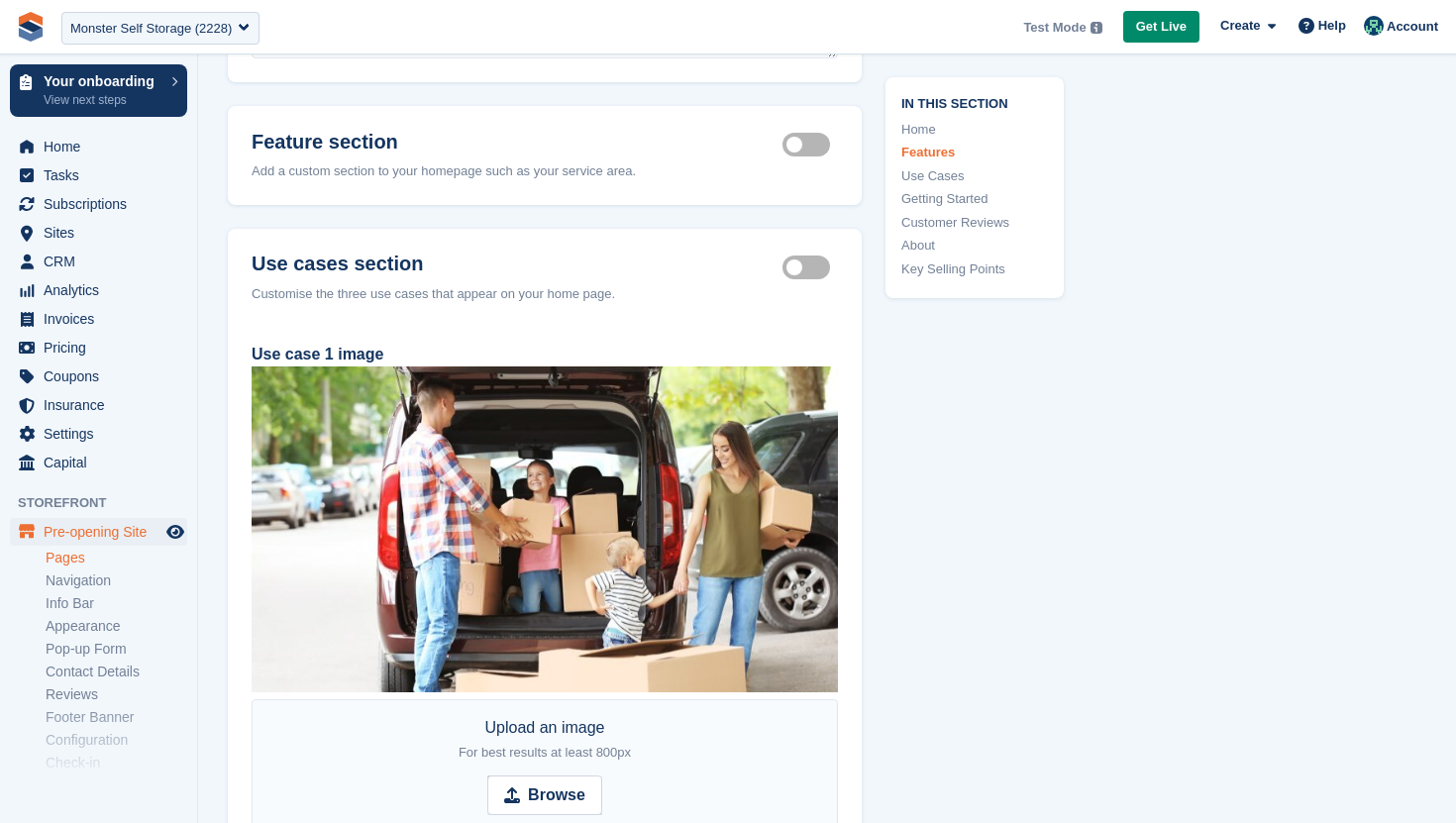 scroll, scrollTop: 1685, scrollLeft: 0, axis: vertical 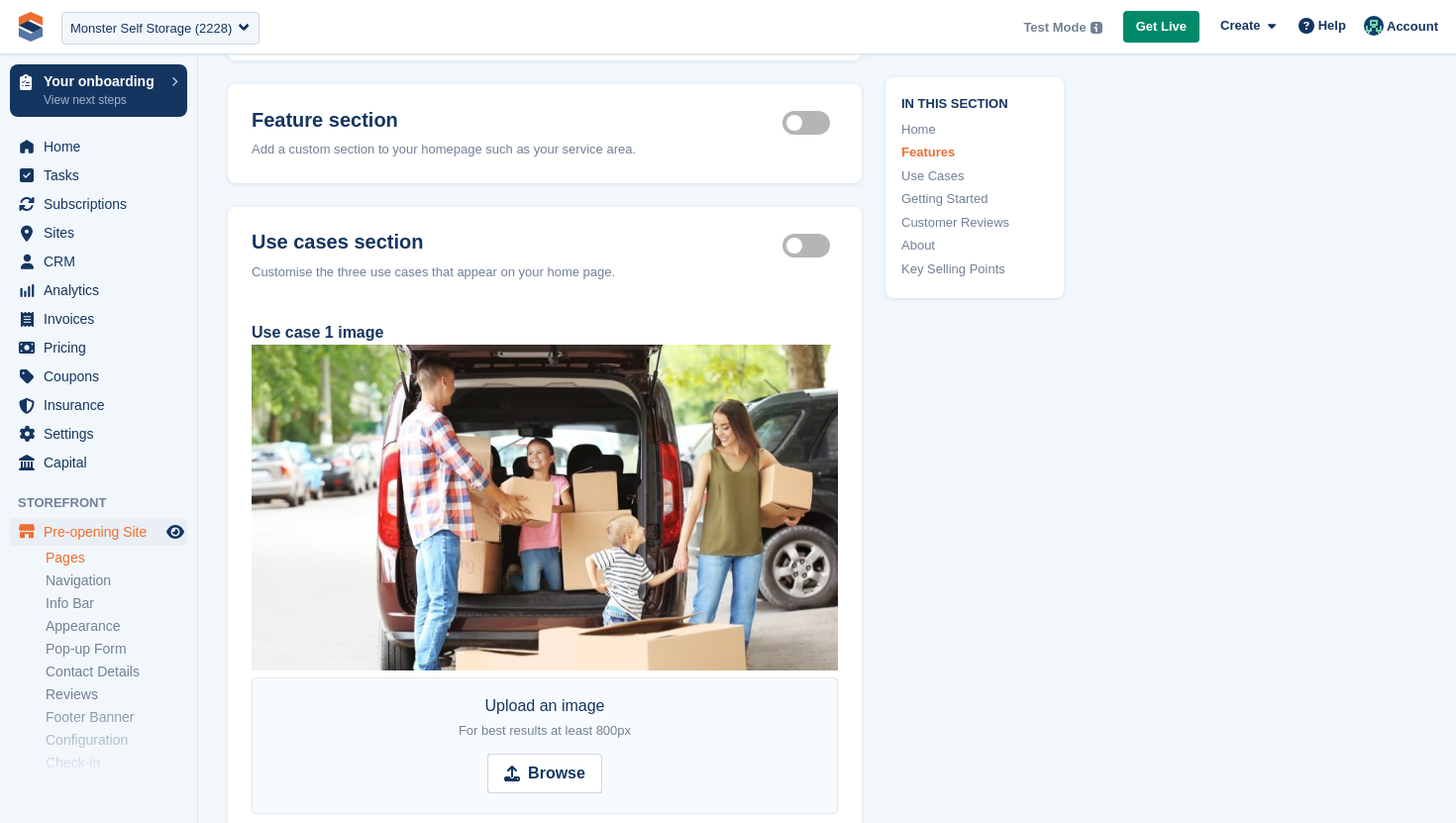 click on "Use cases section active" at bounding box center (810, 245) 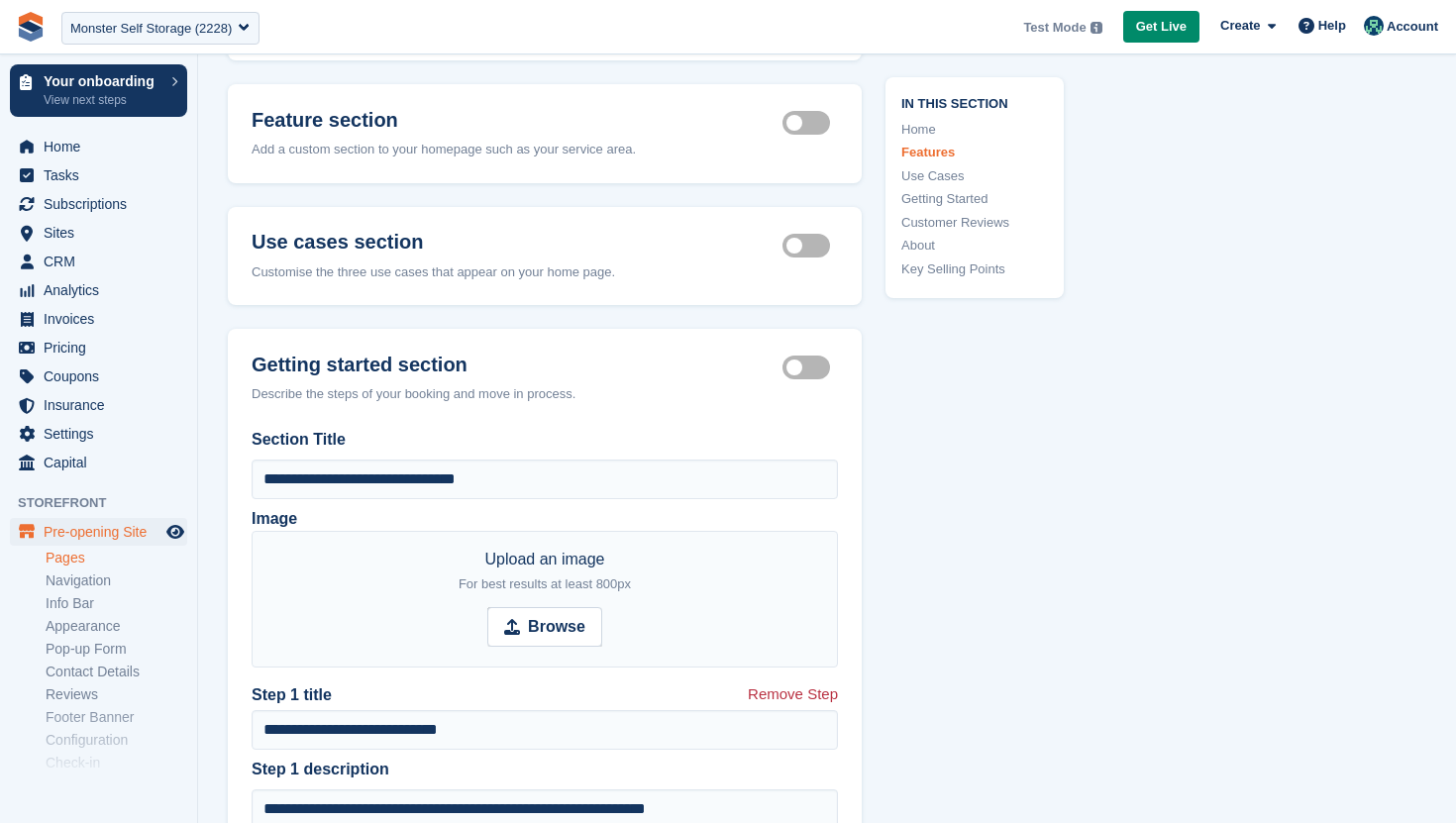 click on "Use cases section active" at bounding box center [810, 245] 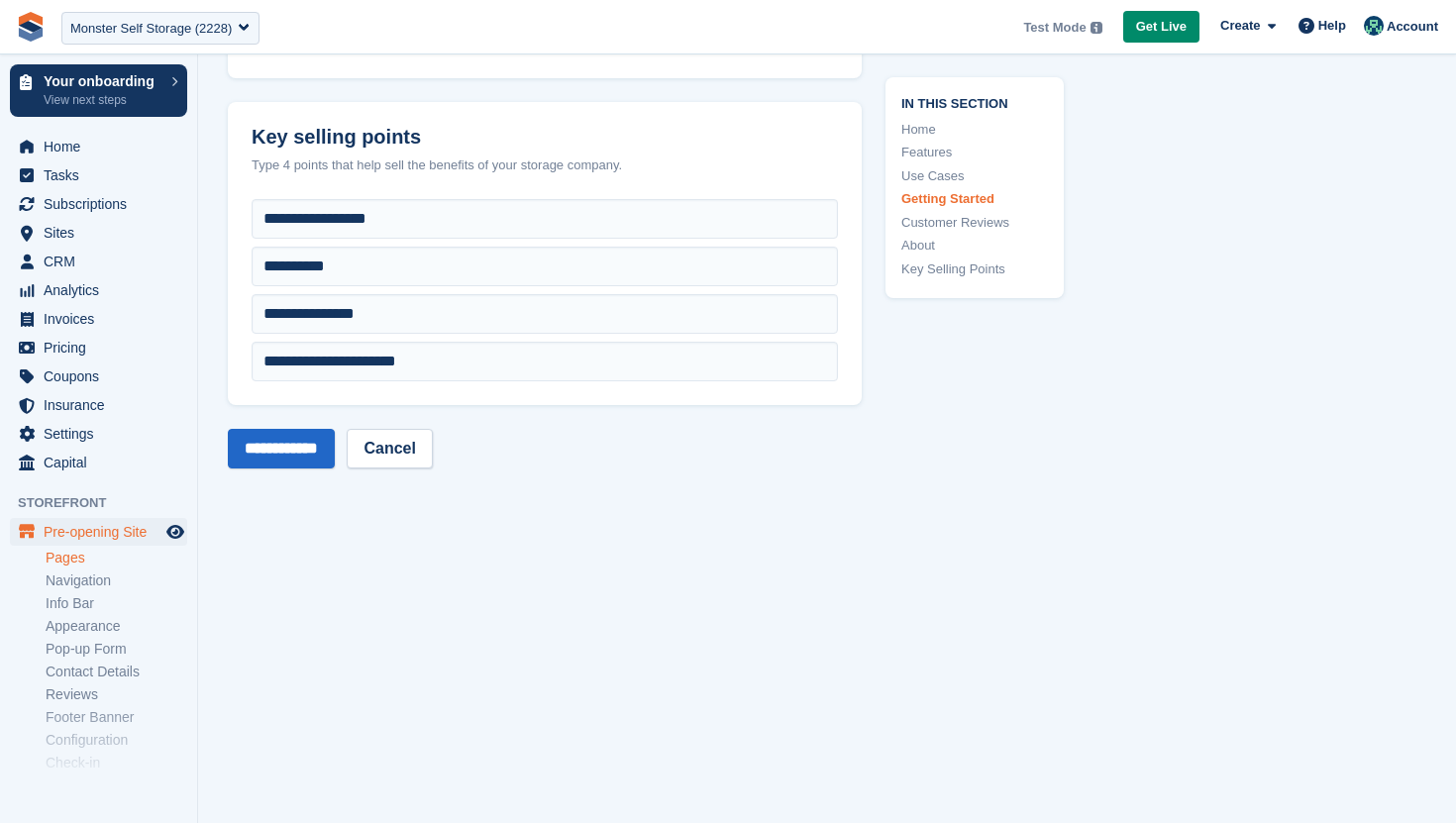 scroll, scrollTop: 5585, scrollLeft: 0, axis: vertical 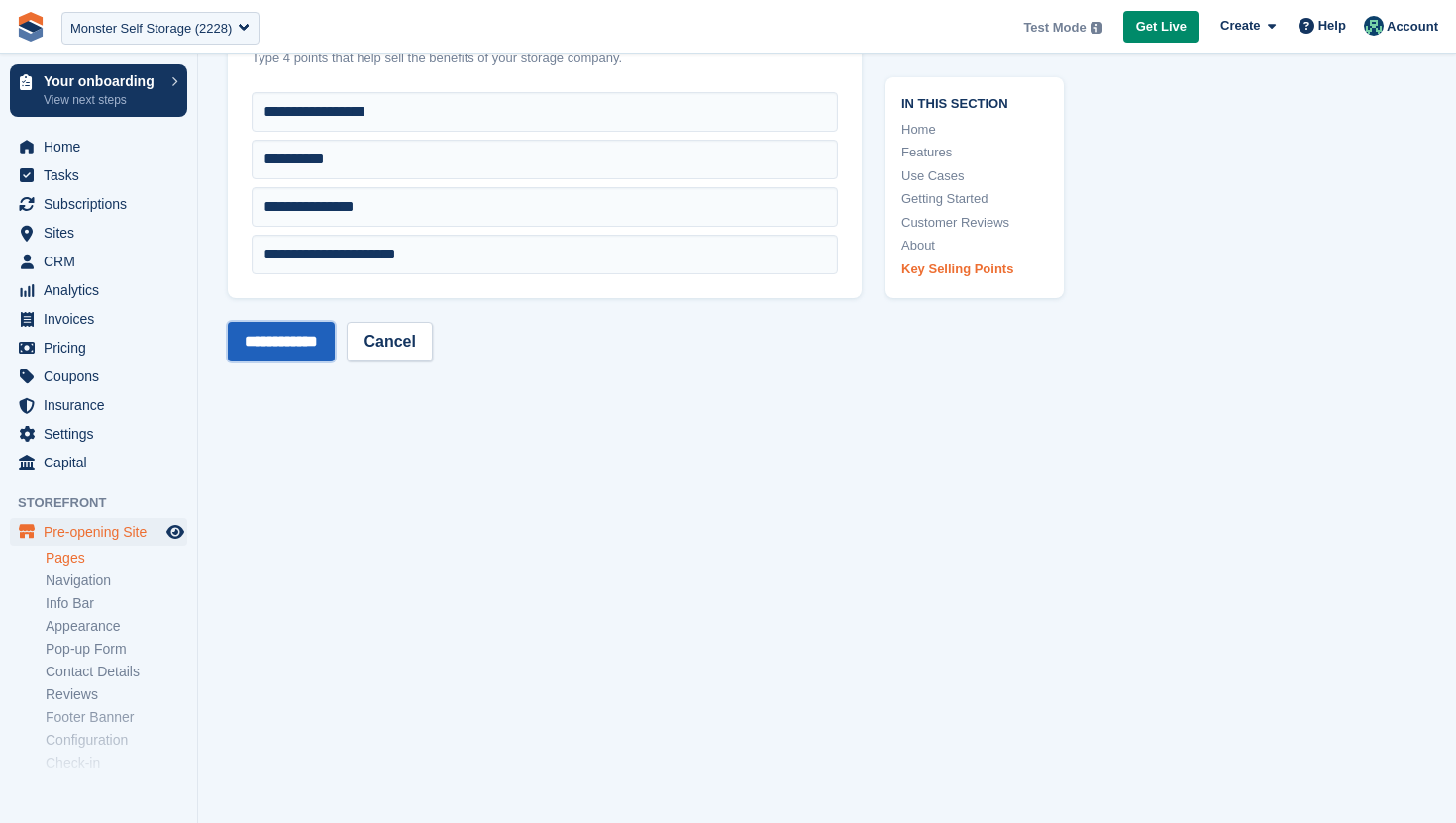 click on "**********" at bounding box center (281, 342) 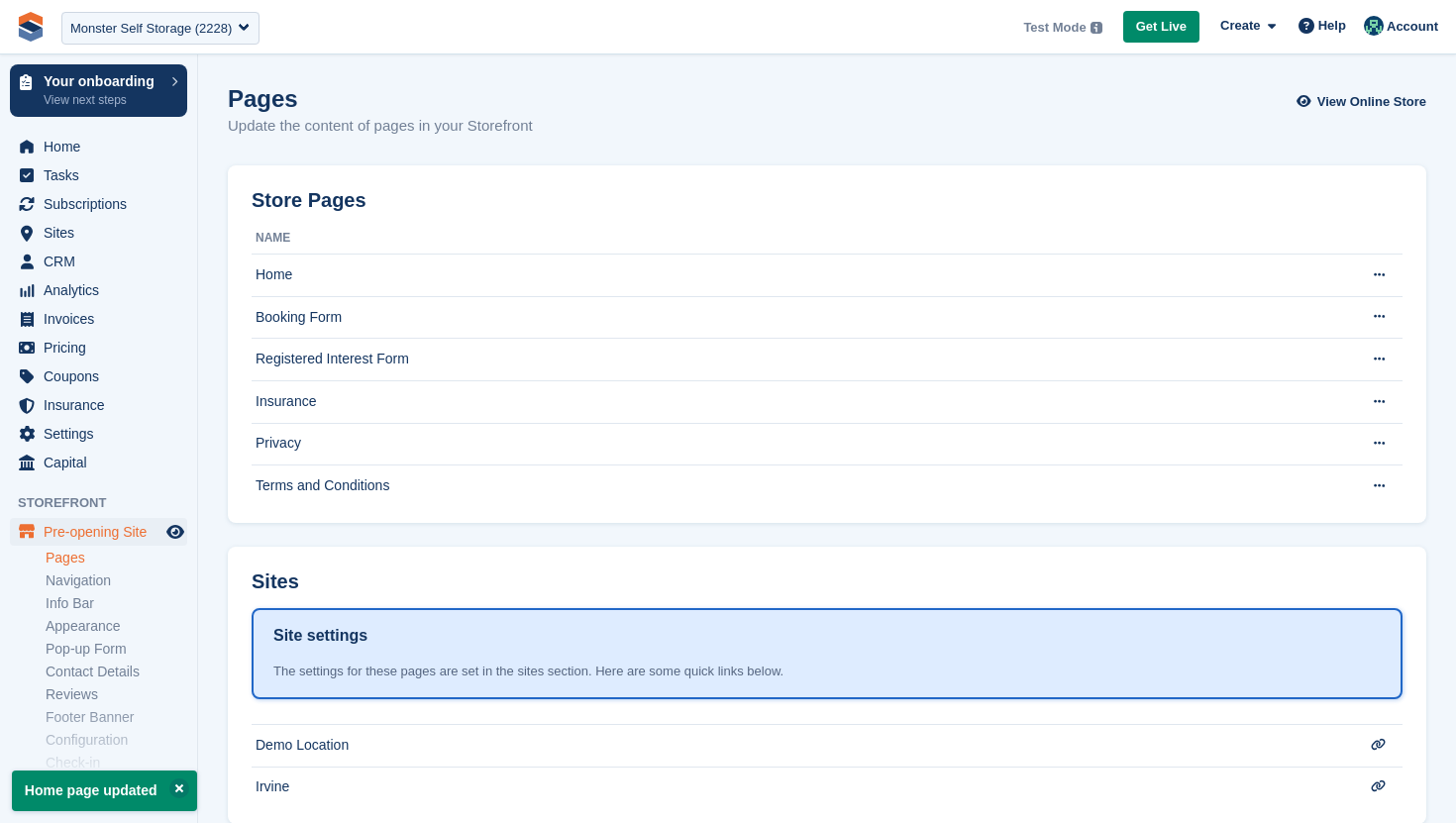 scroll, scrollTop: 0, scrollLeft: 0, axis: both 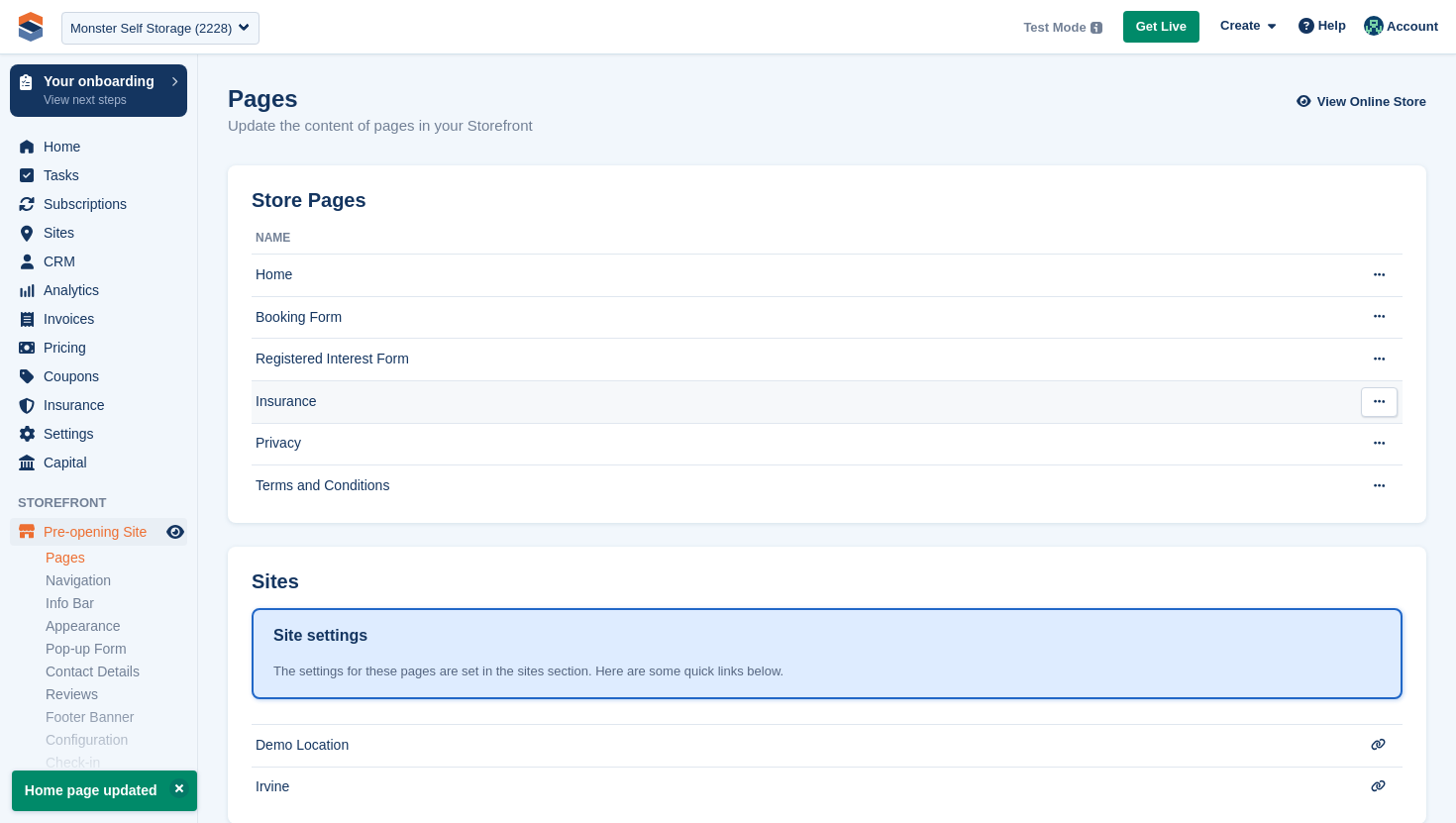 click on "Insurance" at bounding box center (798, 401) 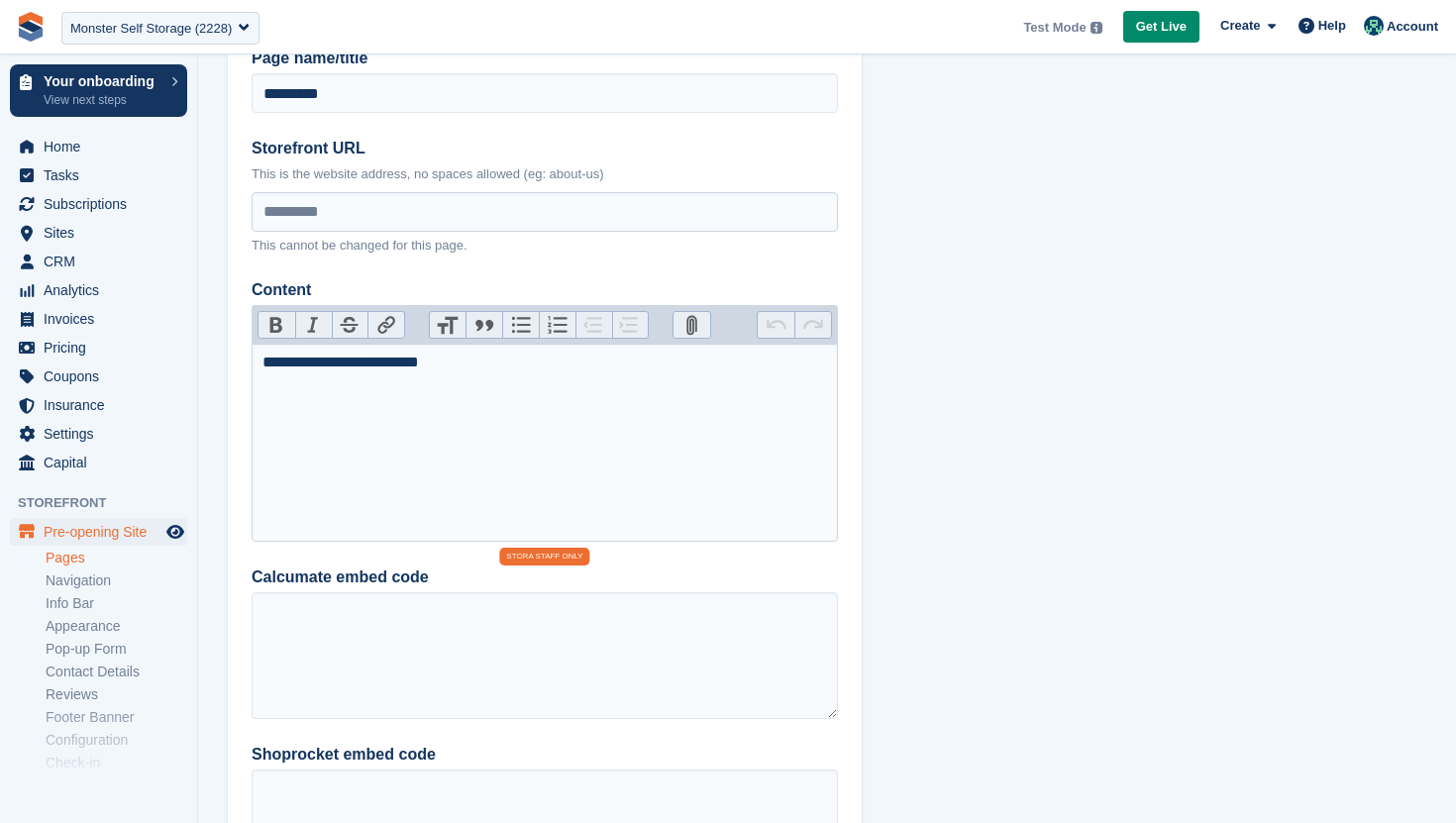 scroll, scrollTop: 509, scrollLeft: 0, axis: vertical 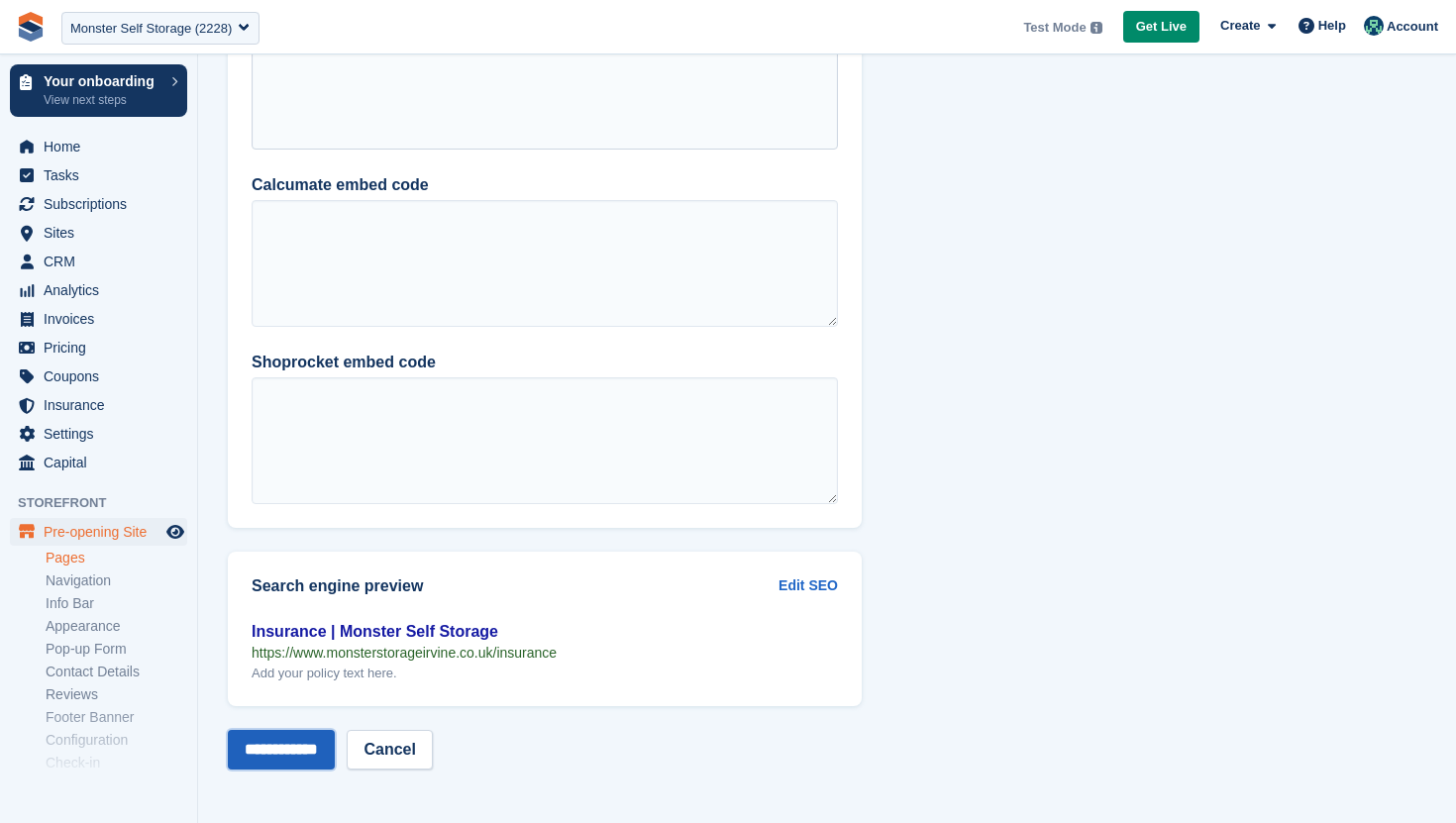 click on "**********" at bounding box center (281, 750) 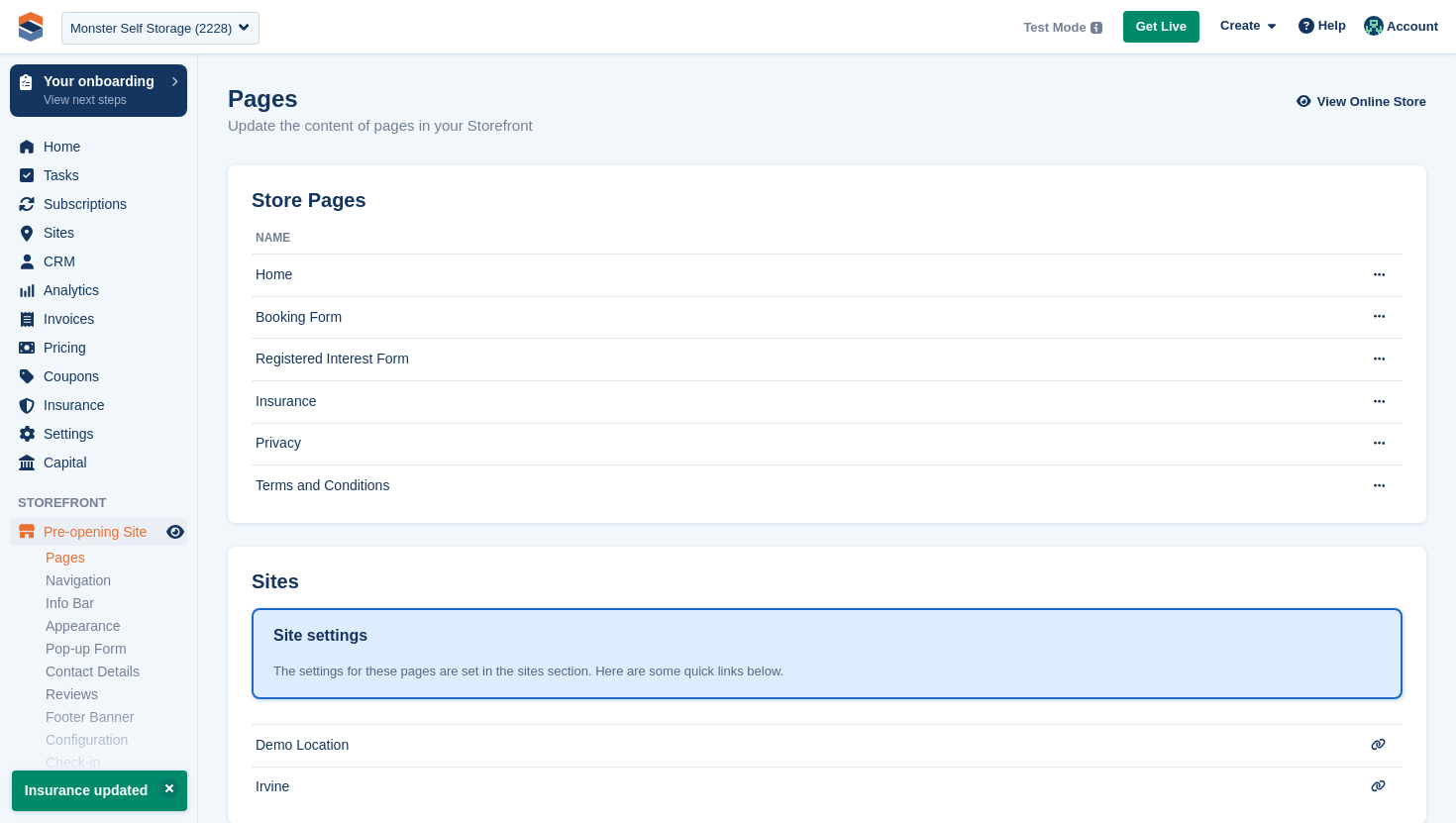 scroll, scrollTop: 0, scrollLeft: 0, axis: both 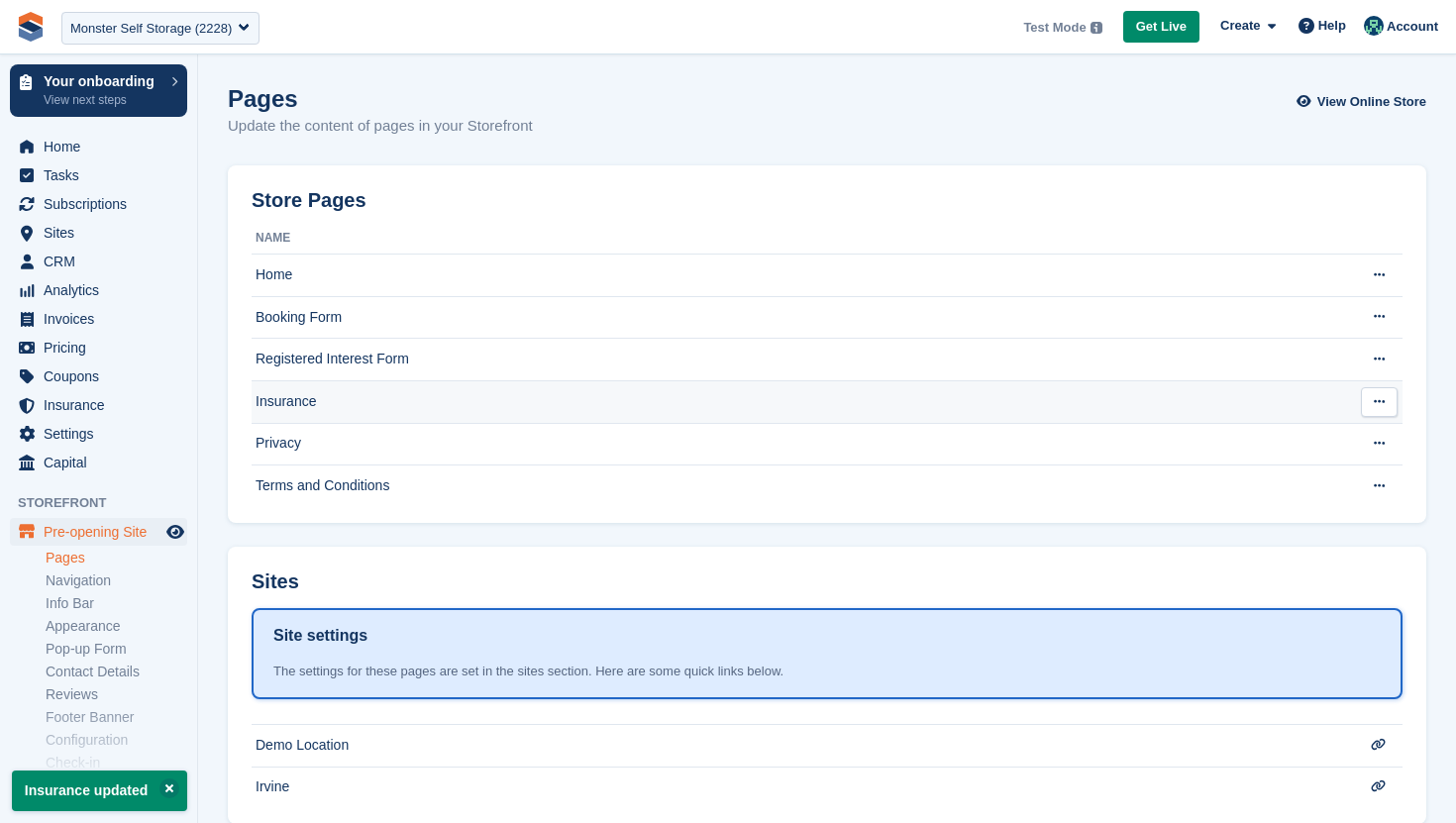 click on "Insurance" at bounding box center (798, 401) 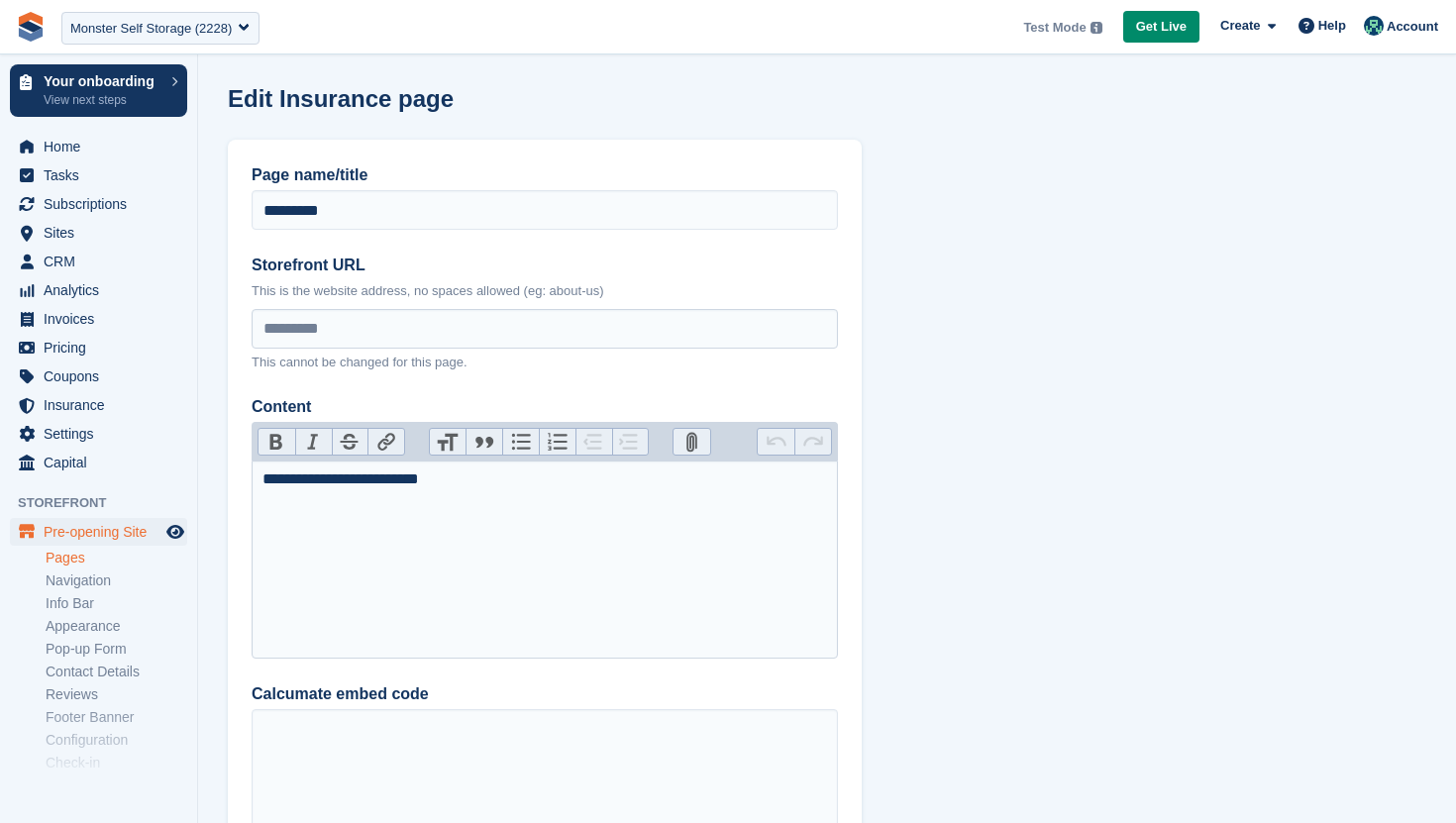 scroll, scrollTop: 0, scrollLeft: 0, axis: both 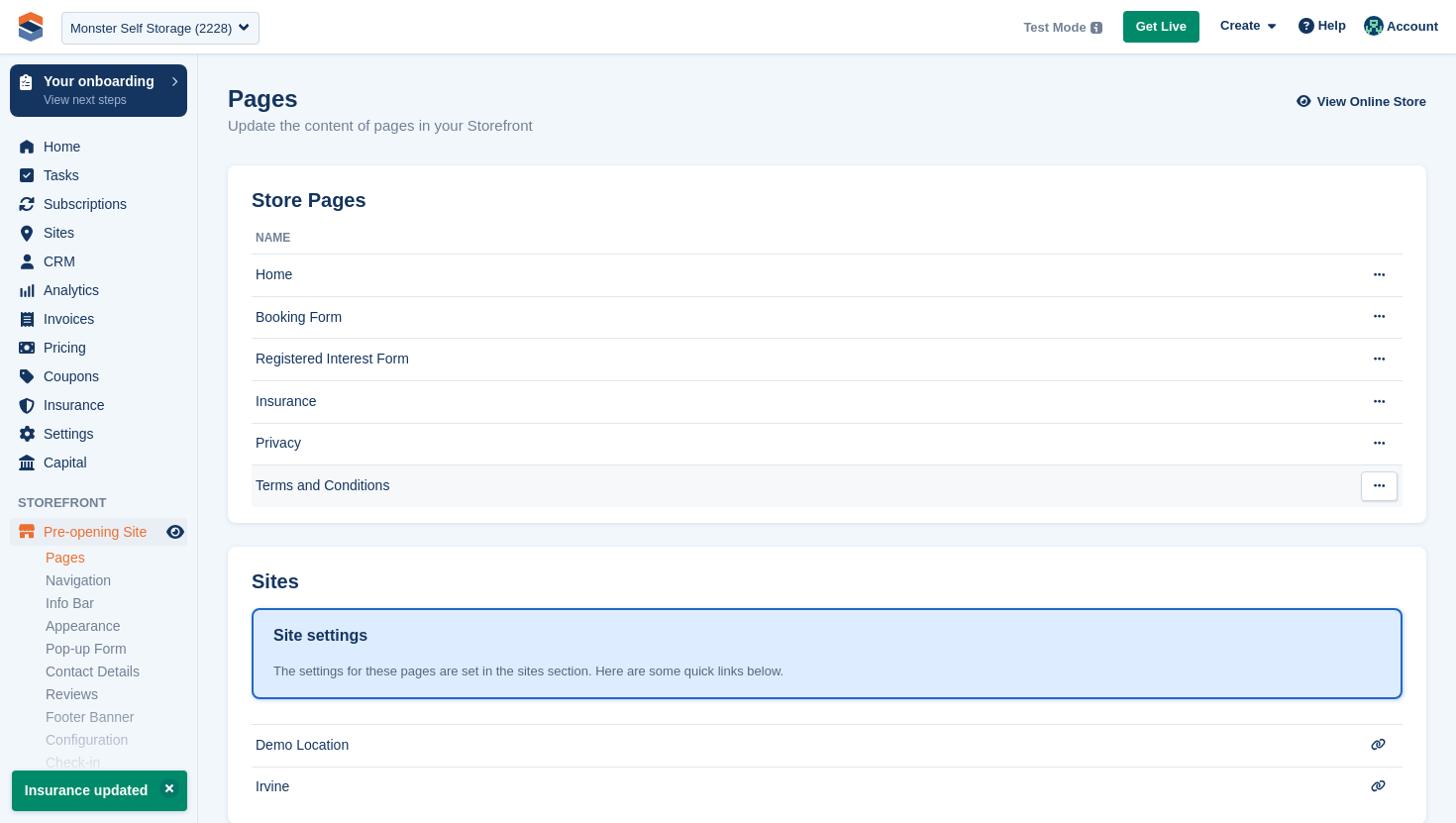 click on "Terms and Conditions" at bounding box center (798, 486) 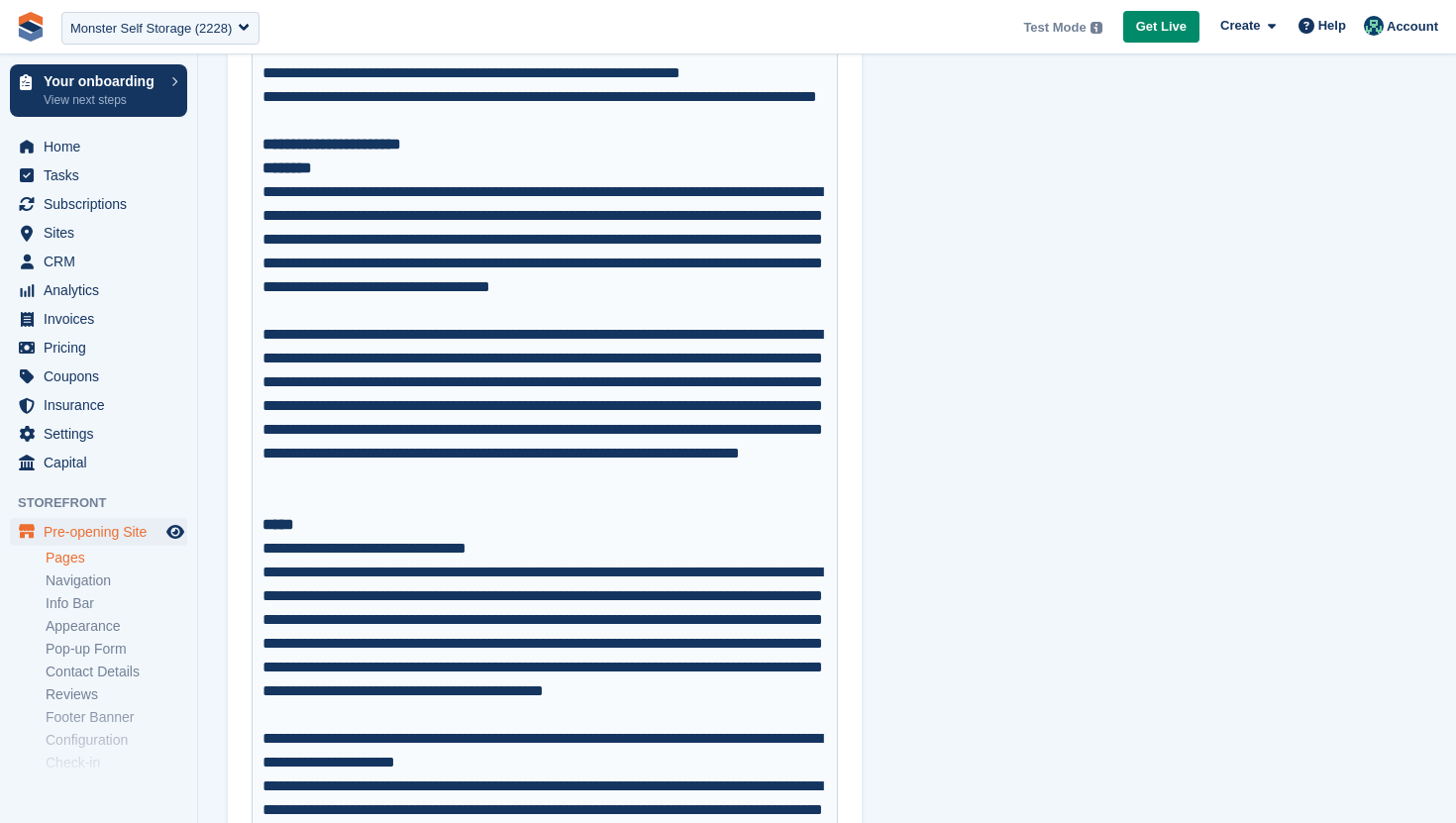 scroll, scrollTop: 2508, scrollLeft: 0, axis: vertical 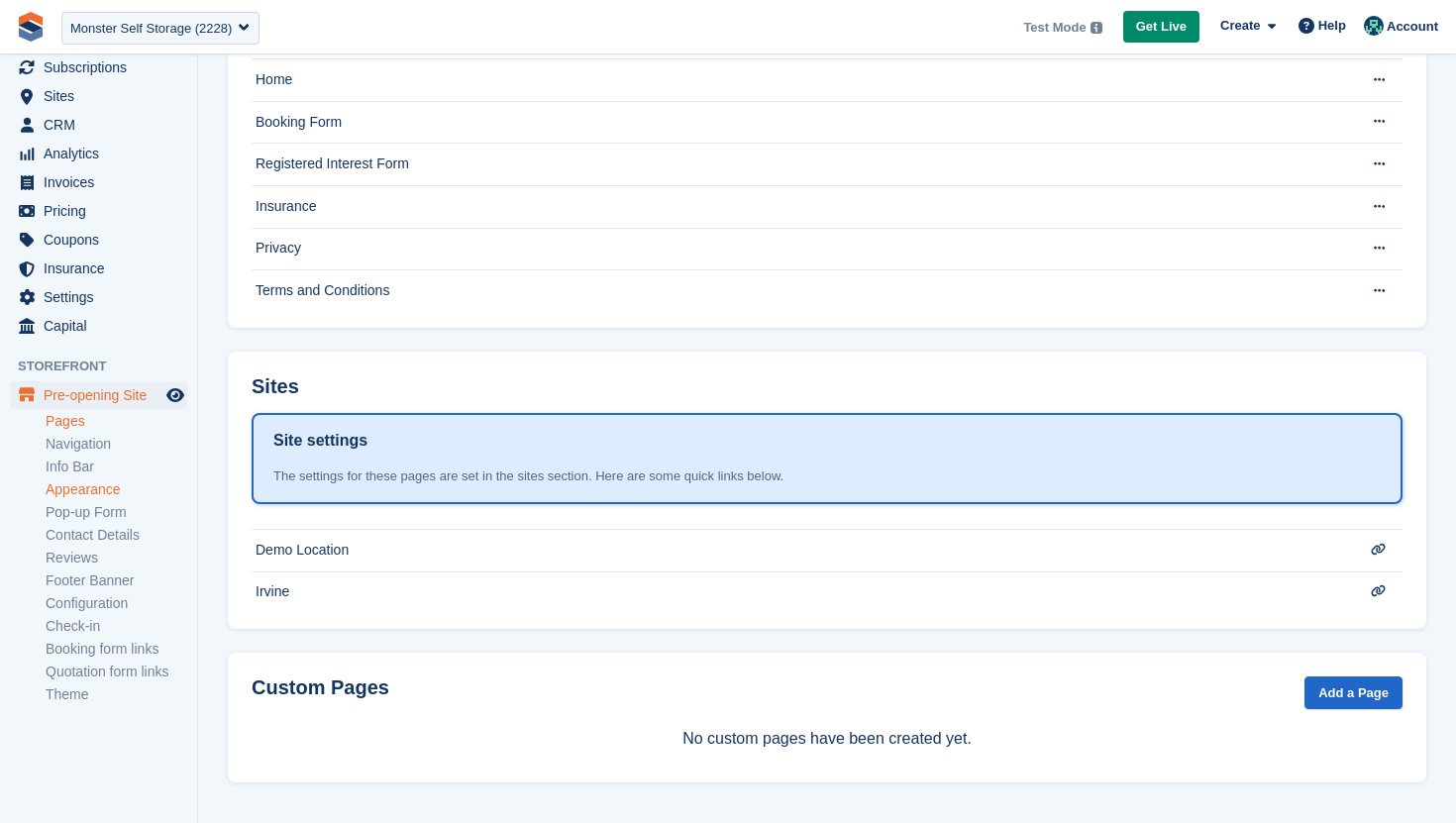 click on "Appearance" at bounding box center (116, 489) 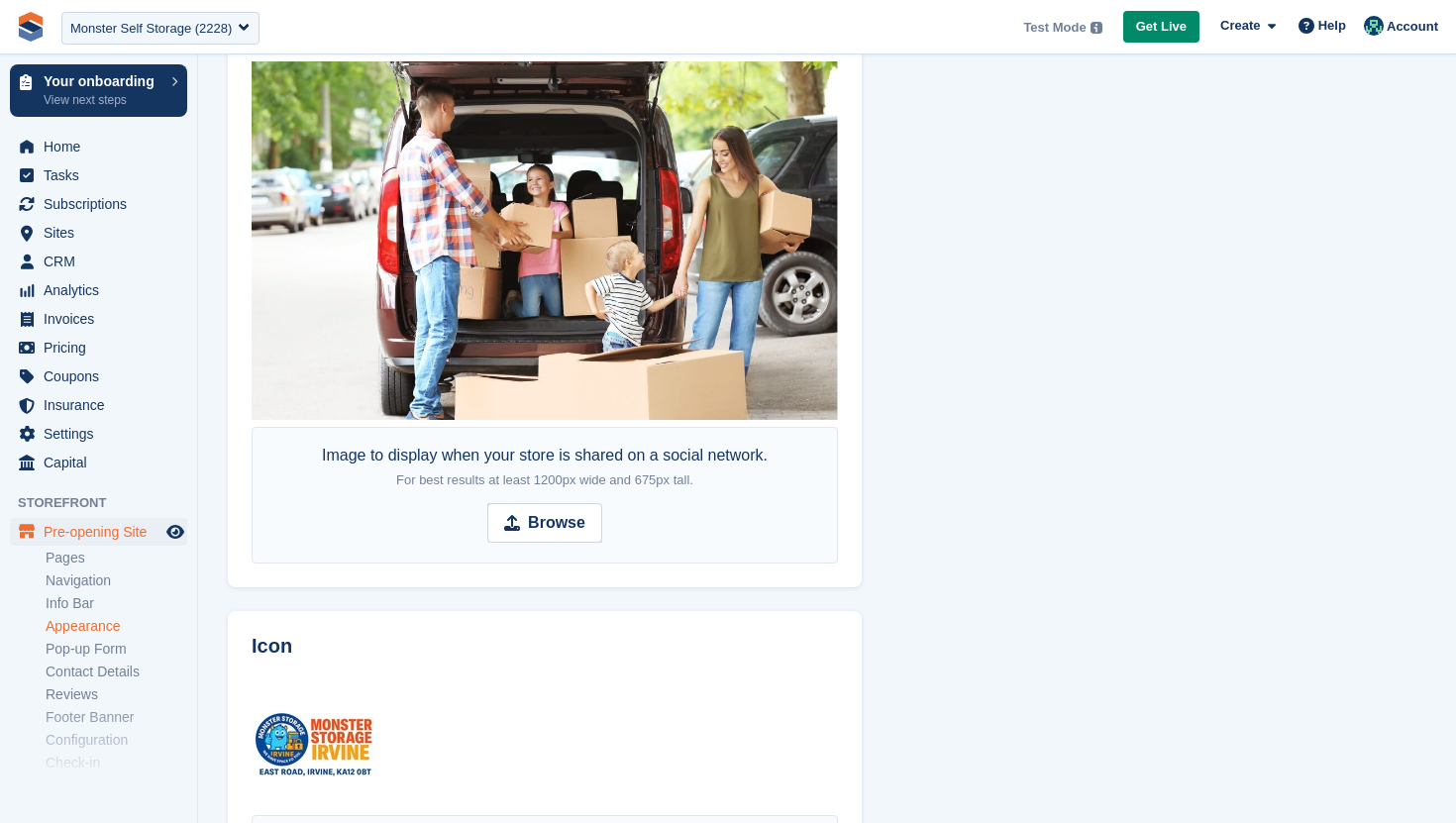 scroll, scrollTop: 1381, scrollLeft: 0, axis: vertical 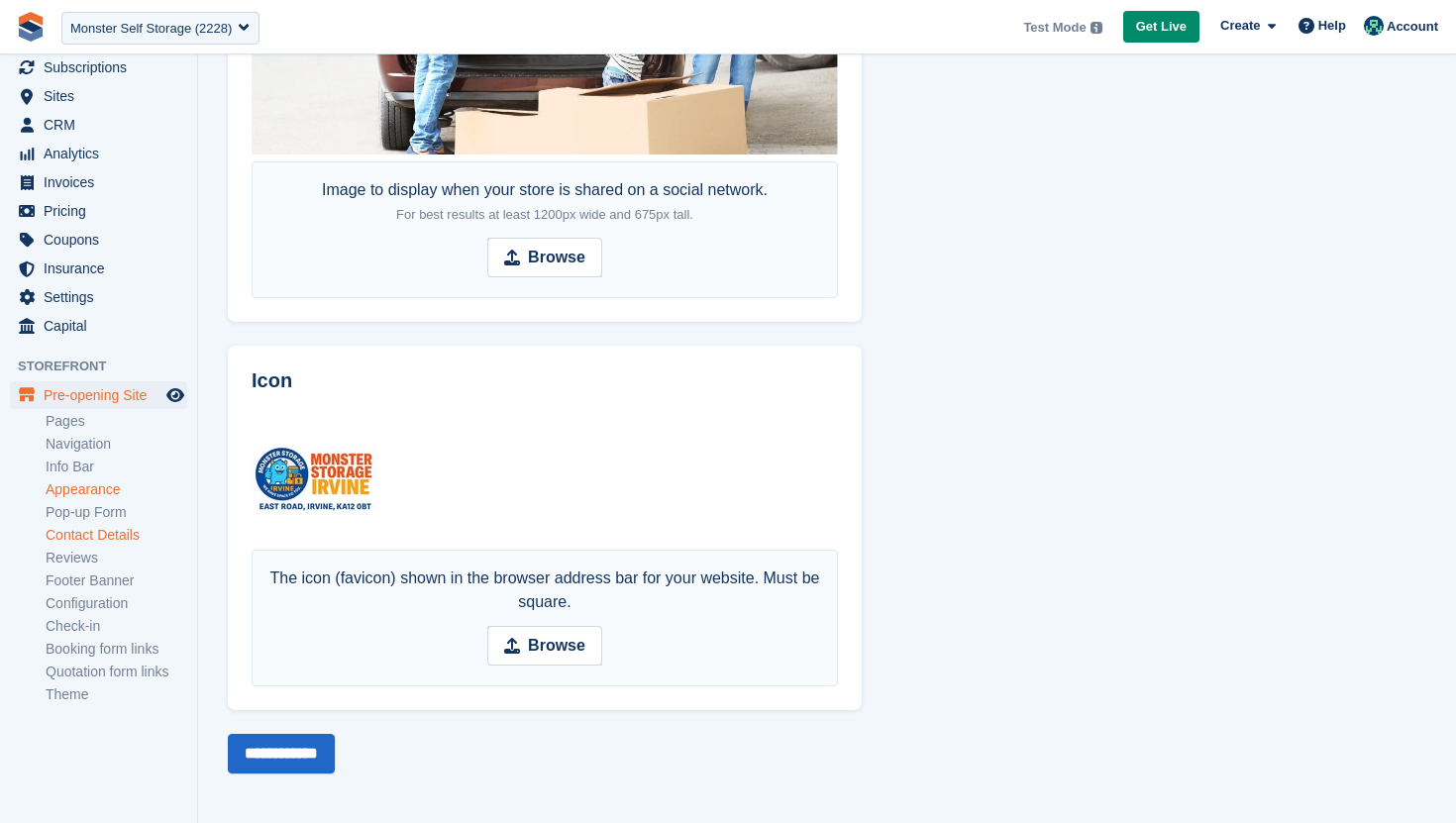 click on "Contact Details" at bounding box center (116, 535) 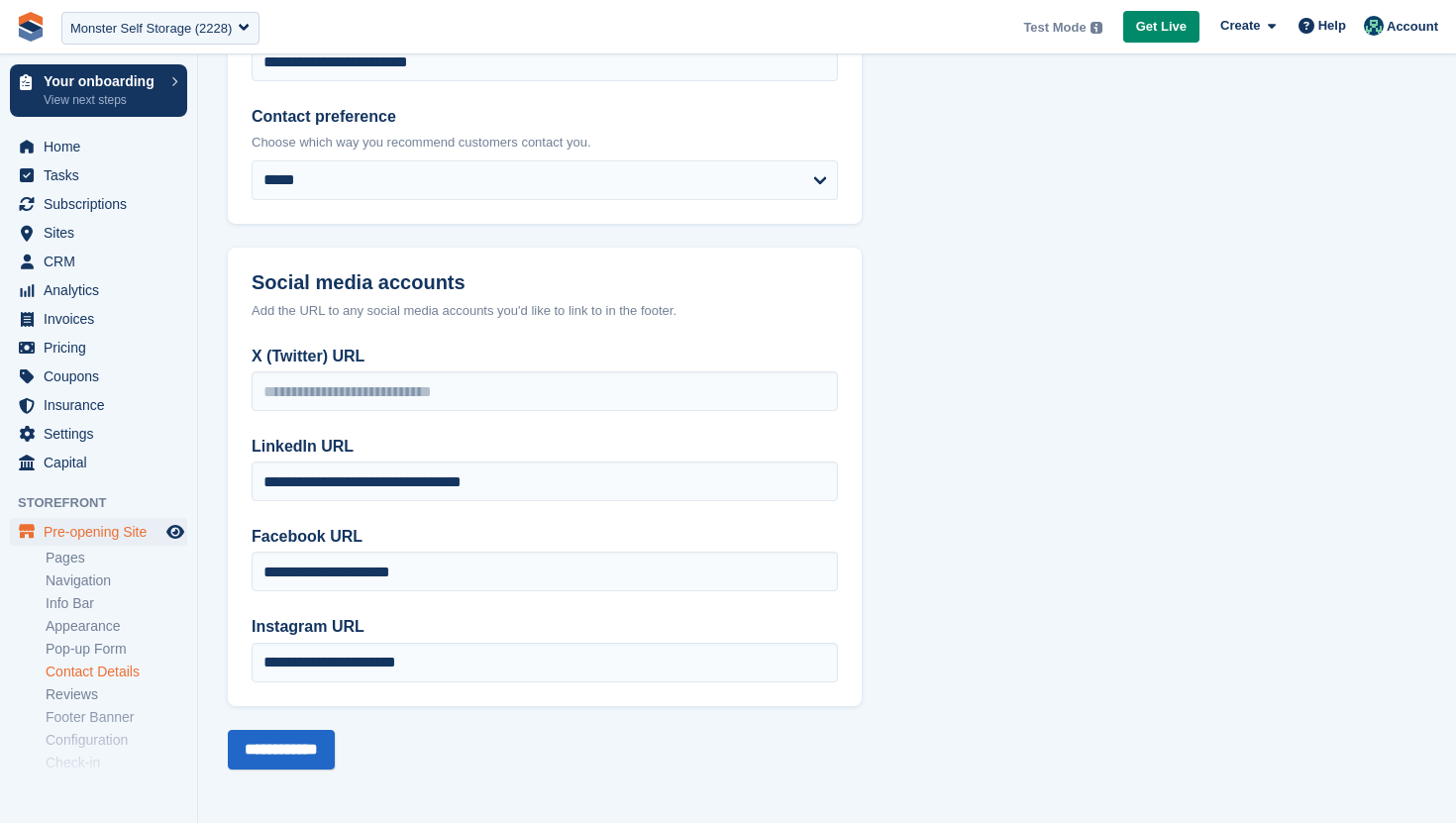scroll, scrollTop: 0, scrollLeft: 0, axis: both 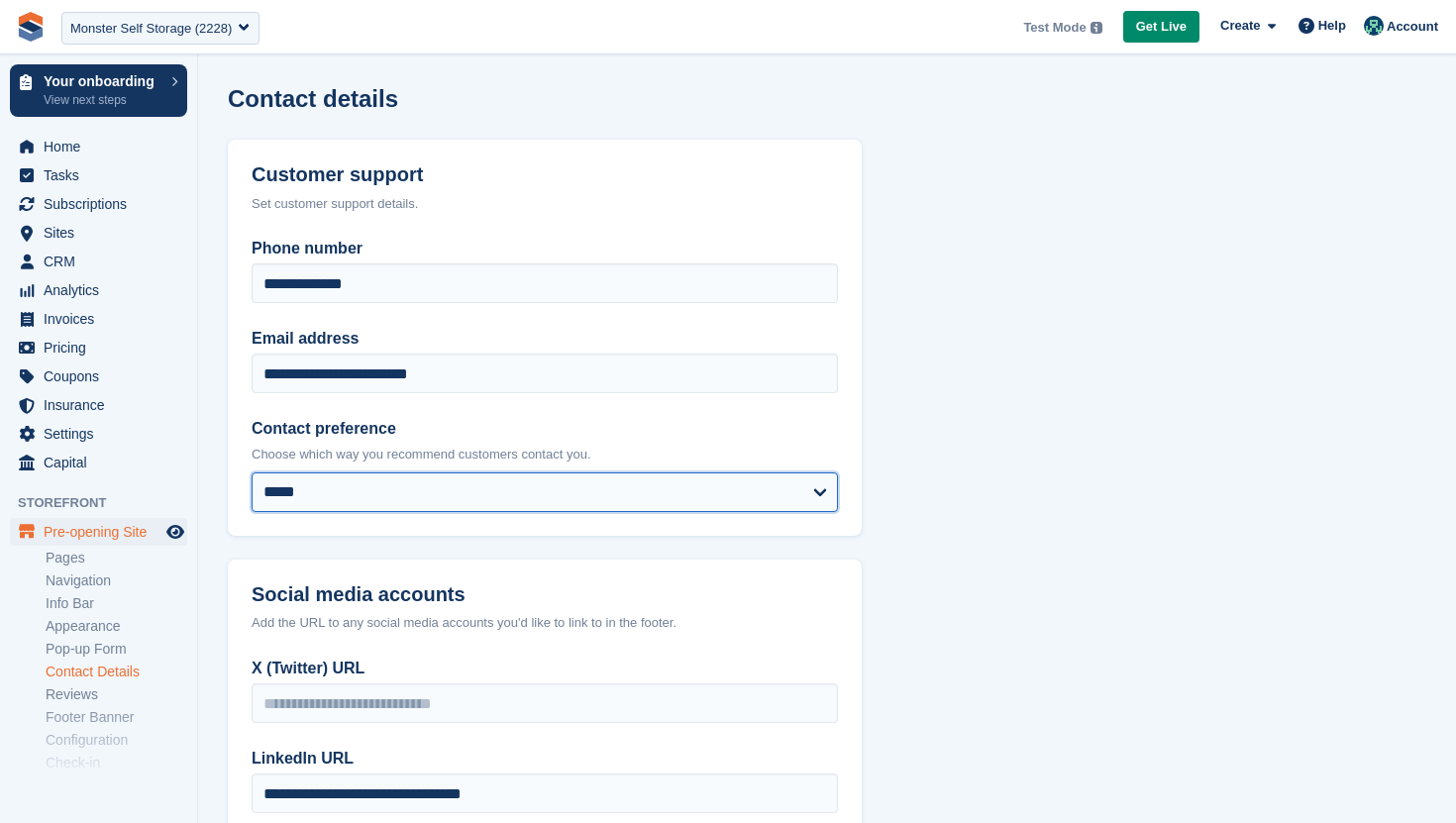 click on "*****
*****" at bounding box center [545, 492] 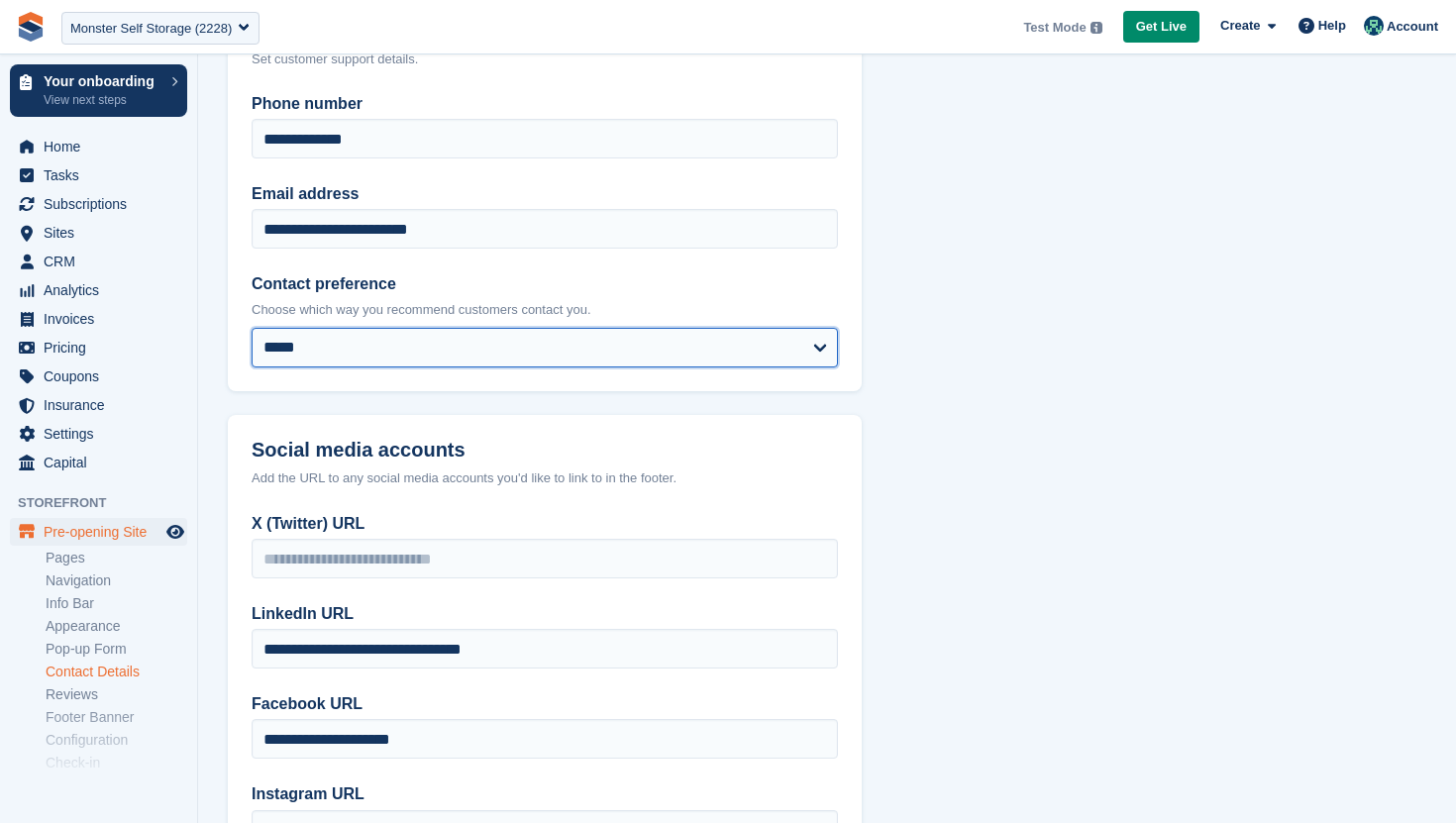 scroll, scrollTop: 311, scrollLeft: 0, axis: vertical 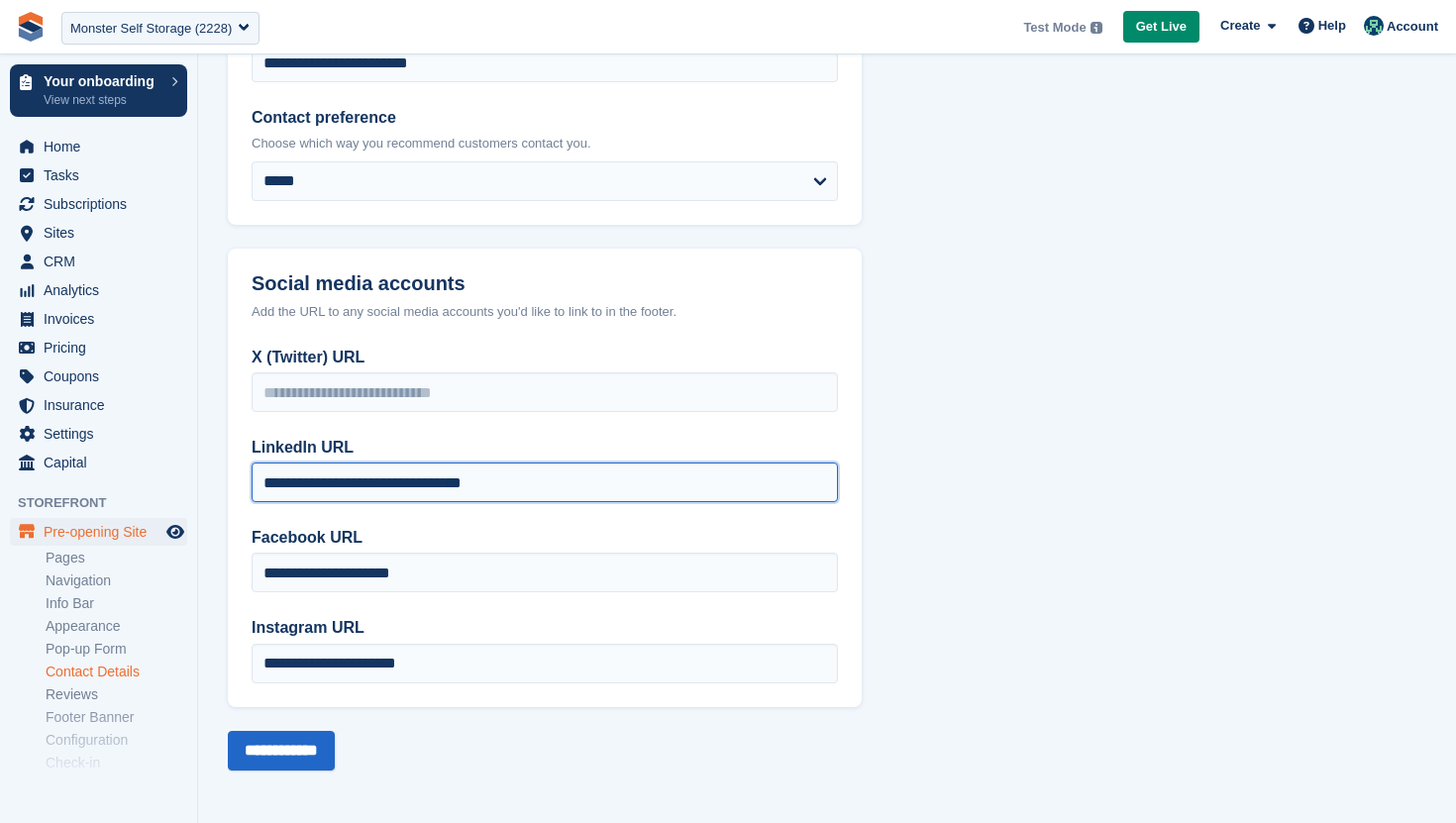 drag, startPoint x: 573, startPoint y: 480, endPoint x: 192, endPoint y: 480, distance: 381 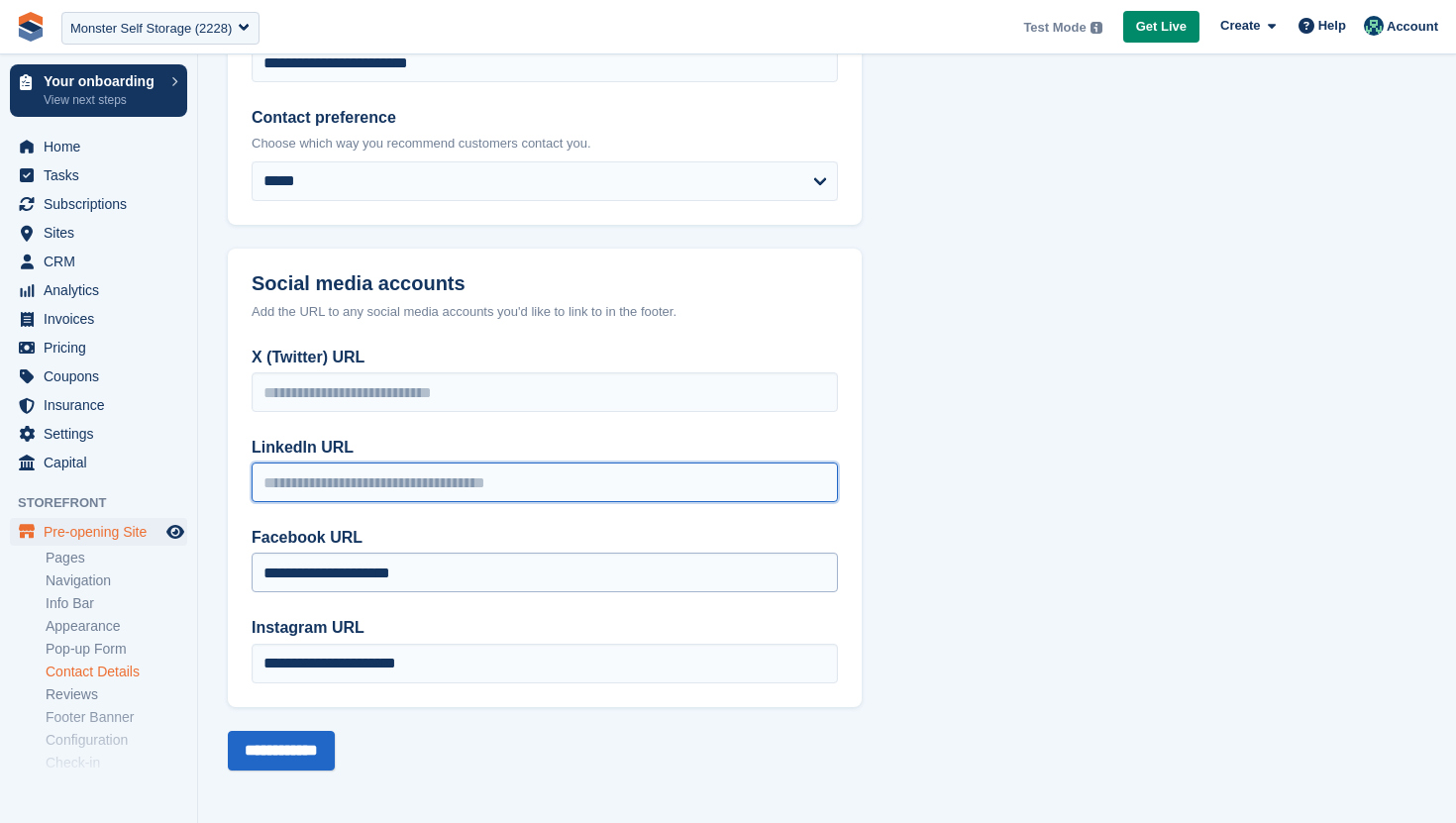 type 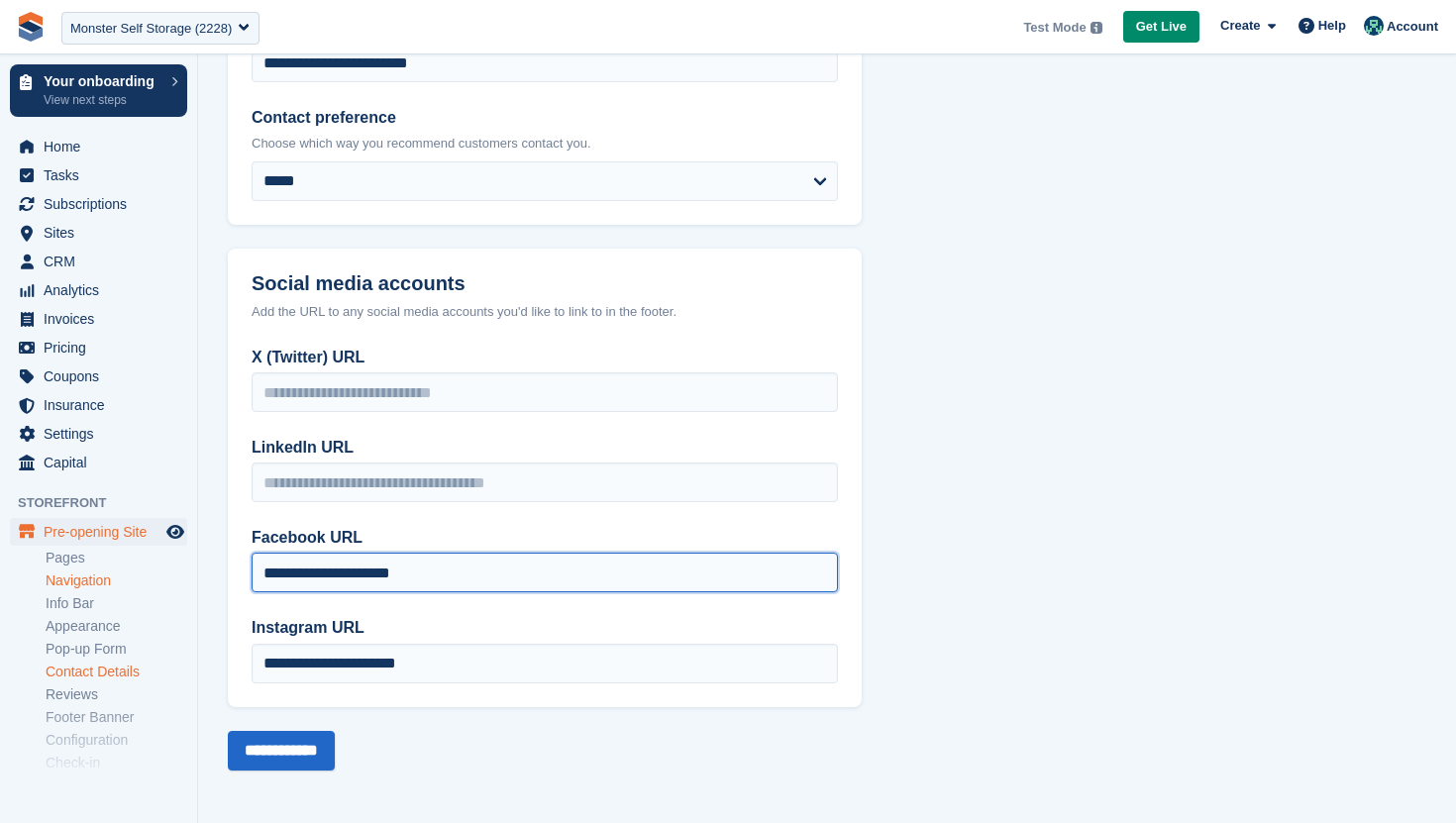drag, startPoint x: 447, startPoint y: 577, endPoint x: 55, endPoint y: 574, distance: 392.01148 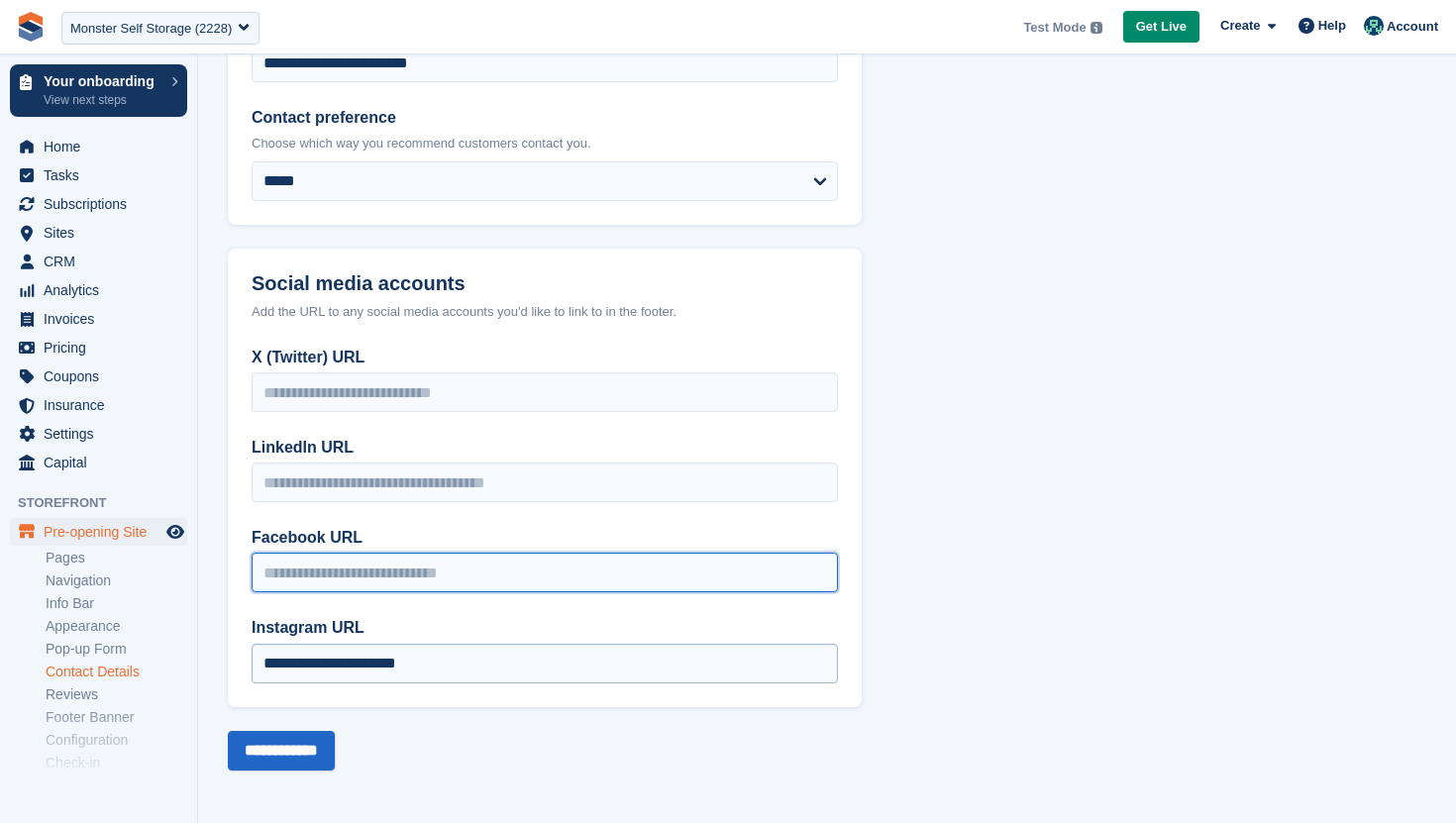 type 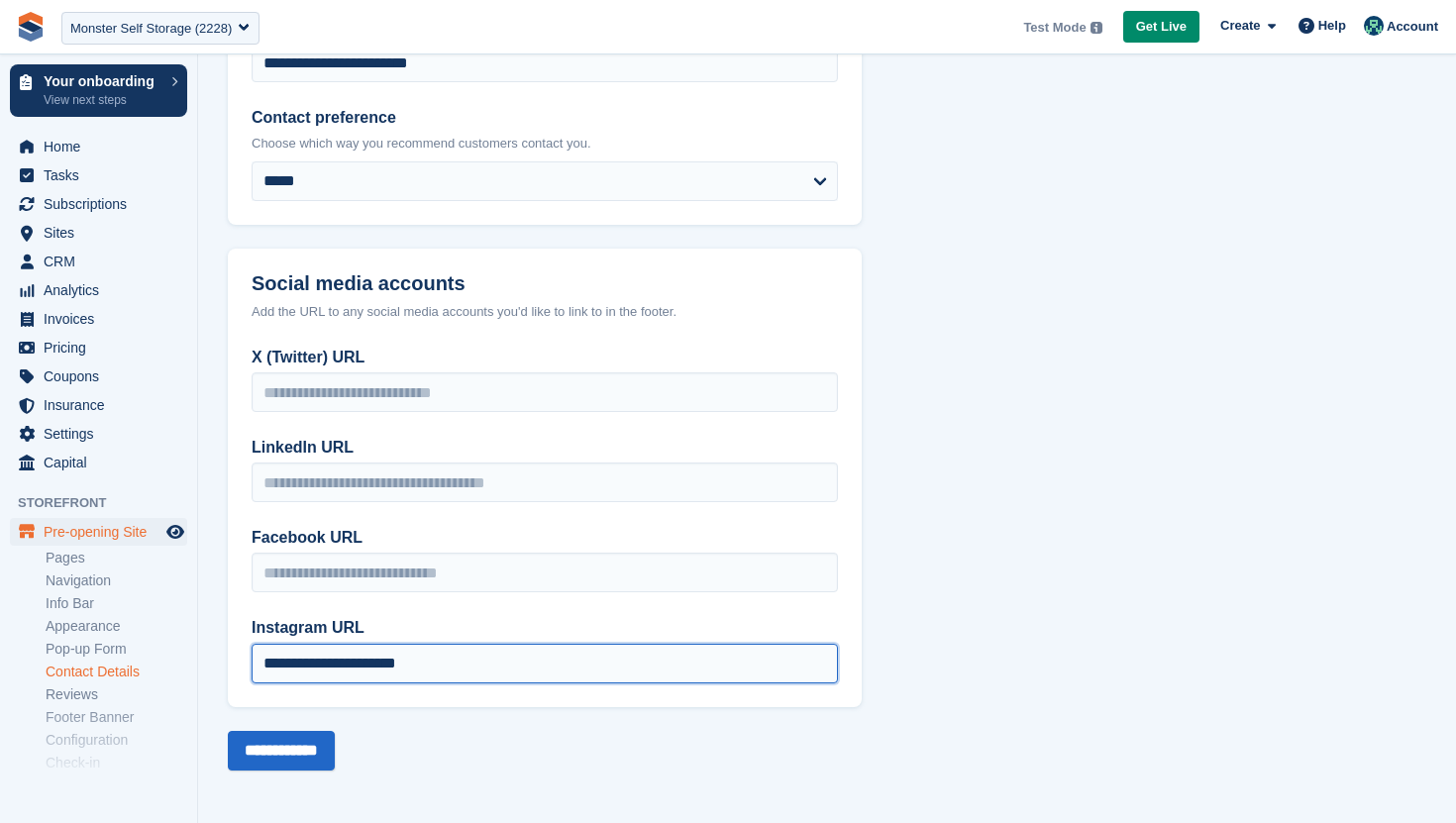 drag, startPoint x: 468, startPoint y: 667, endPoint x: 239, endPoint y: 666, distance: 229.00218 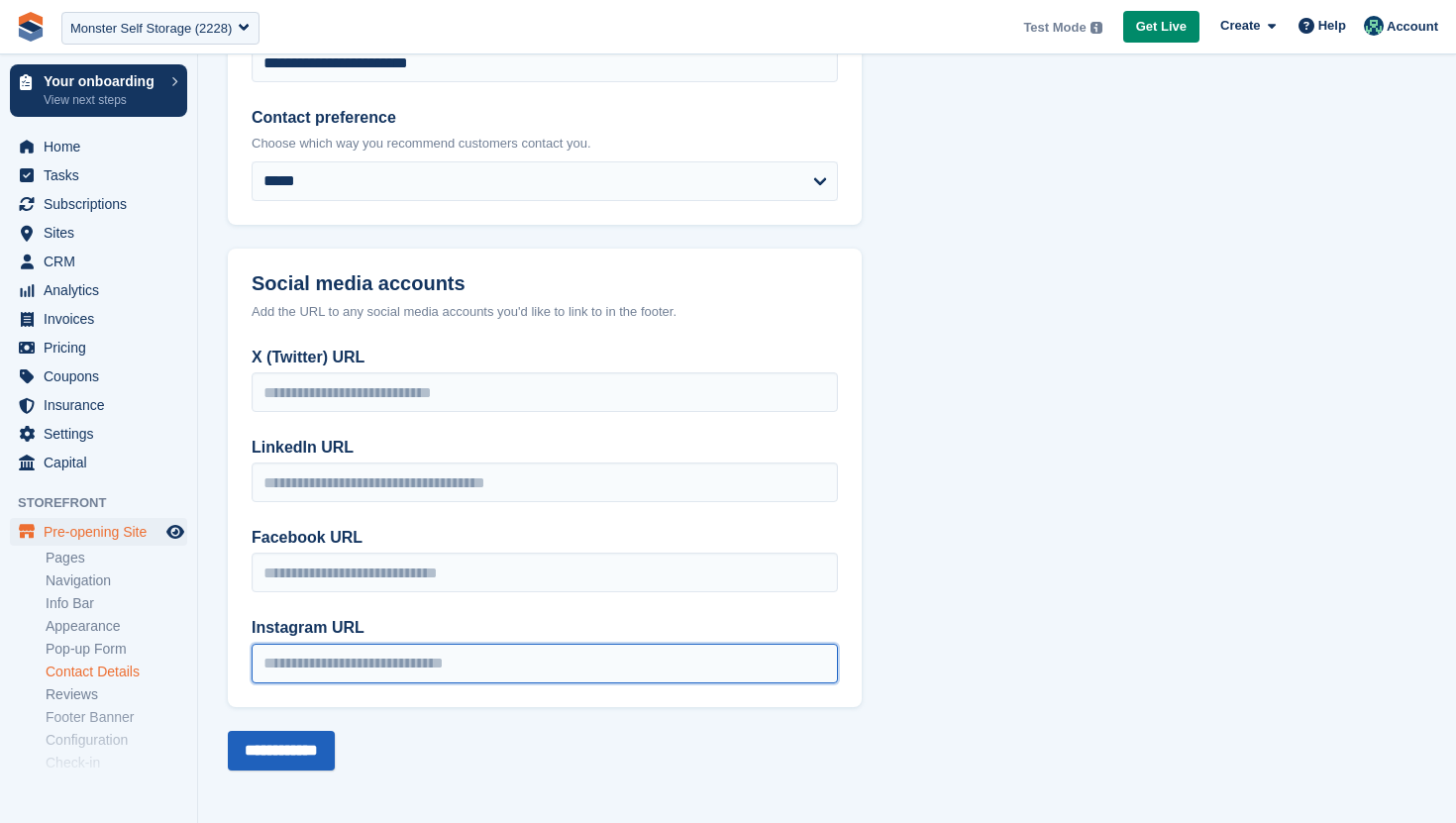 type 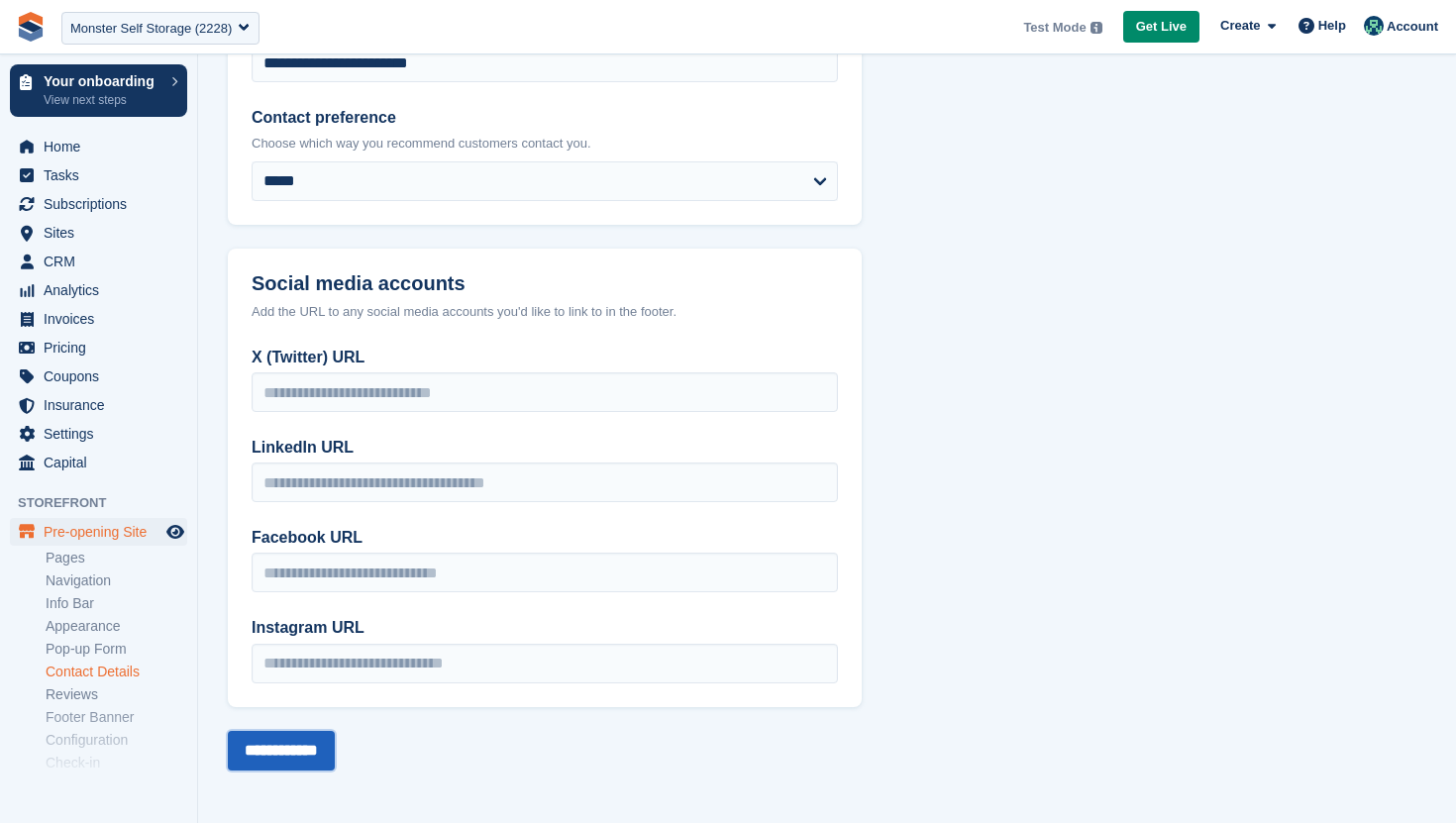 click on "**********" at bounding box center [281, 751] 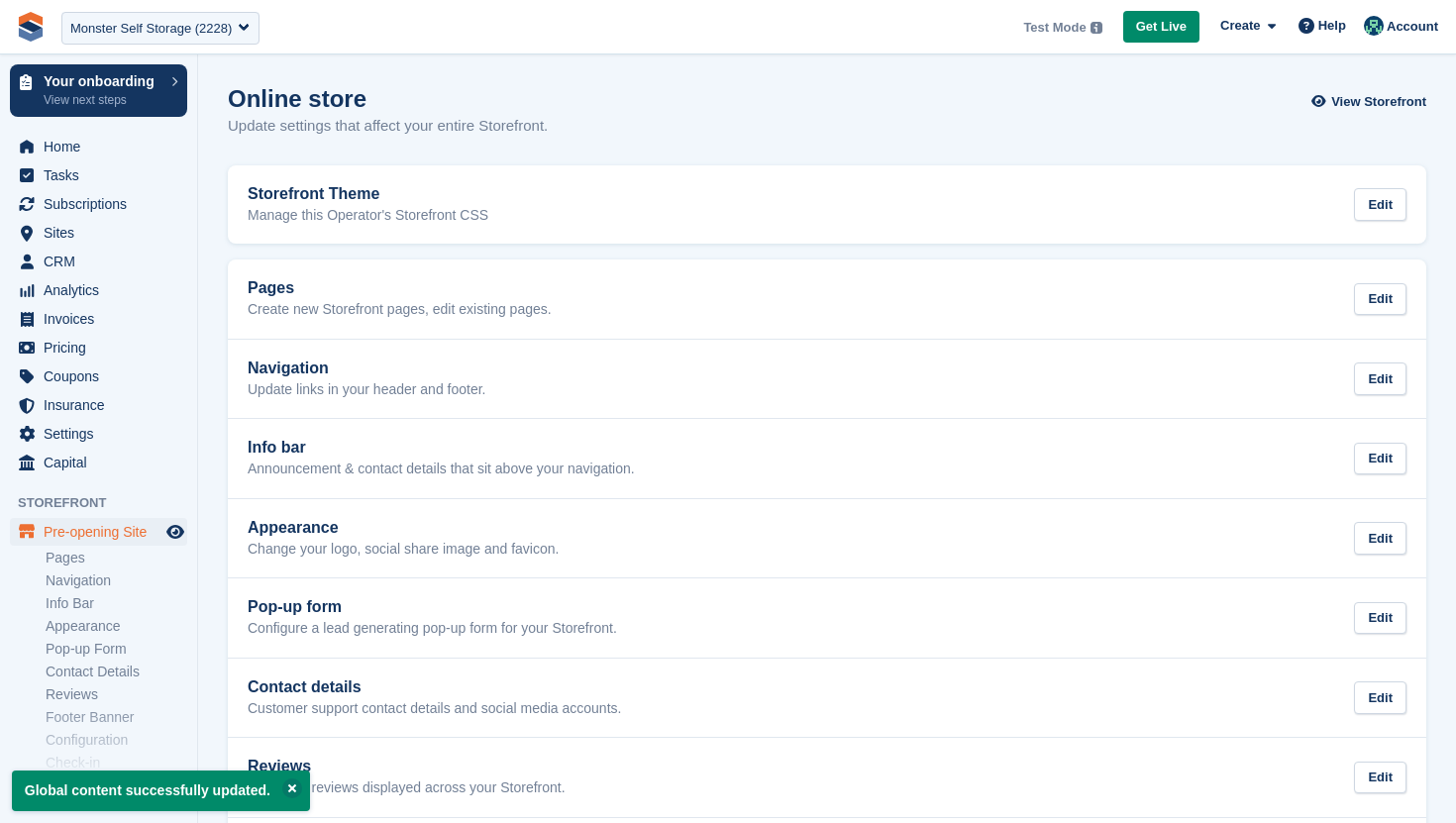 scroll, scrollTop: 0, scrollLeft: 0, axis: both 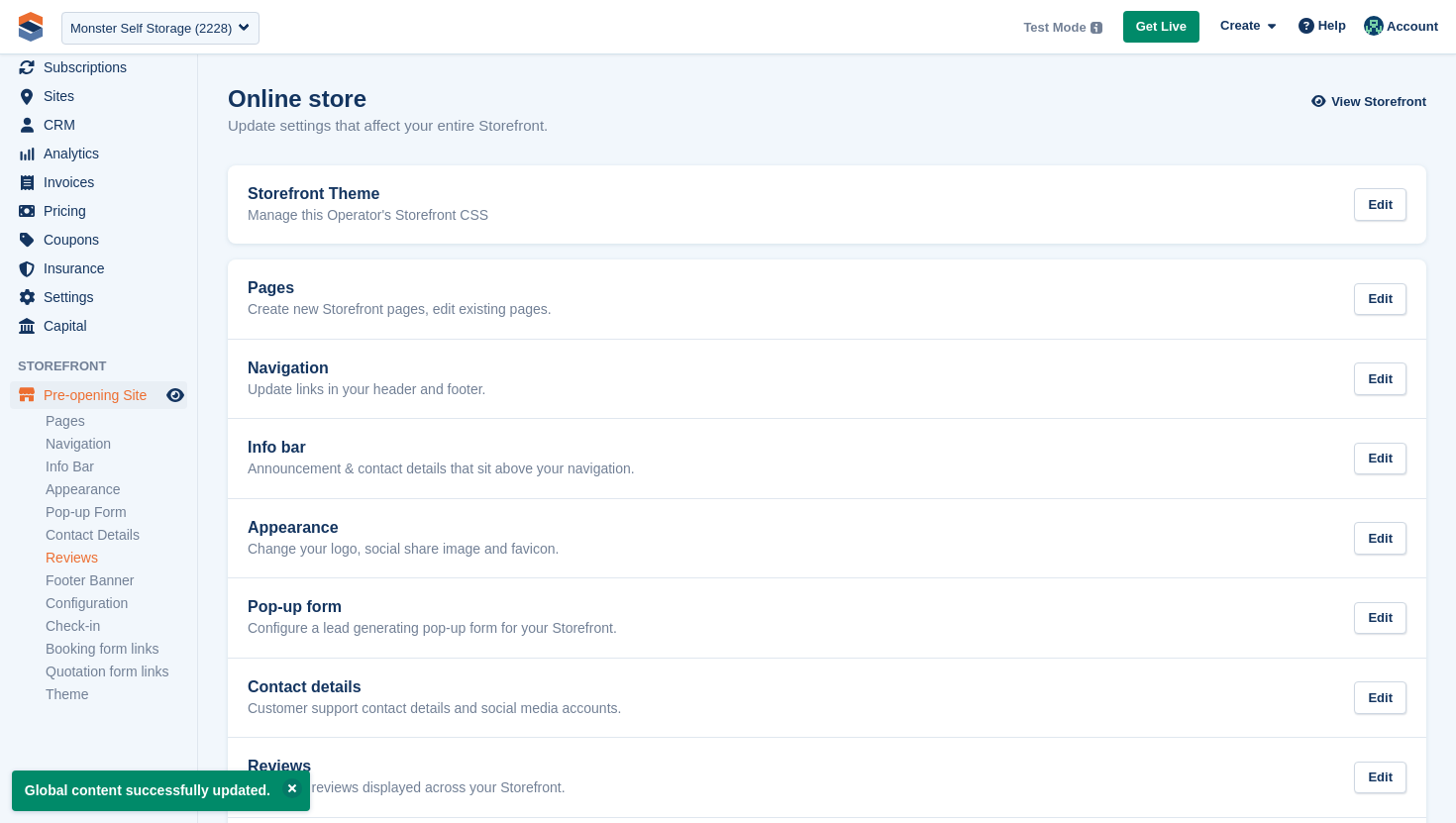 click on "Reviews" at bounding box center [116, 558] 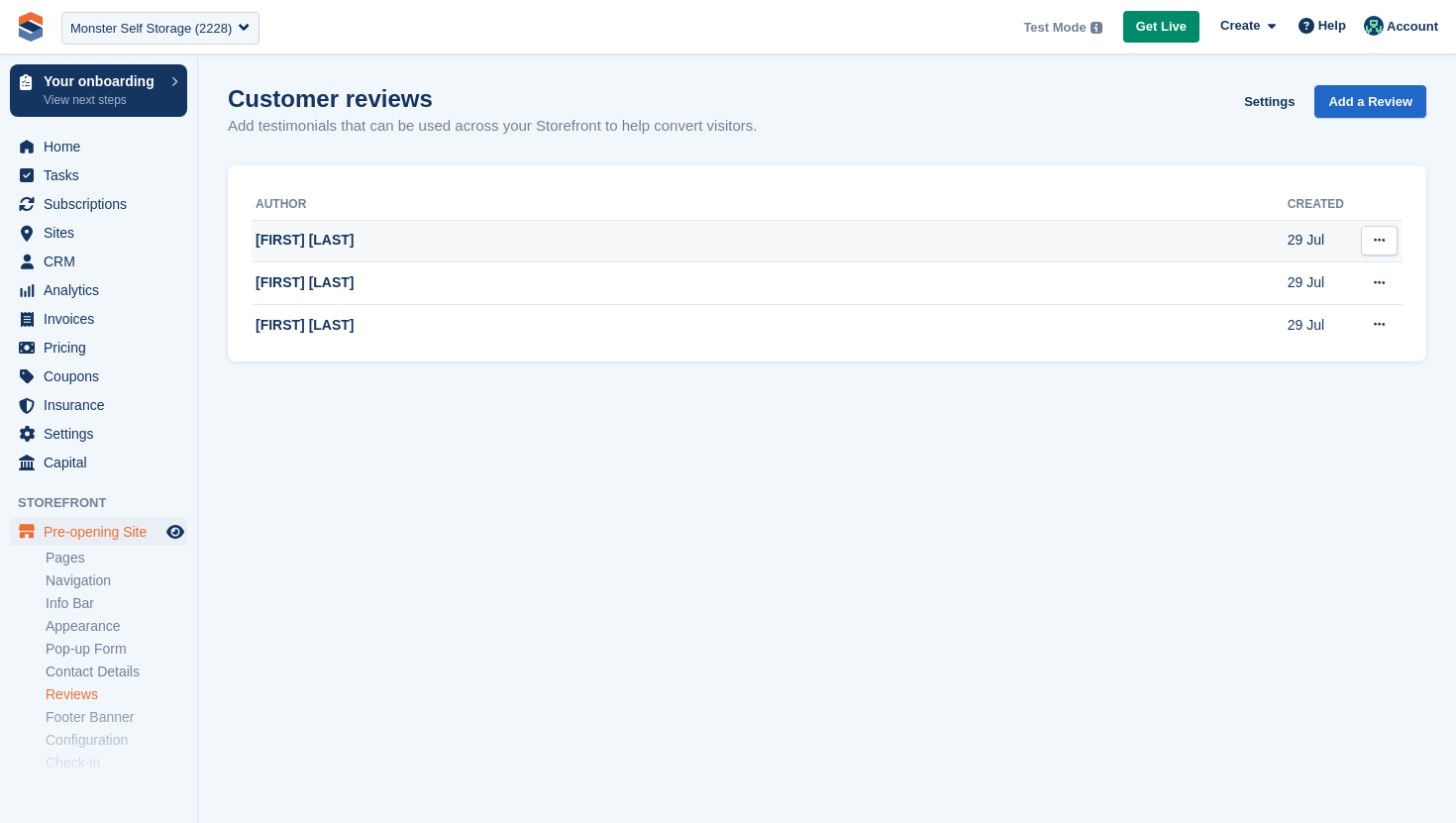 click on "[FIRST] [LAST]" at bounding box center [770, 241] 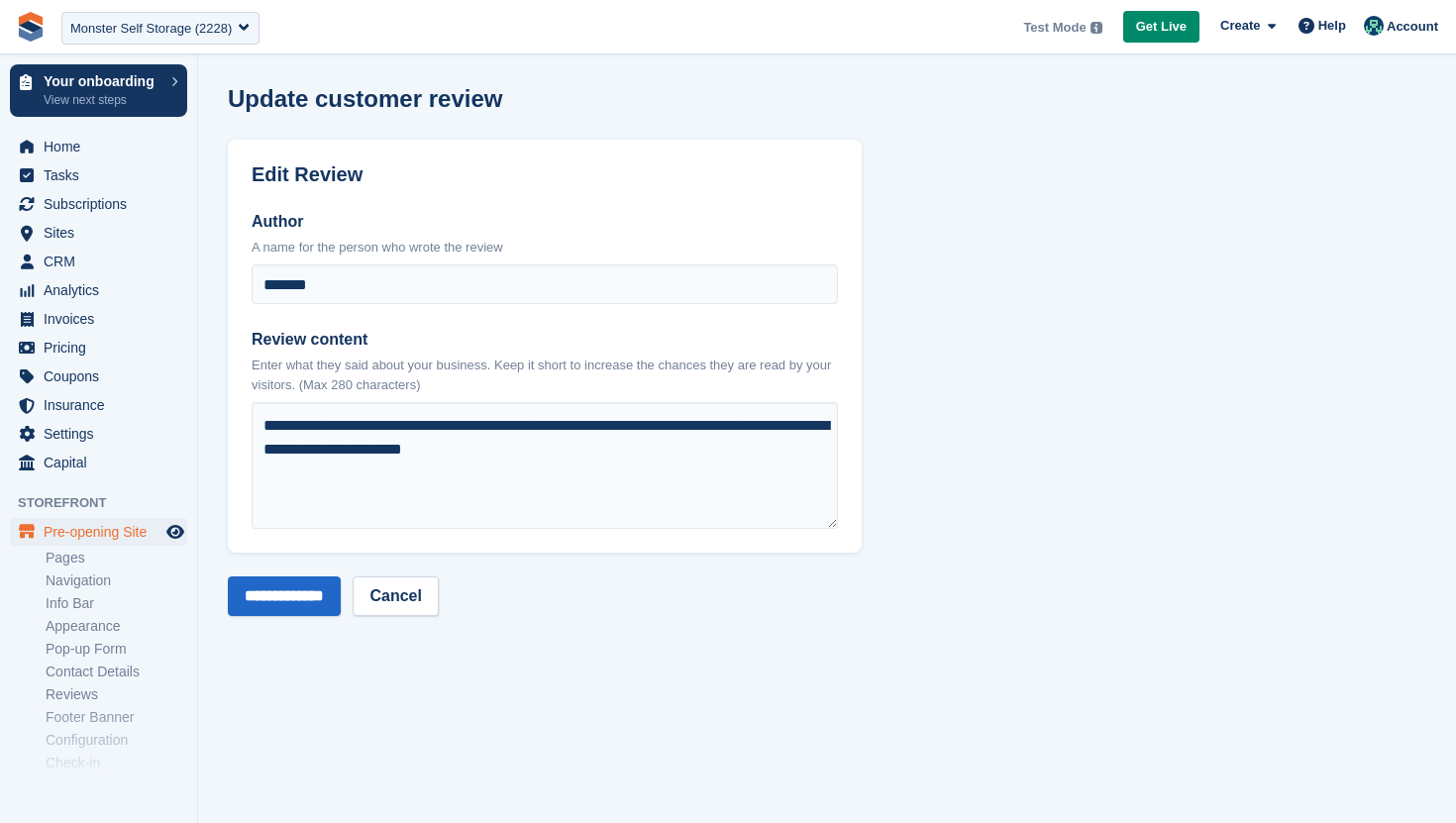 scroll, scrollTop: 0, scrollLeft: 0, axis: both 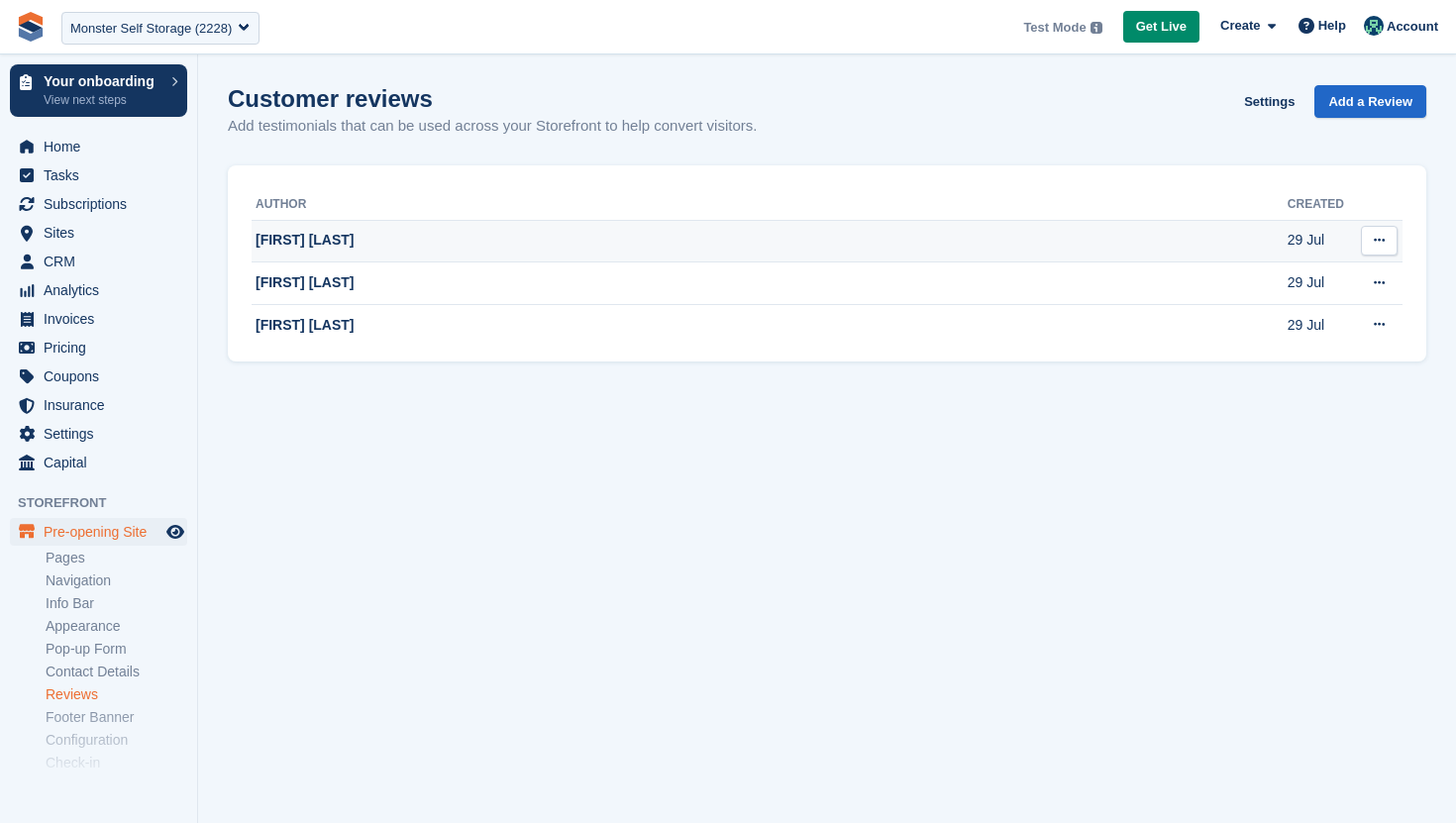 click at bounding box center [1379, 240] 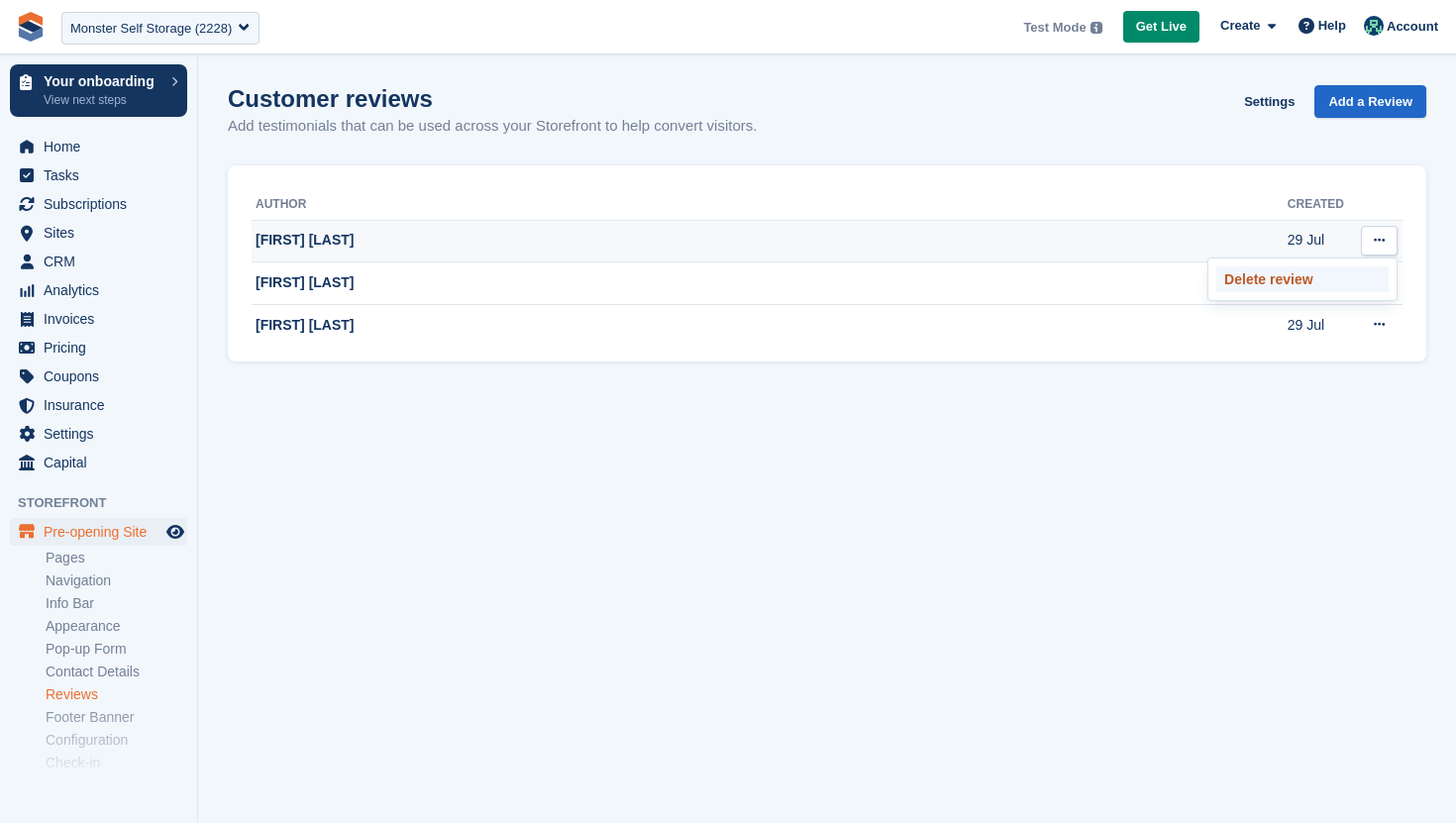 click on "Delete review" at bounding box center [1302, 279] 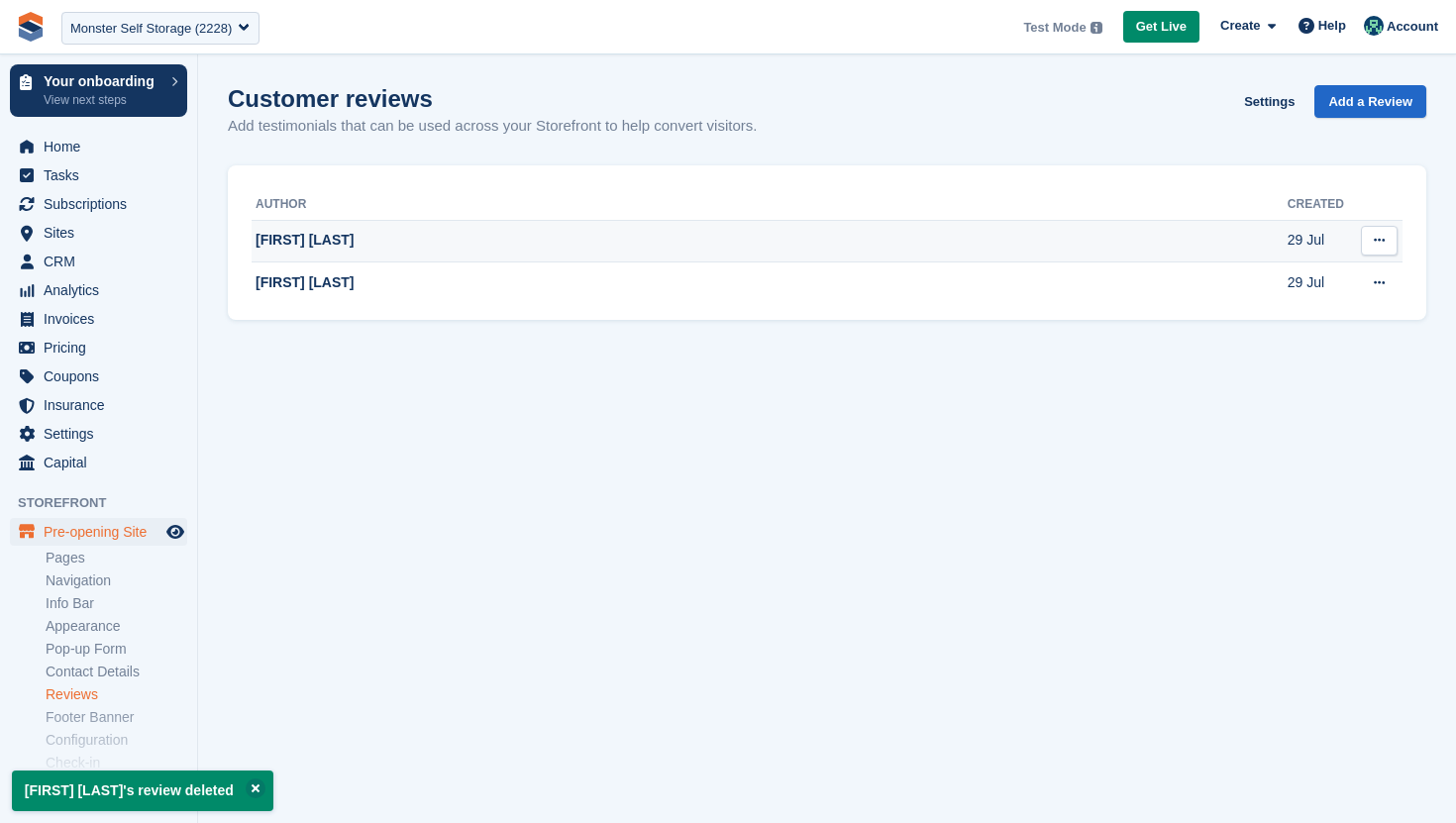 click at bounding box center (1379, 240) 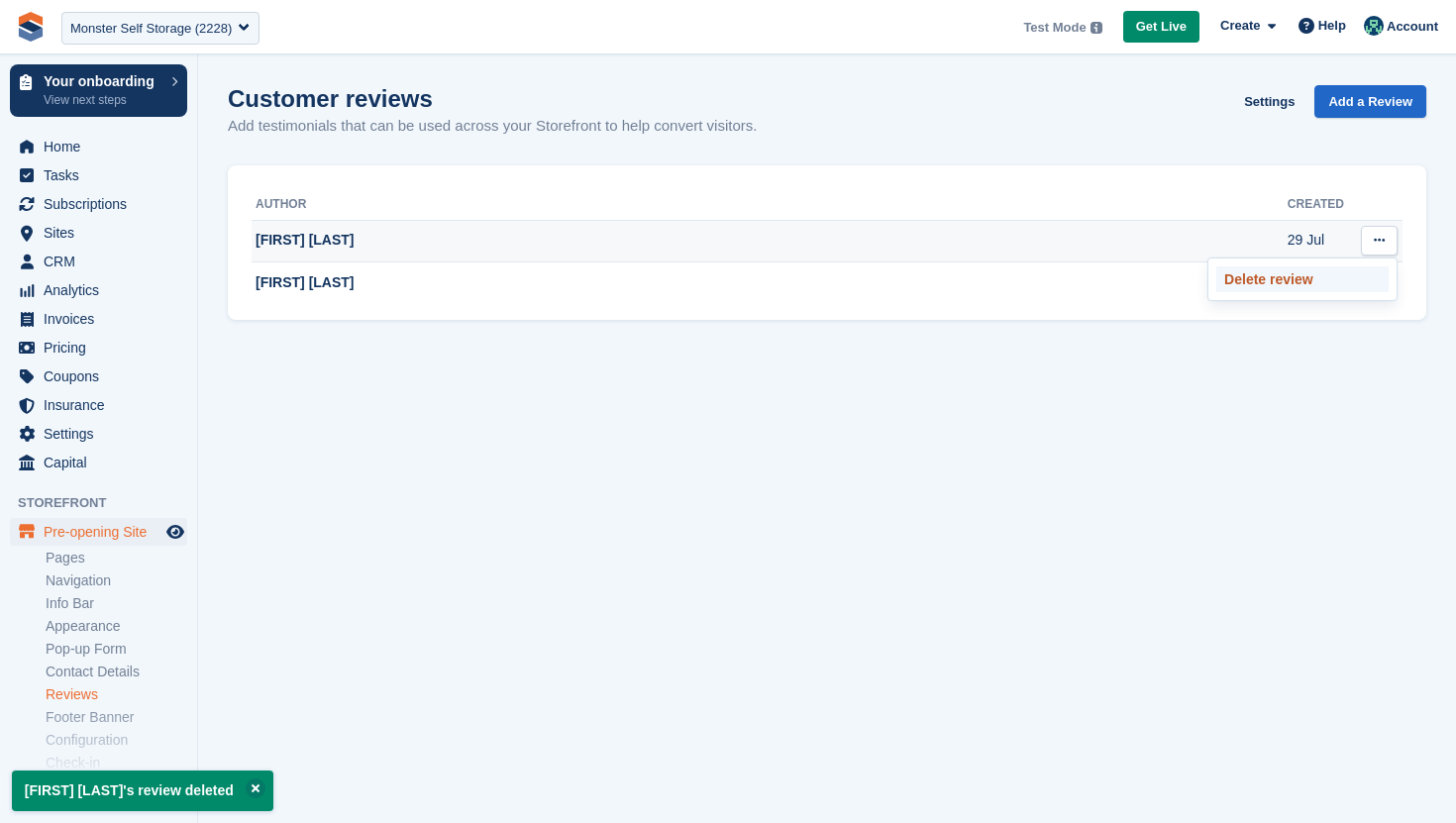 click on "Delete review" at bounding box center (1302, 279) 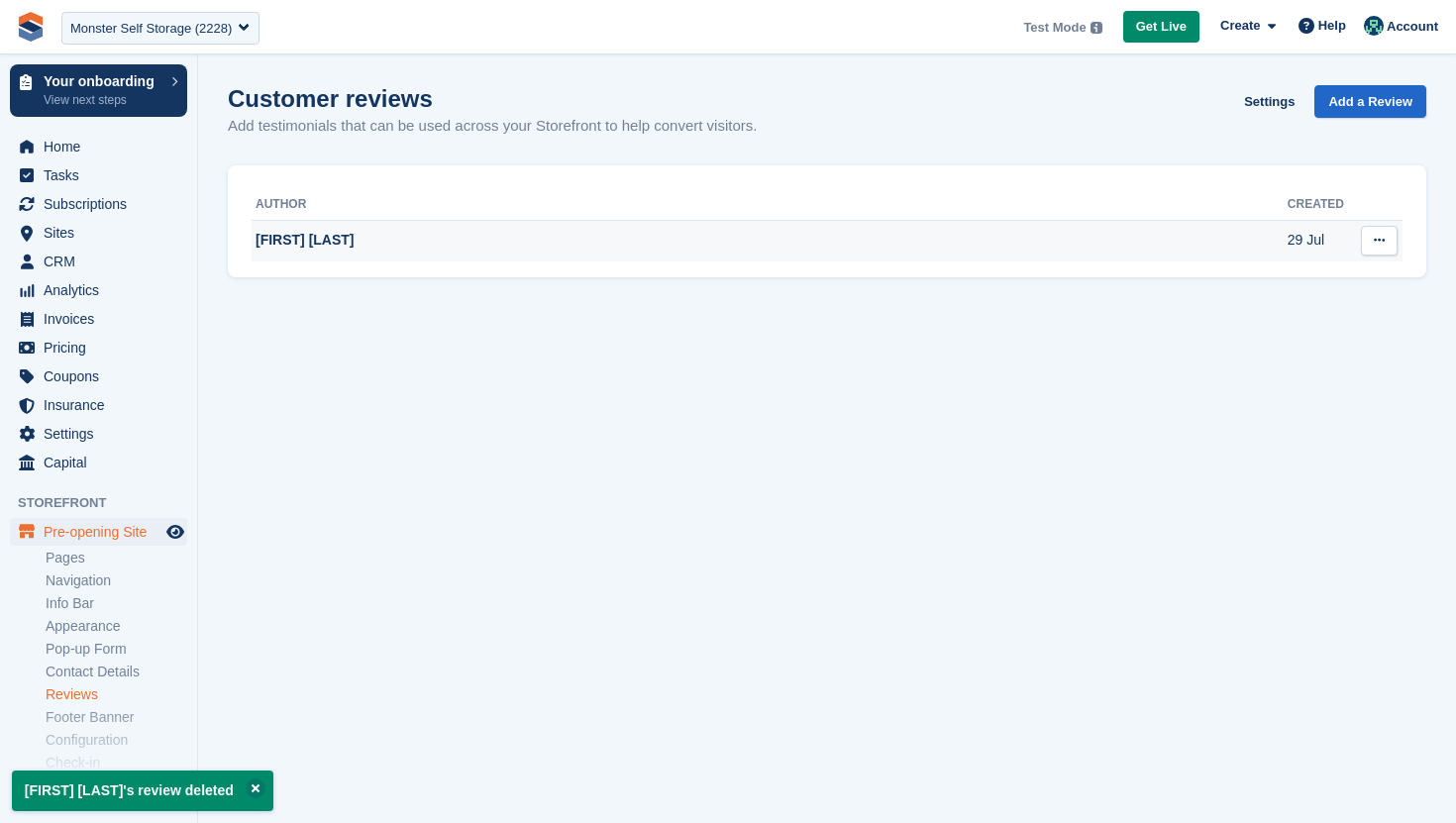 click at bounding box center (1379, 240) 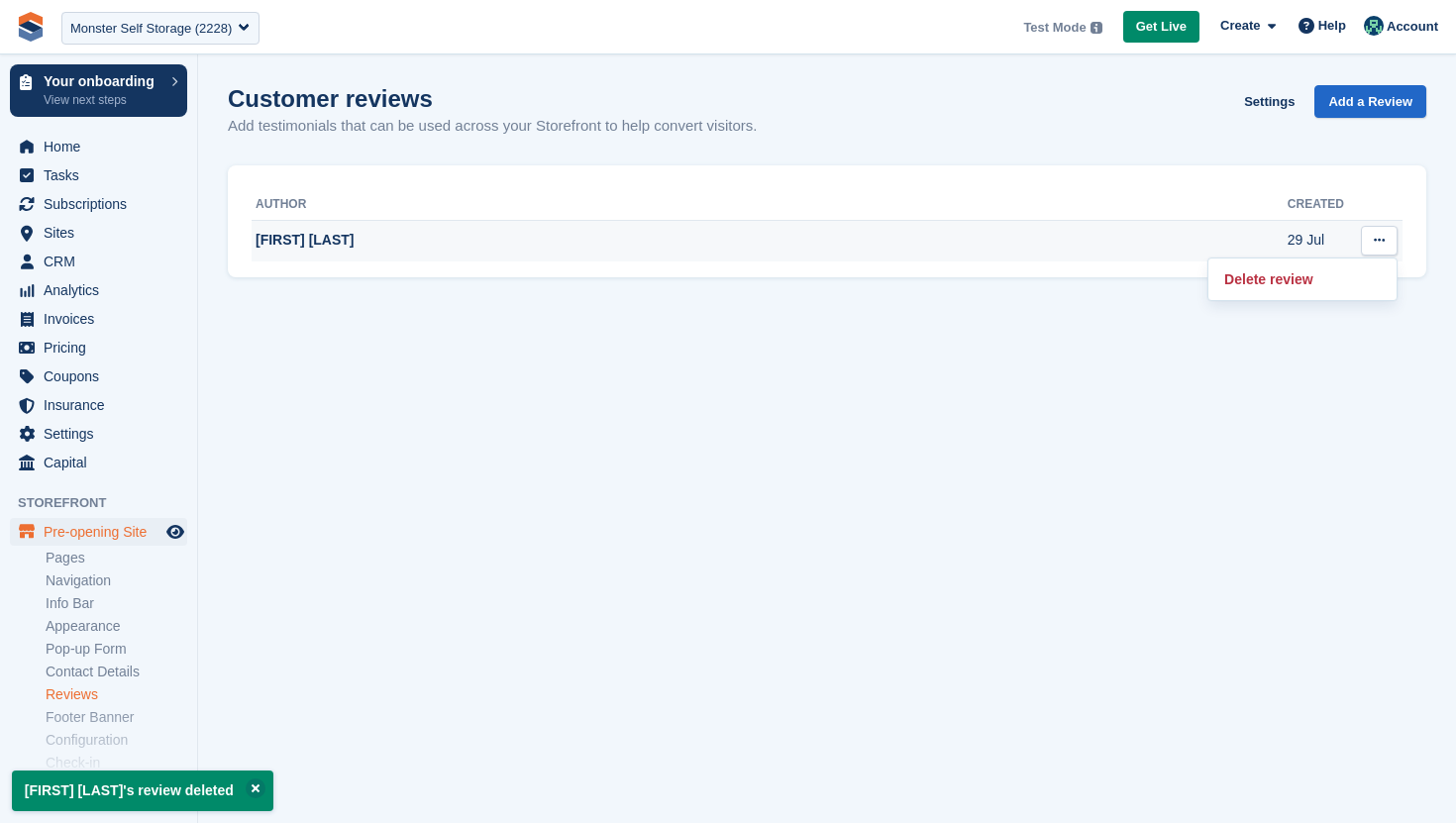 click on "Delete review" at bounding box center [1302, 279] 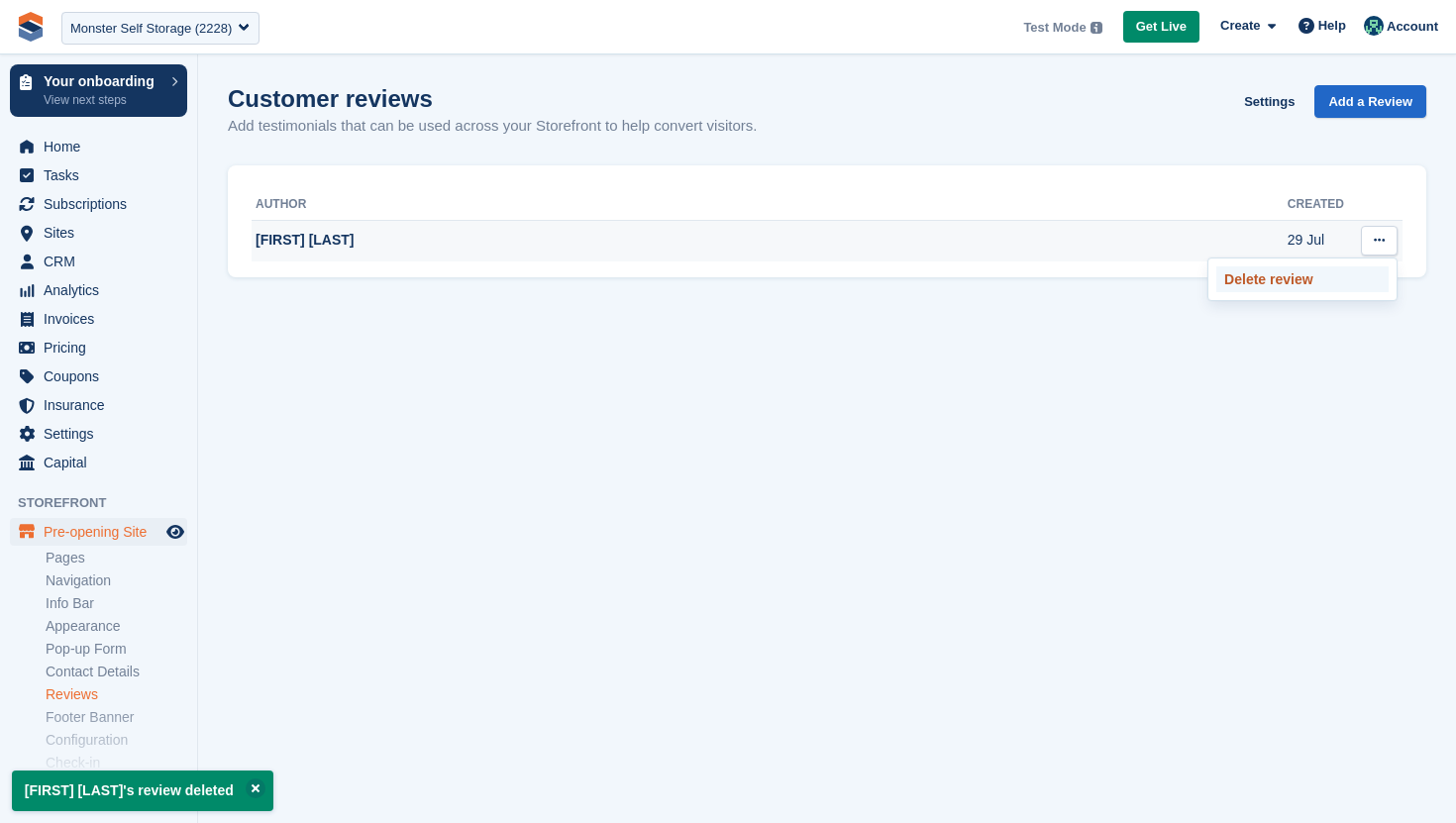 click on "Delete review" at bounding box center (1302, 279) 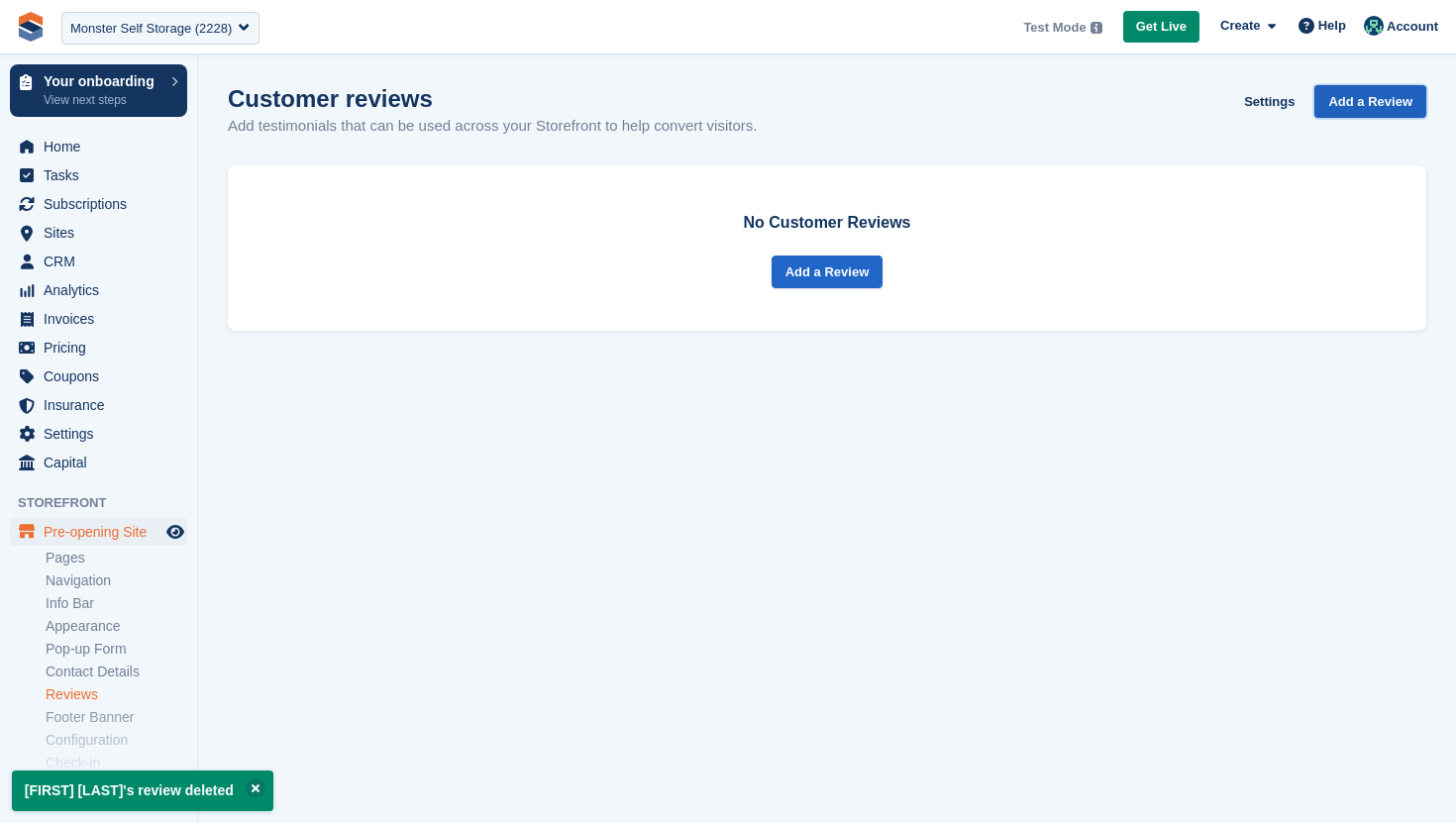 click on "Add a Review" at bounding box center [1370, 102] 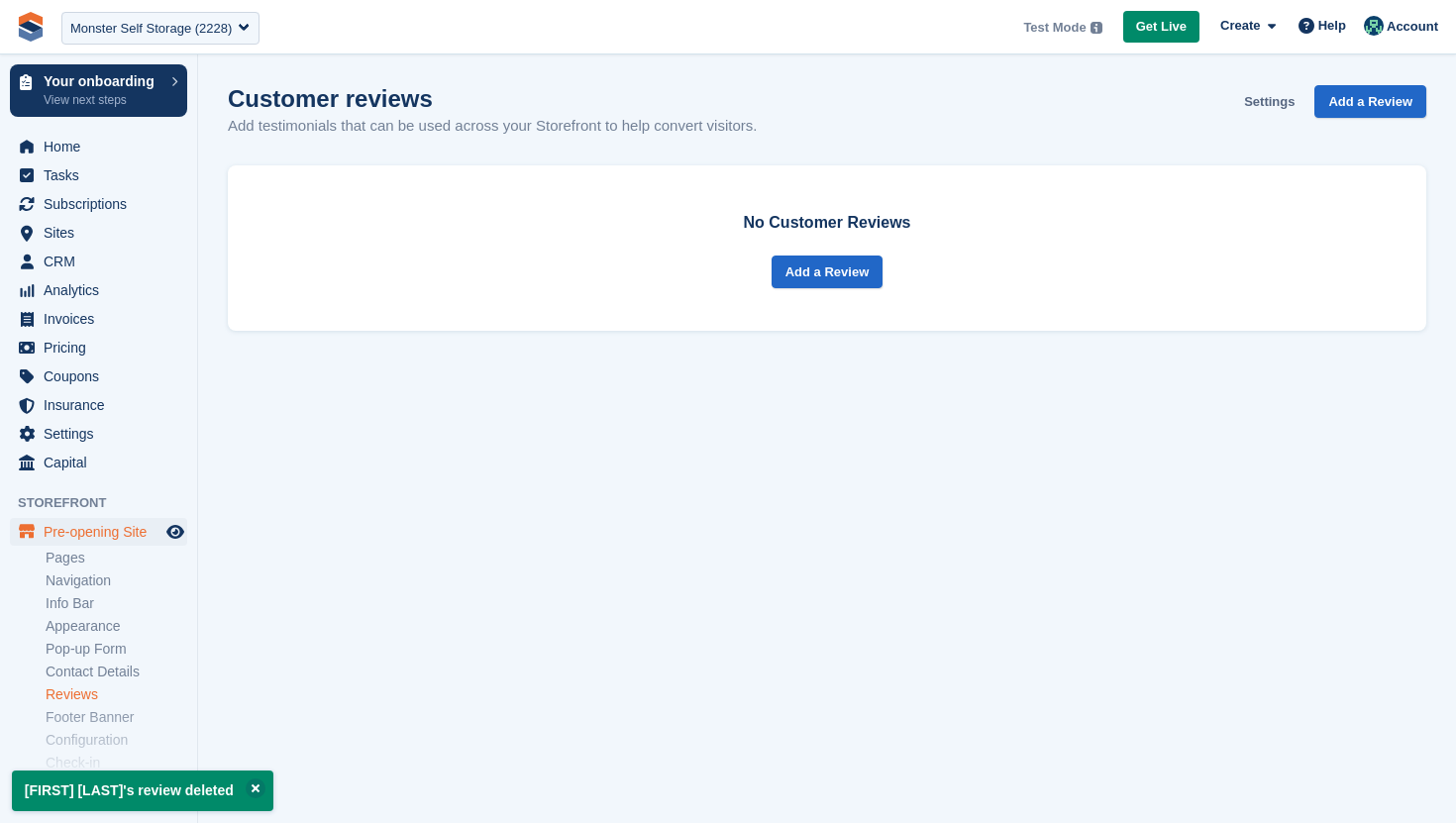 click on "Settings" at bounding box center [1269, 101] 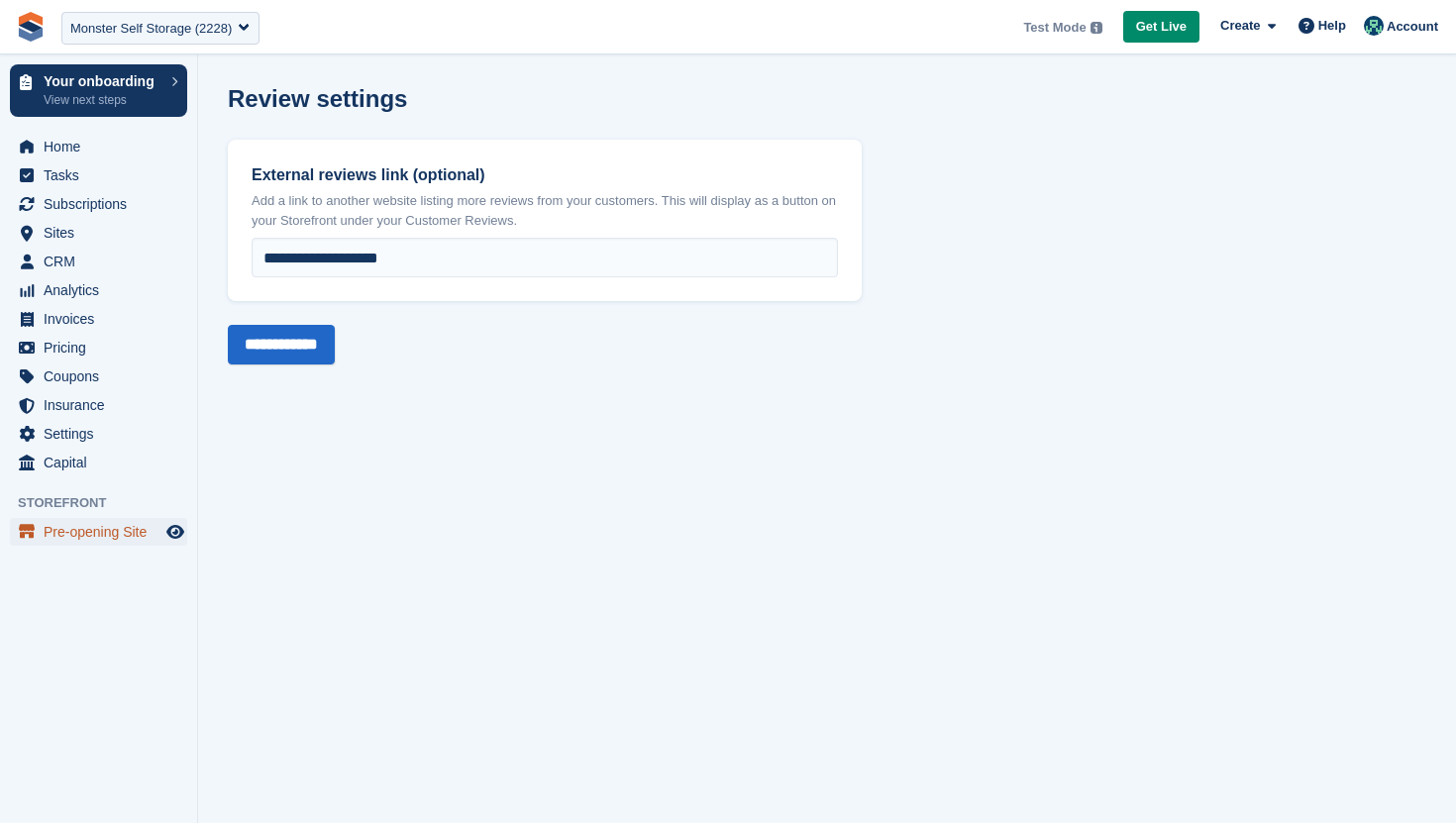click on "Pre-opening Site" at bounding box center [103, 532] 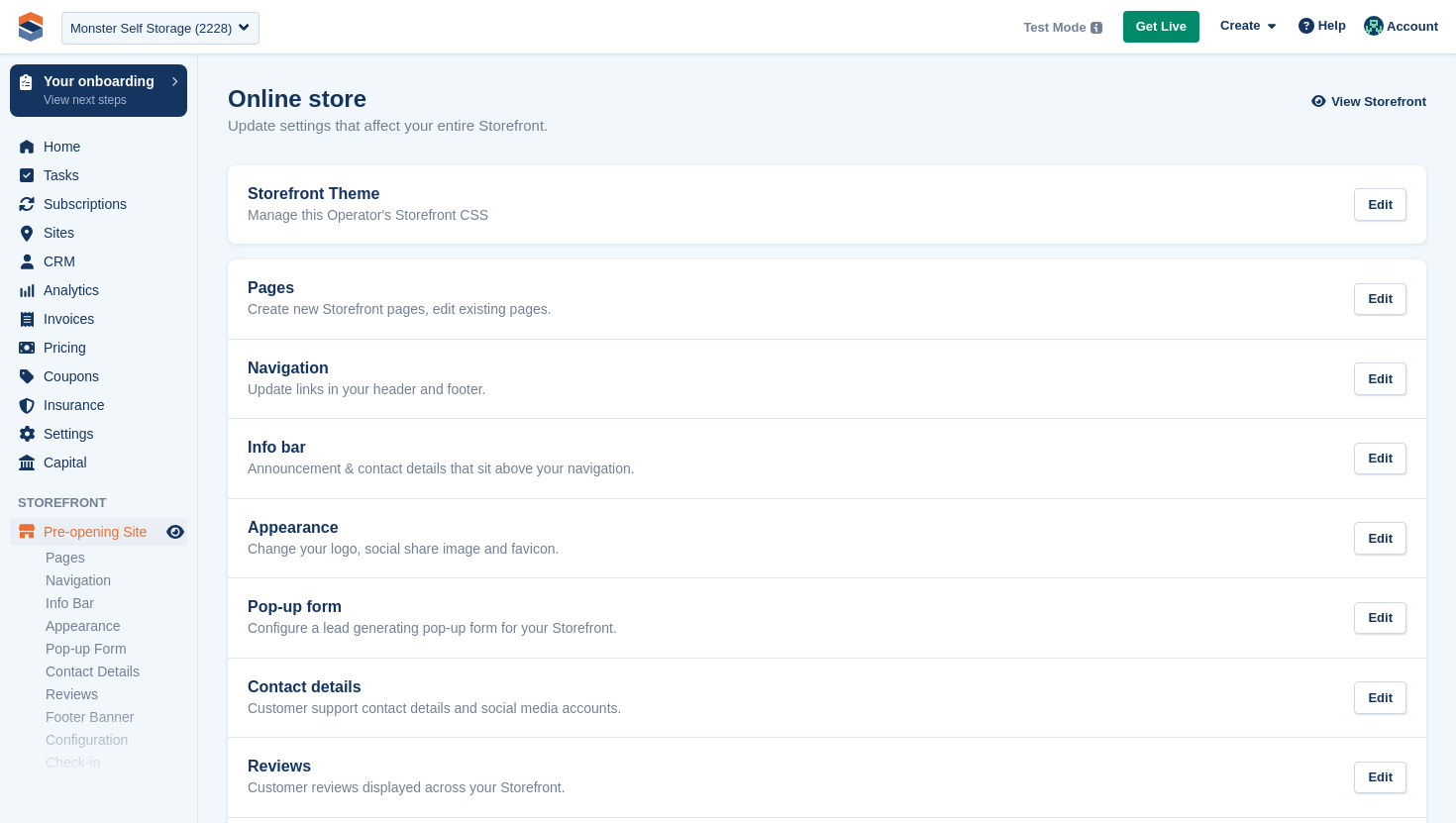 scroll, scrollTop: 137, scrollLeft: 0, axis: vertical 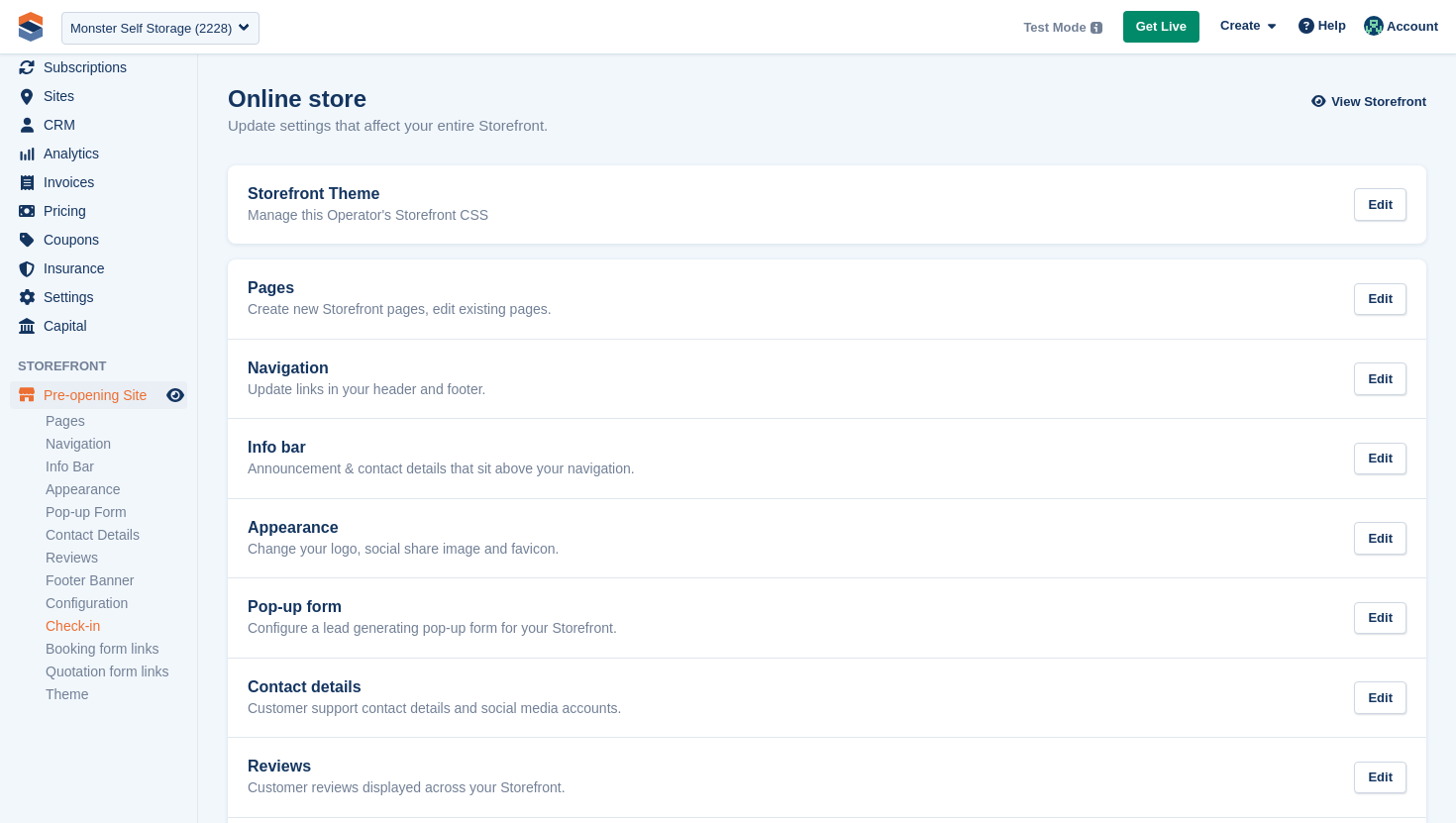 click on "Check-in" at bounding box center [116, 626] 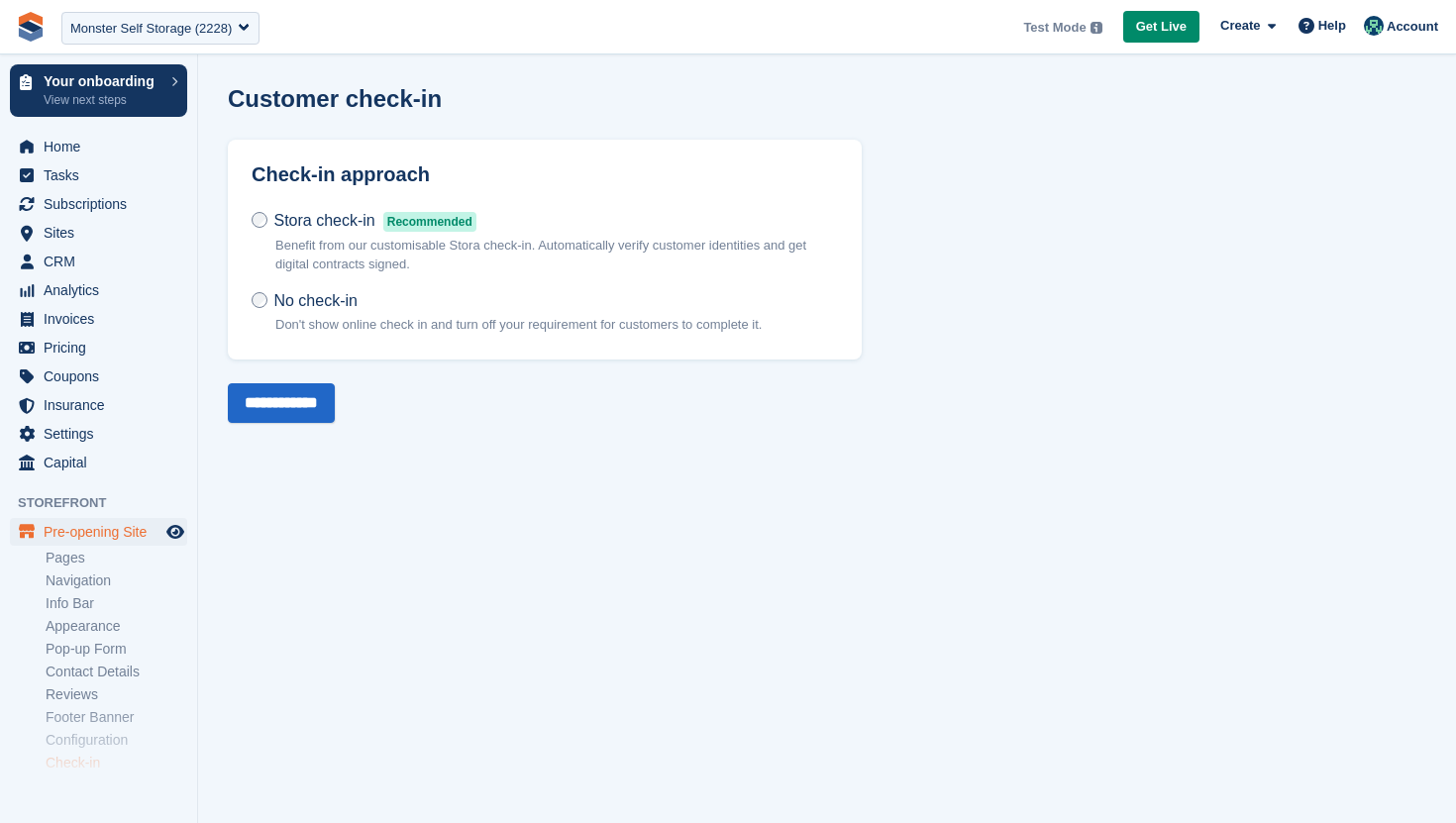 scroll, scrollTop: 137, scrollLeft: 0, axis: vertical 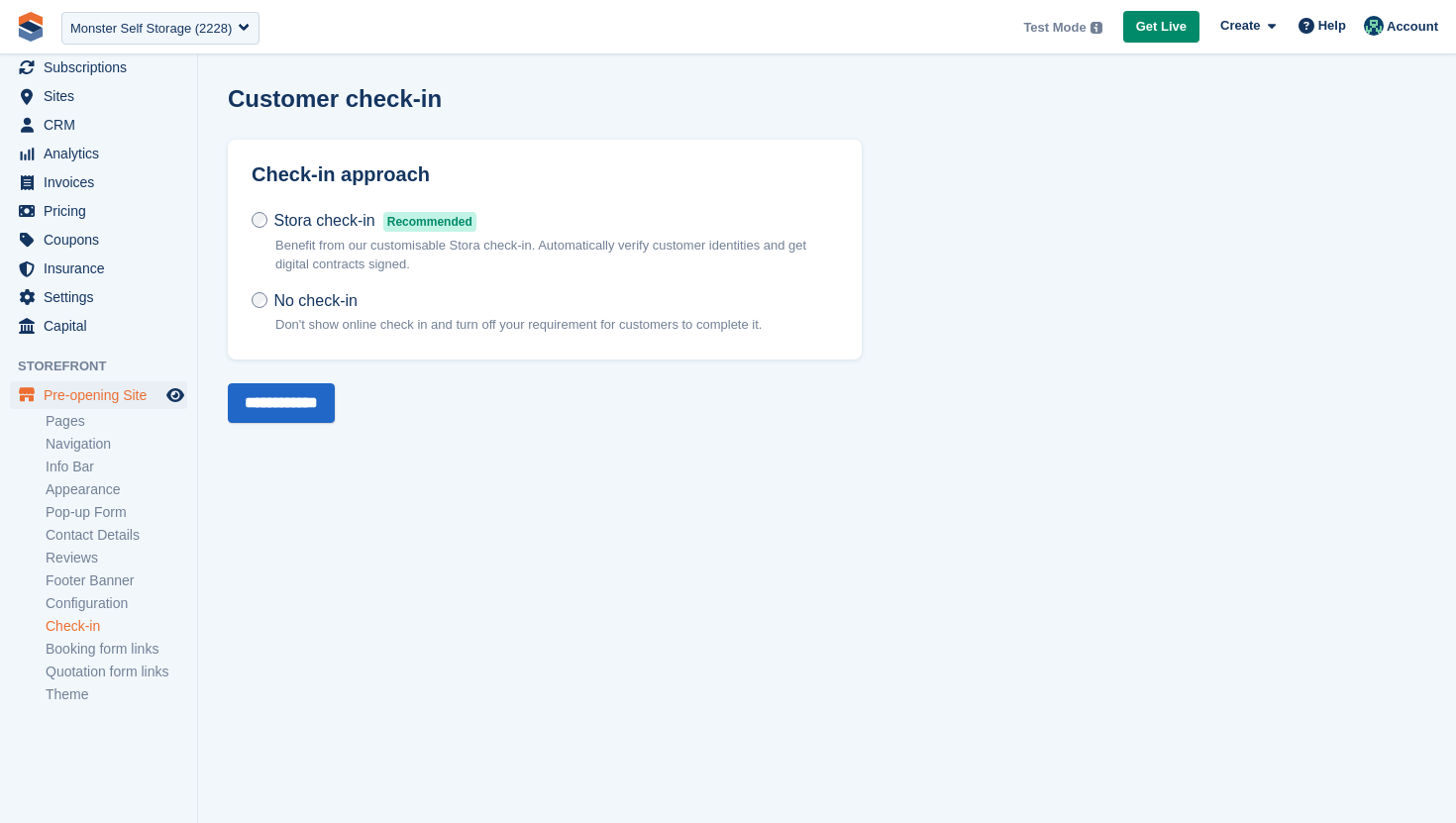 click on "Benefit from our customisable Stora check-in. Automatically verify customer identities and get digital contracts signed." at bounding box center [557, 255] 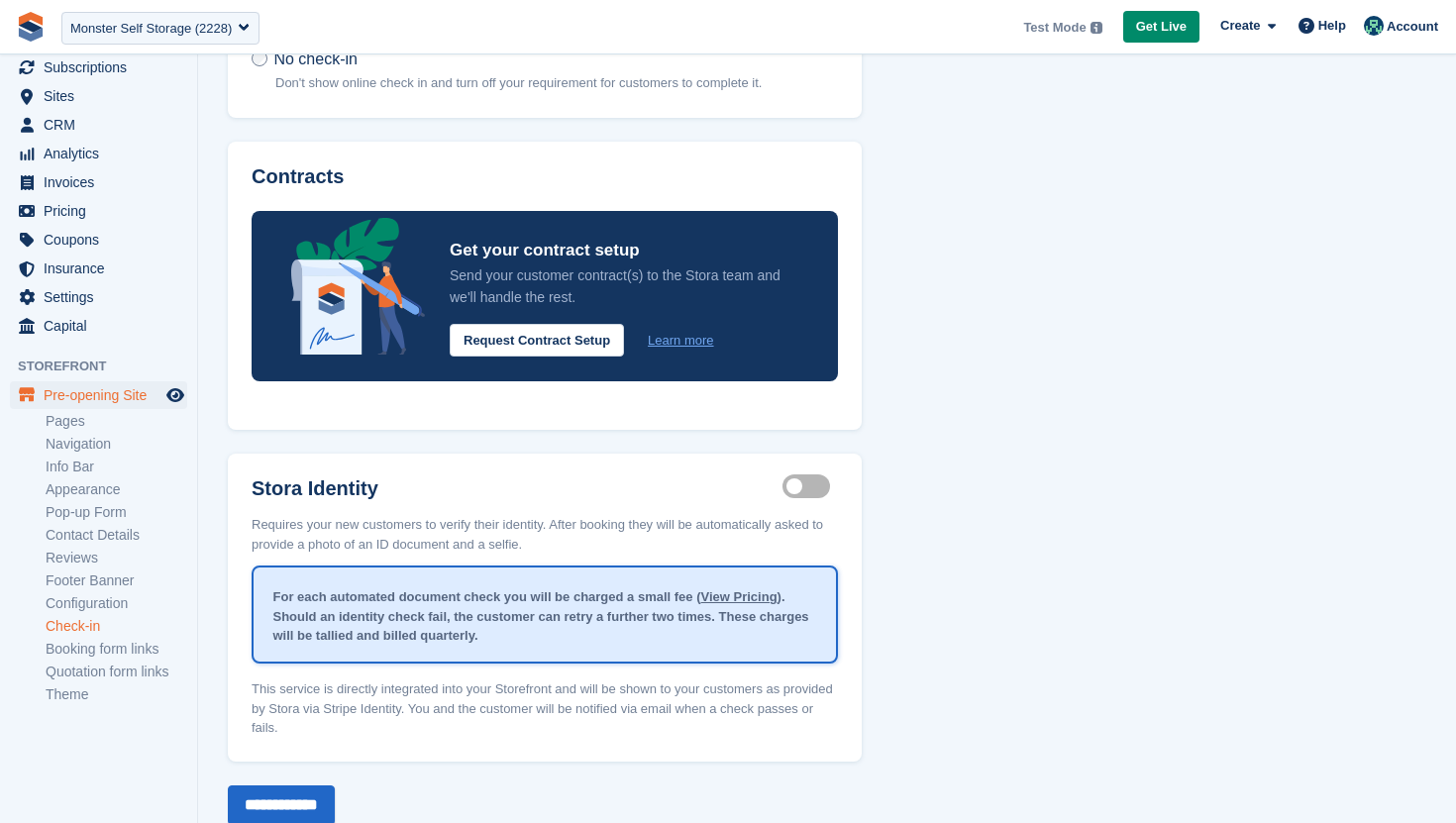 scroll, scrollTop: 294, scrollLeft: 0, axis: vertical 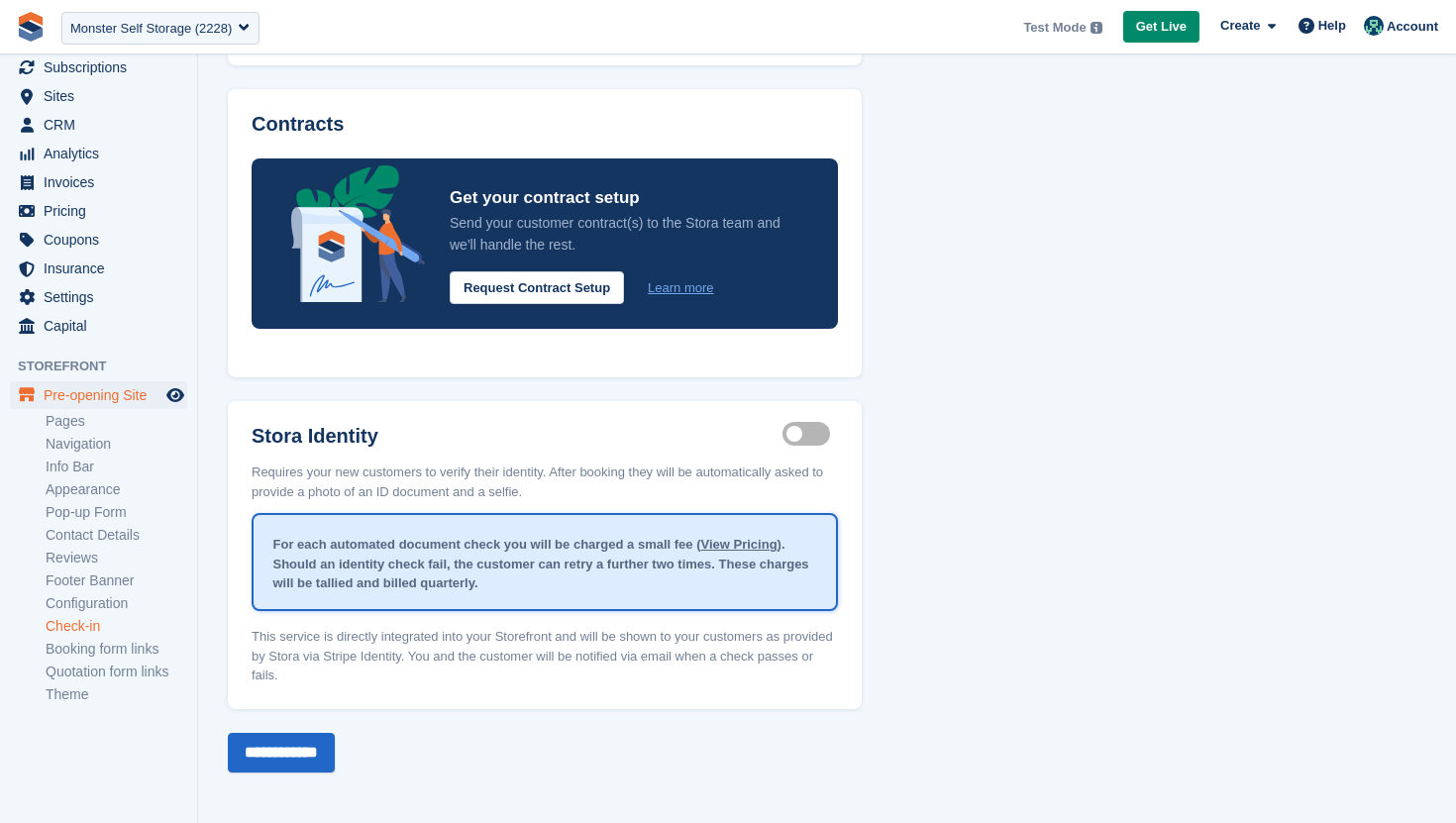click on "Identity proof enabled" at bounding box center [810, 434] 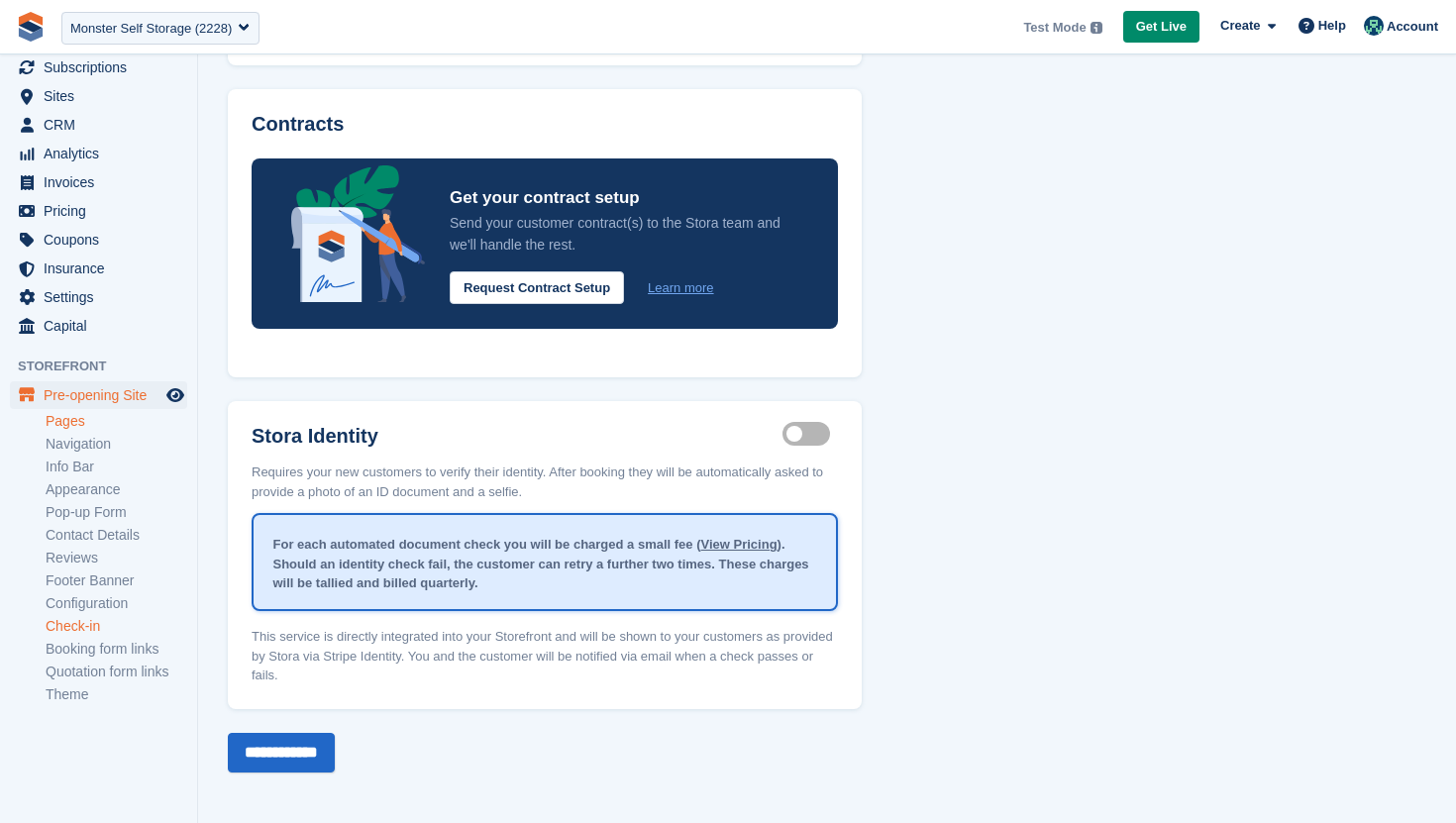 click on "Pages" at bounding box center (116, 421) 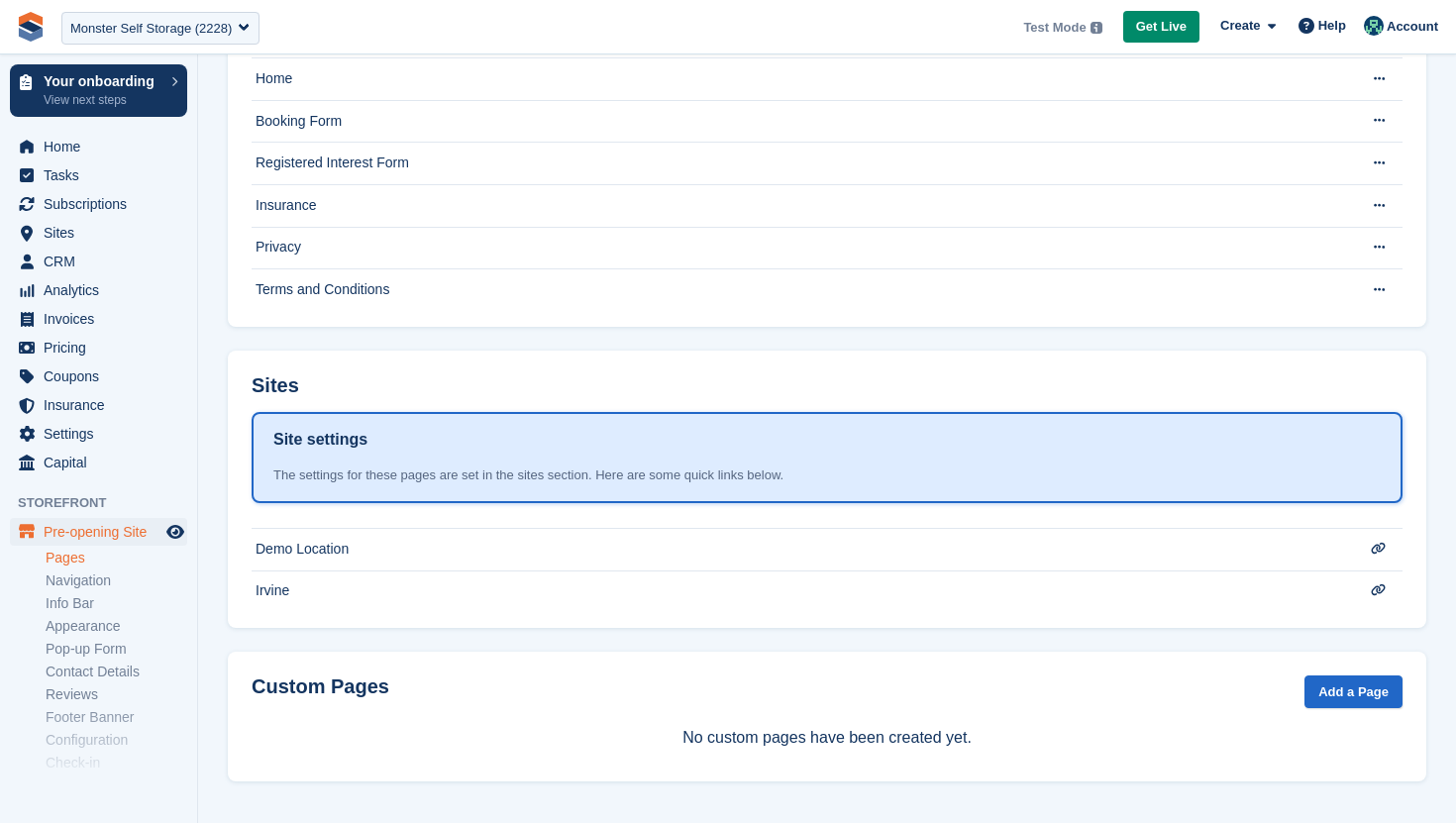 scroll, scrollTop: 0, scrollLeft: 0, axis: both 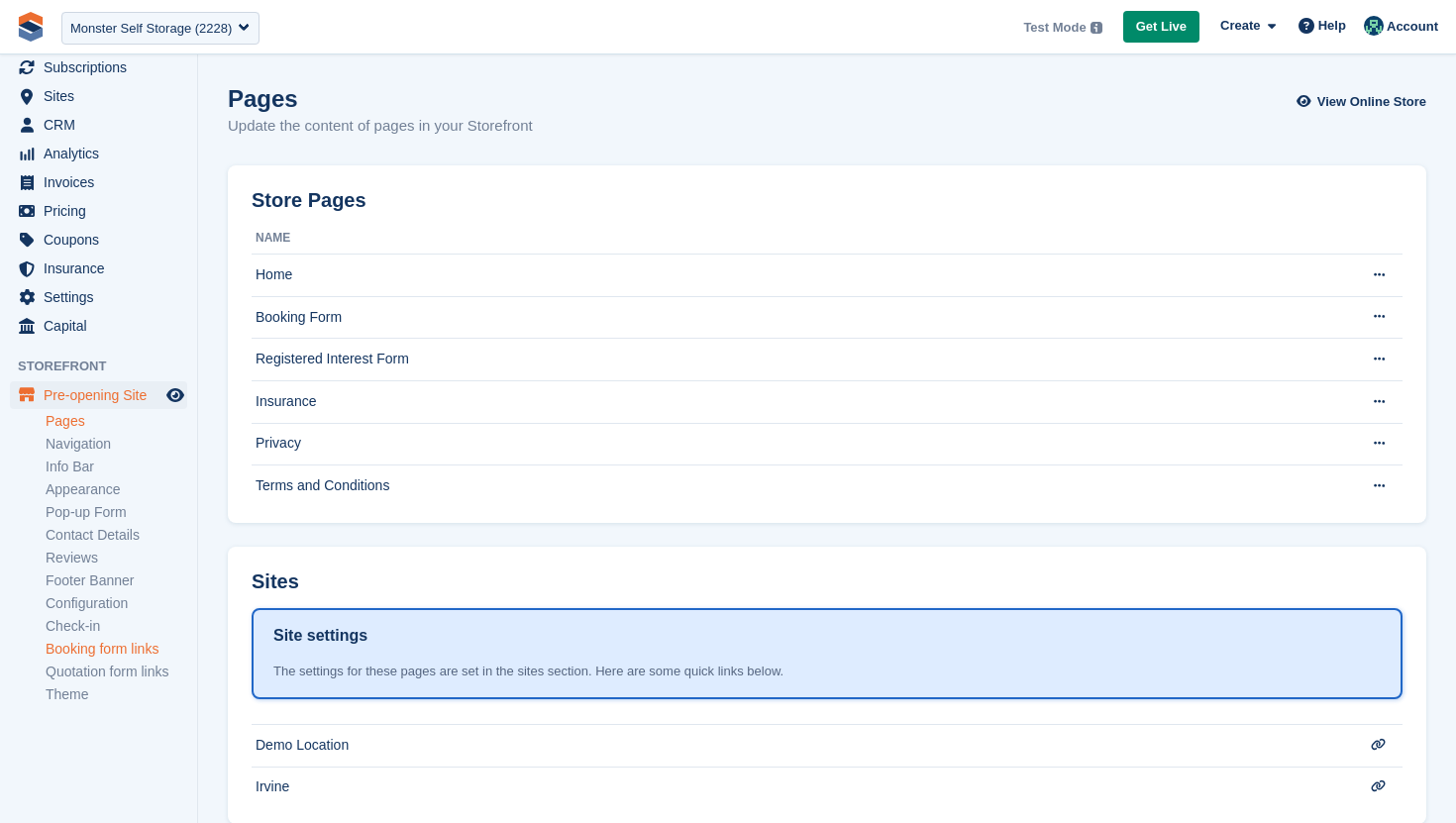 click on "Booking form links" at bounding box center [116, 649] 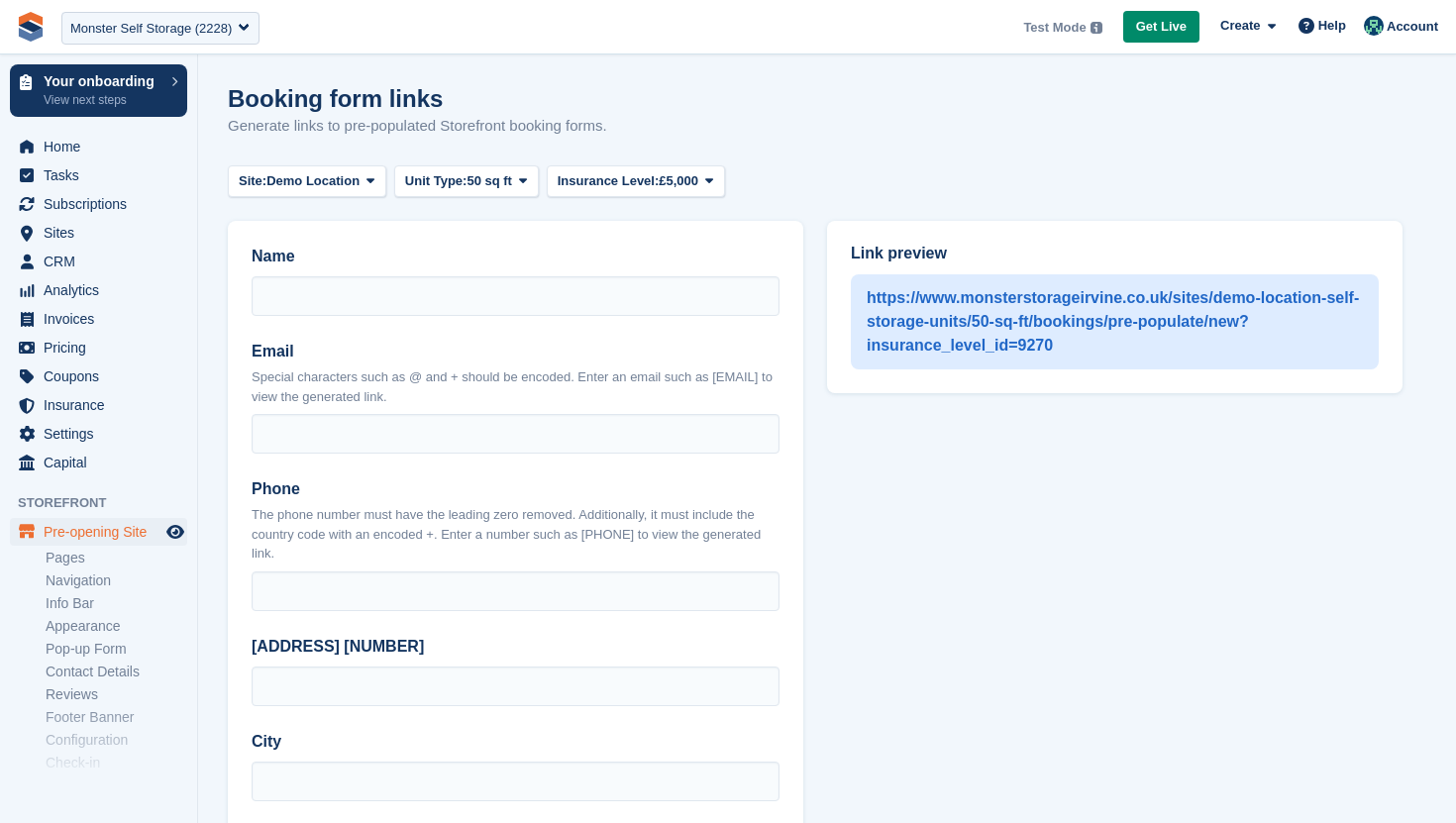 click on "Navigation" at bounding box center (121, 580) 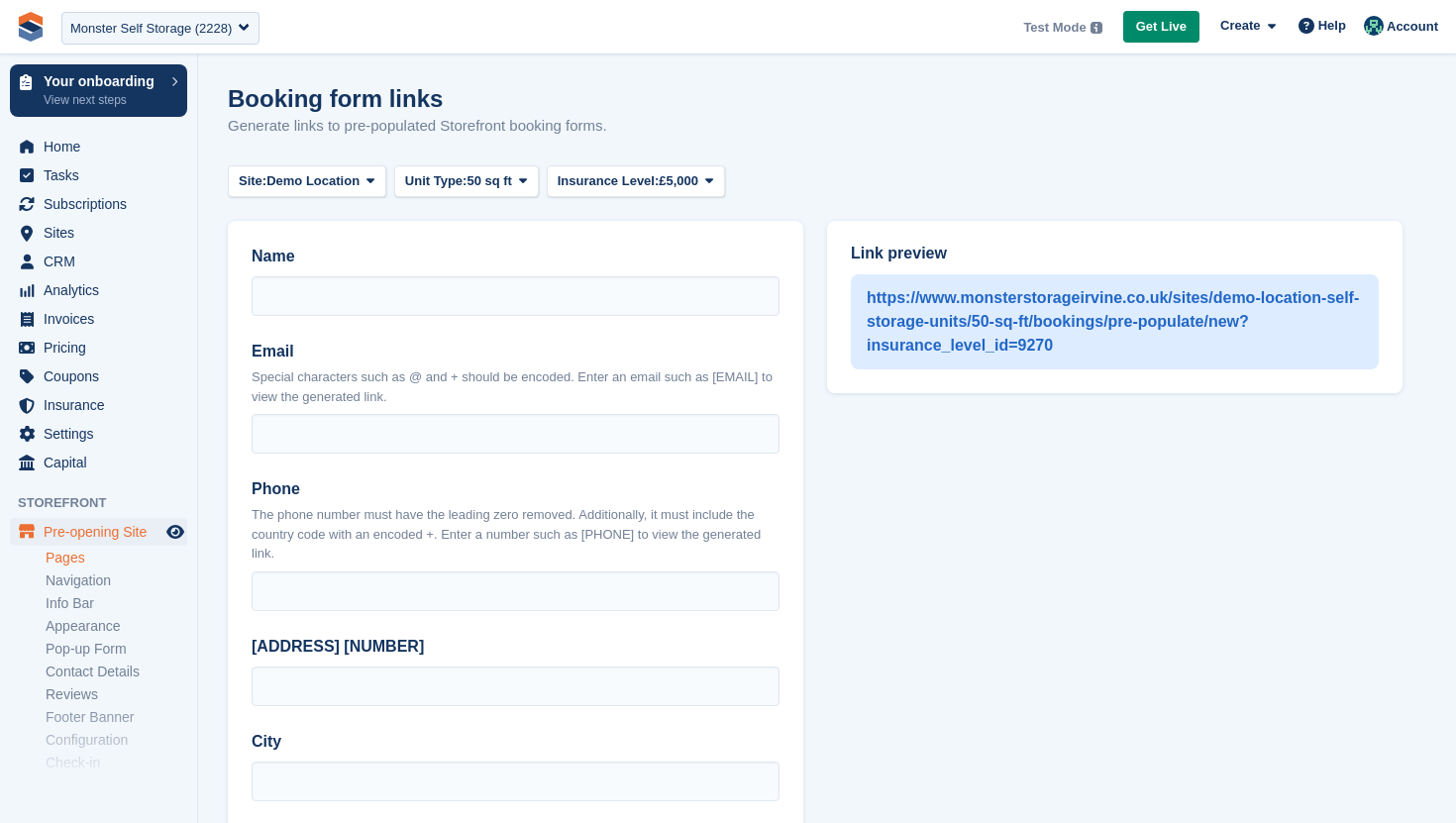 click on "Pages" at bounding box center (116, 558) 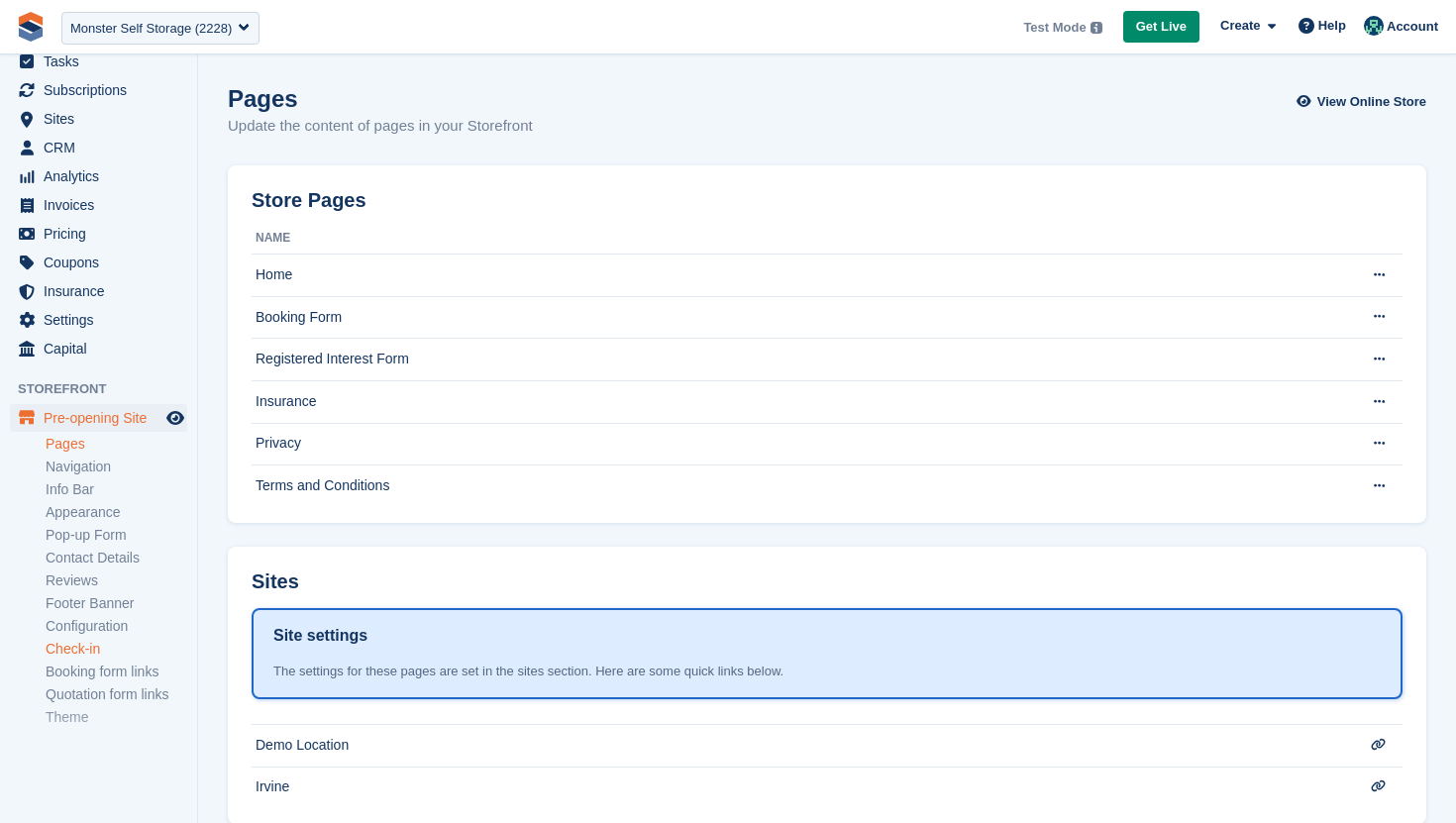 scroll, scrollTop: 127, scrollLeft: 0, axis: vertical 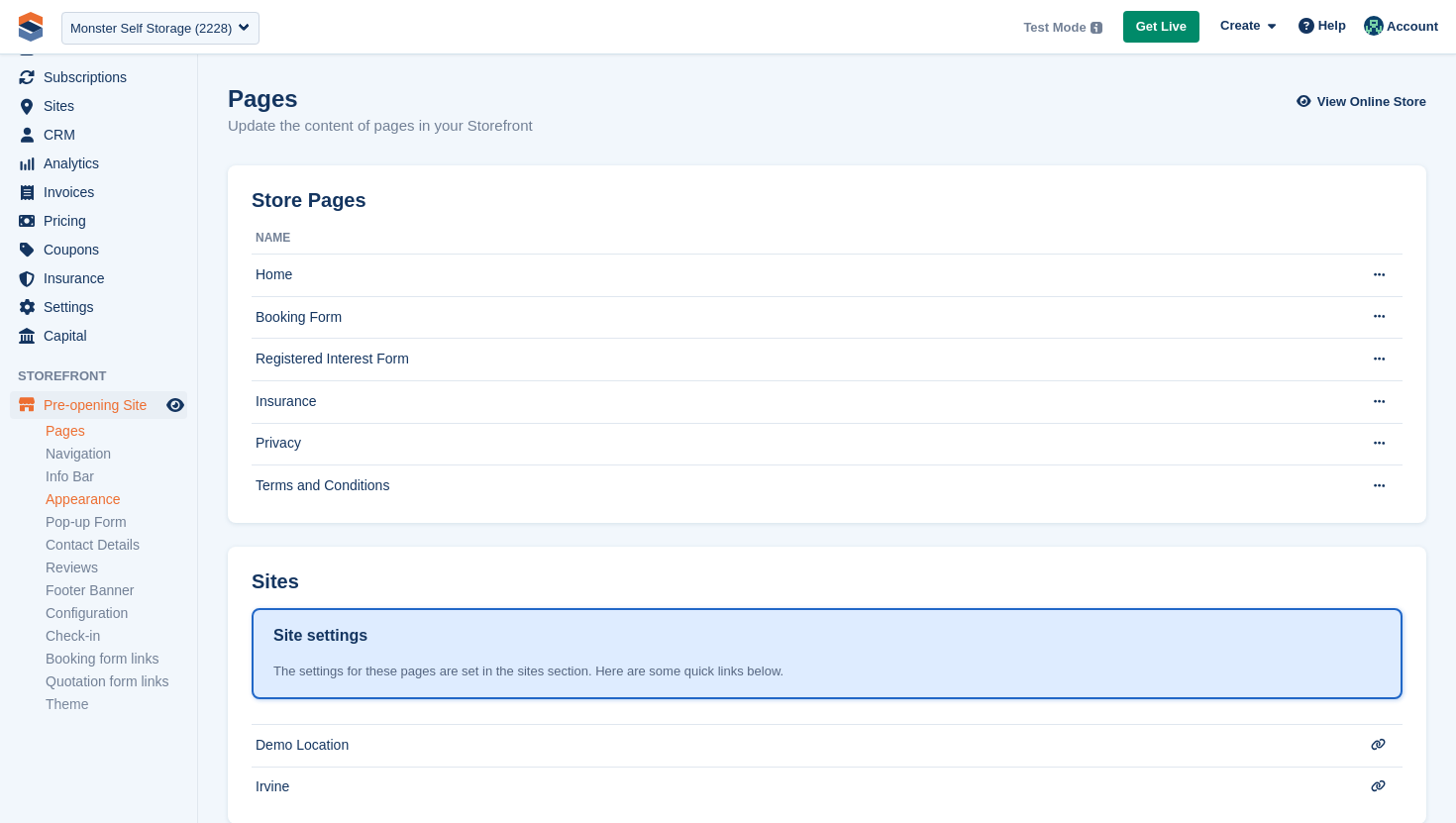 click on "Appearance" at bounding box center [116, 499] 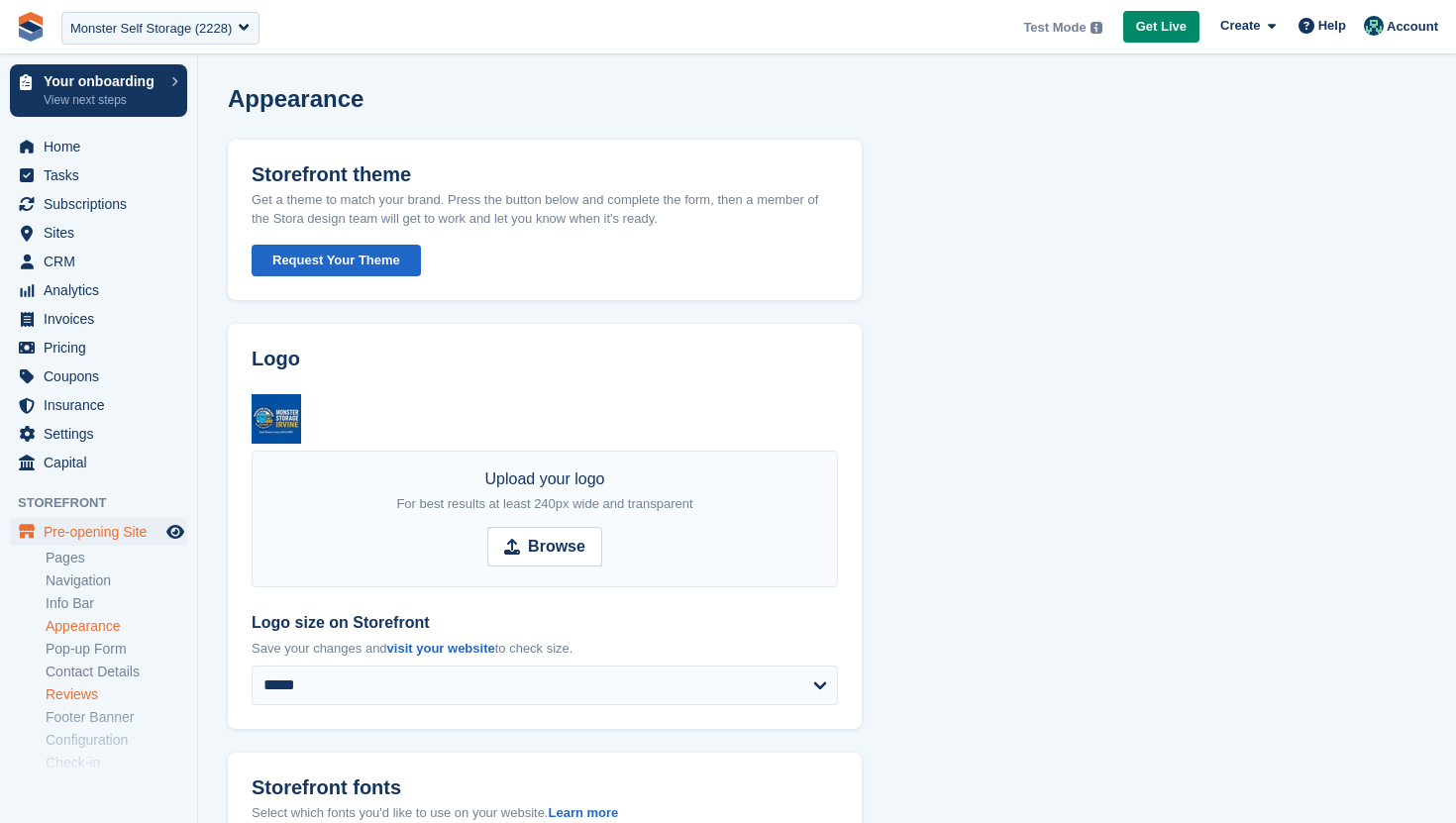 scroll, scrollTop: 137, scrollLeft: 0, axis: vertical 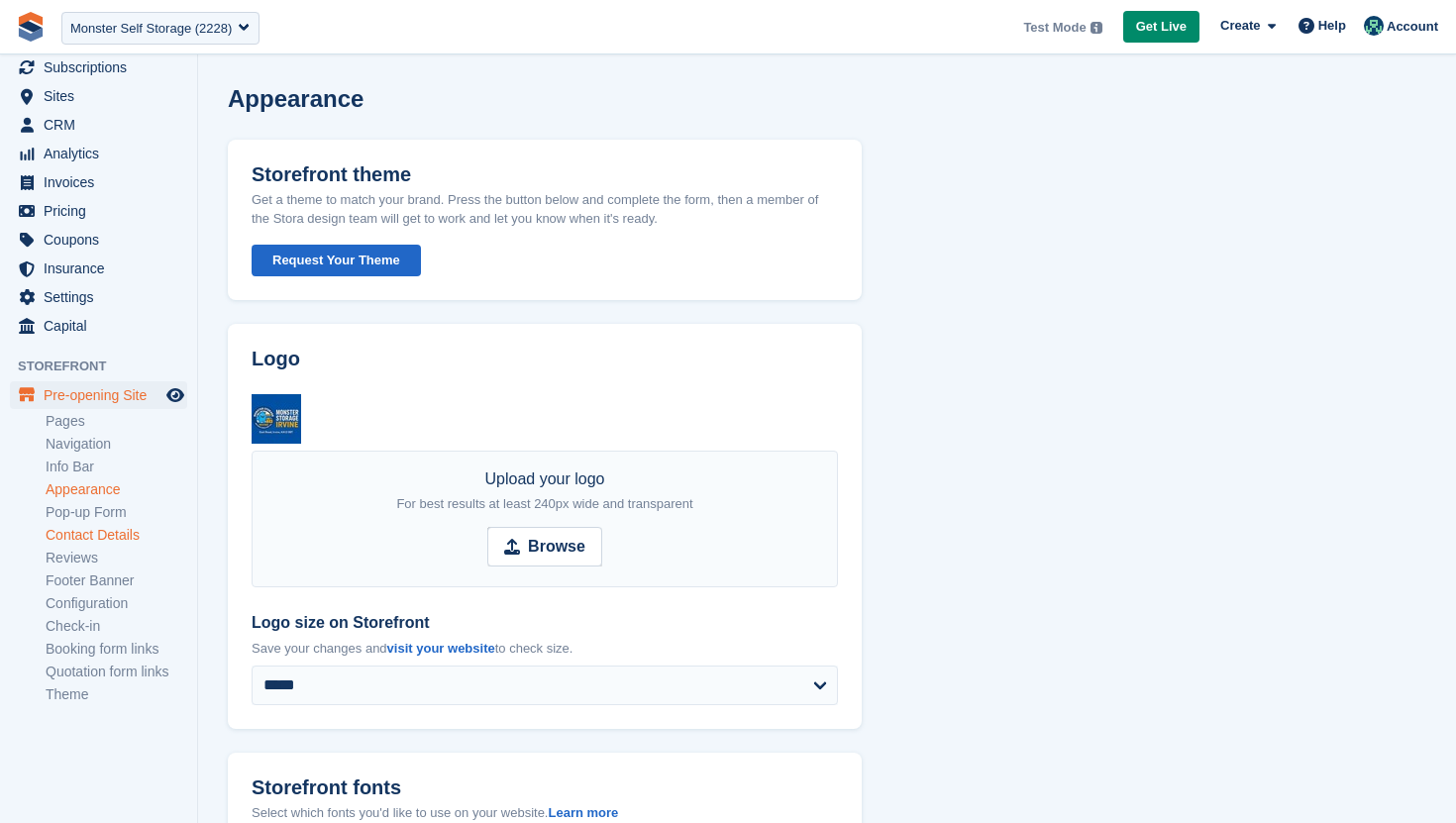 click on "Contact Details" at bounding box center [116, 535] 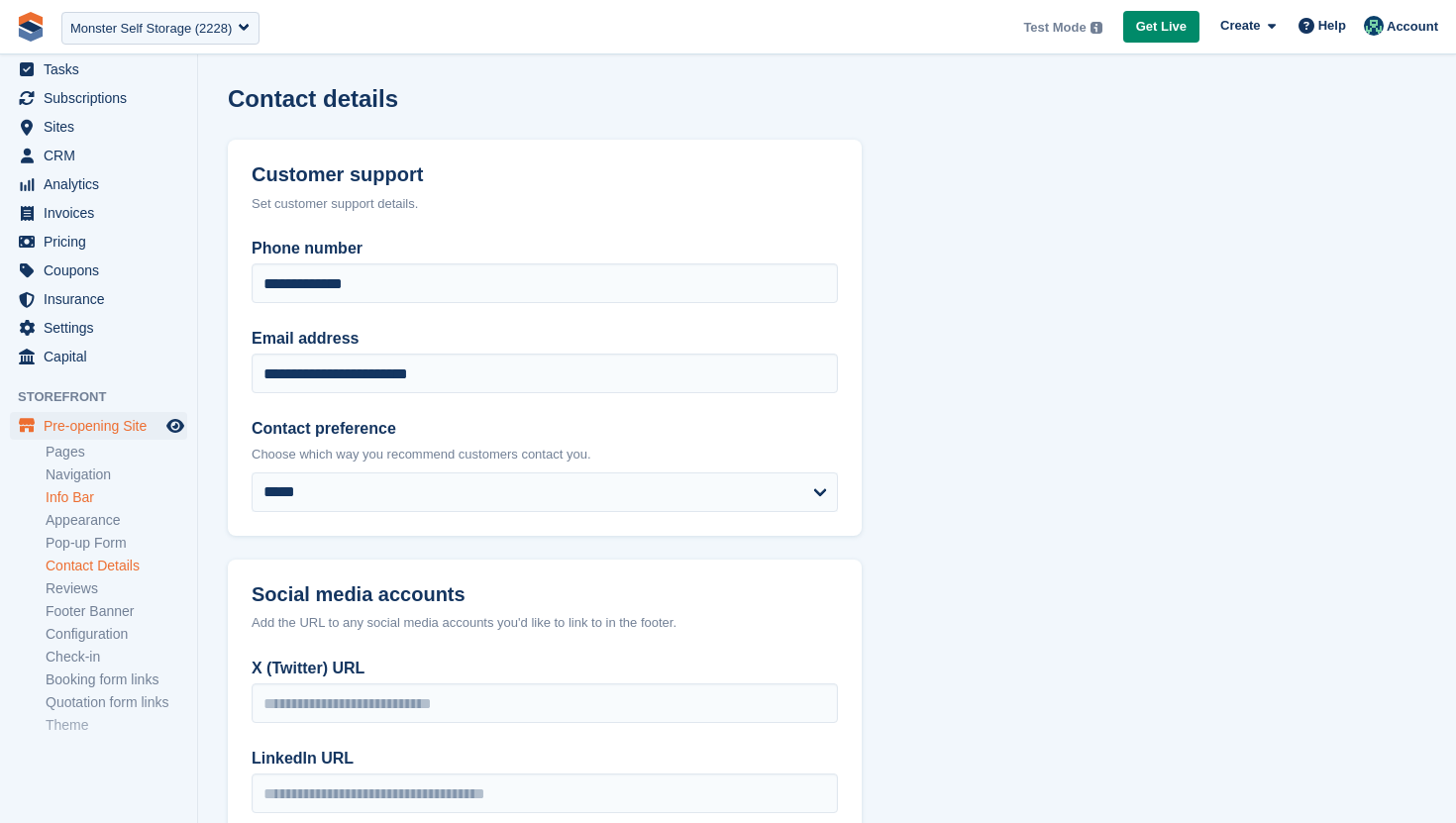 scroll, scrollTop: 137, scrollLeft: 0, axis: vertical 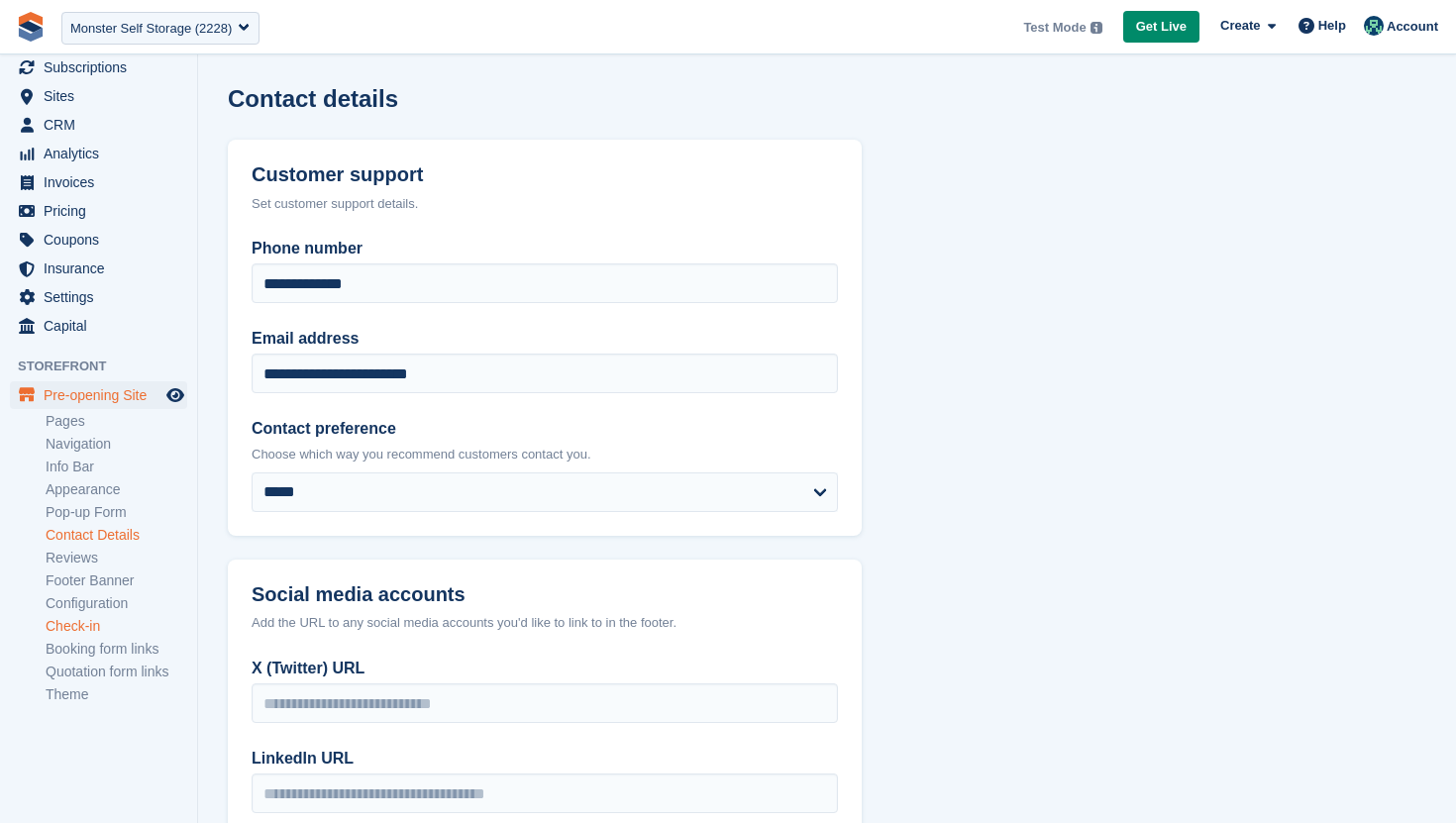 click on "Check-in" at bounding box center (116, 626) 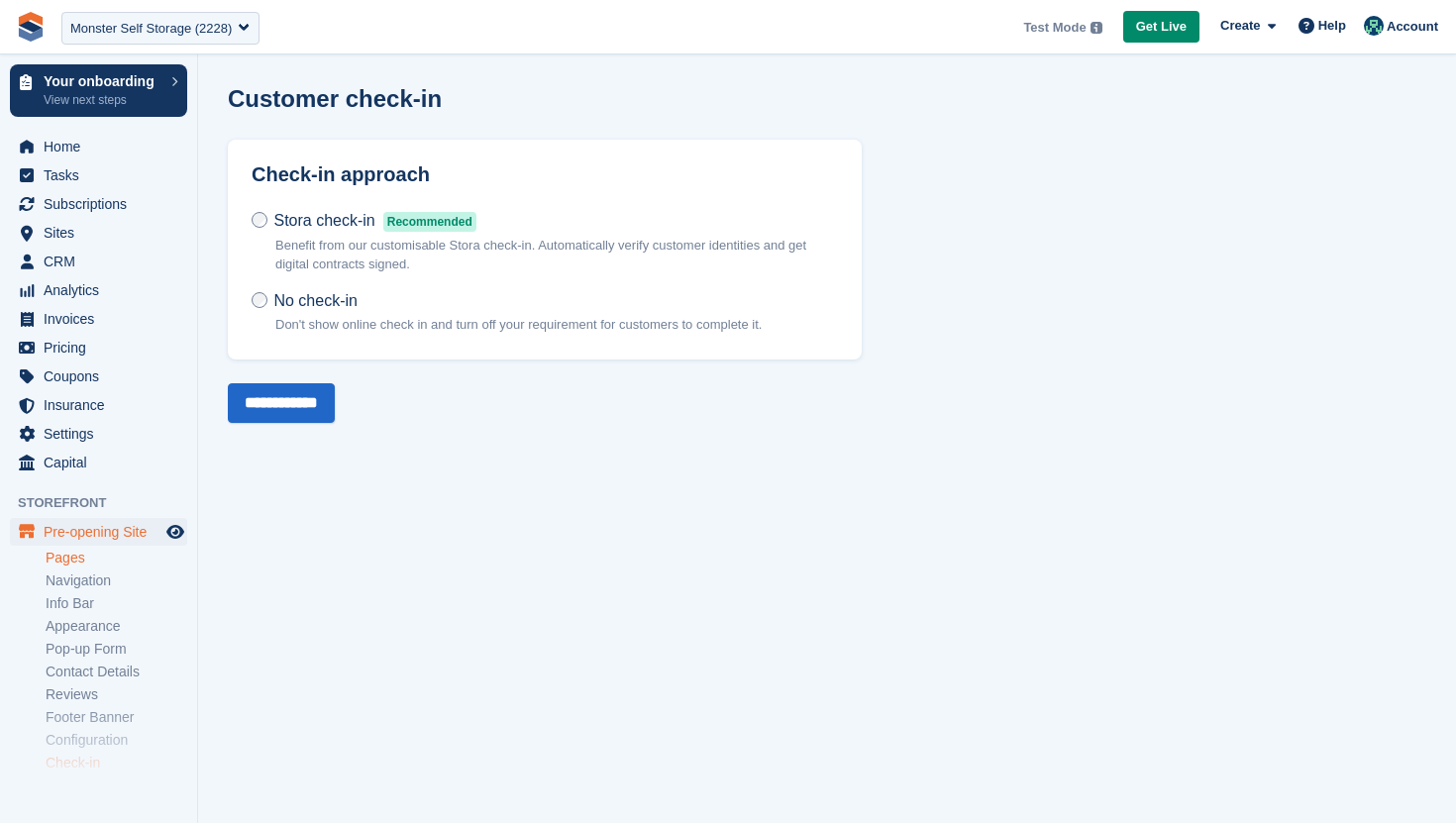 click on "Pages" at bounding box center [116, 558] 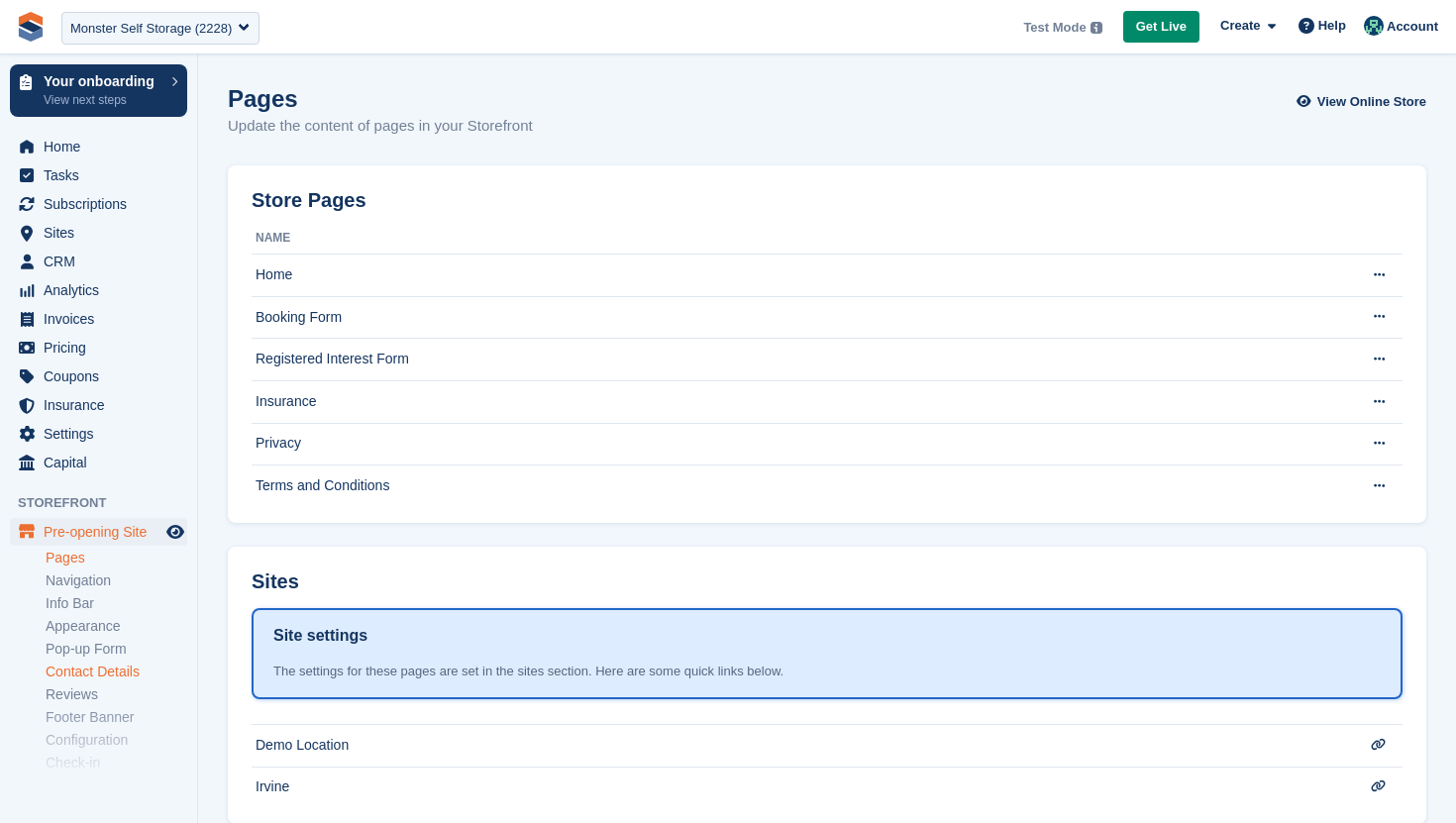 click on "Contact Details" at bounding box center [116, 671] 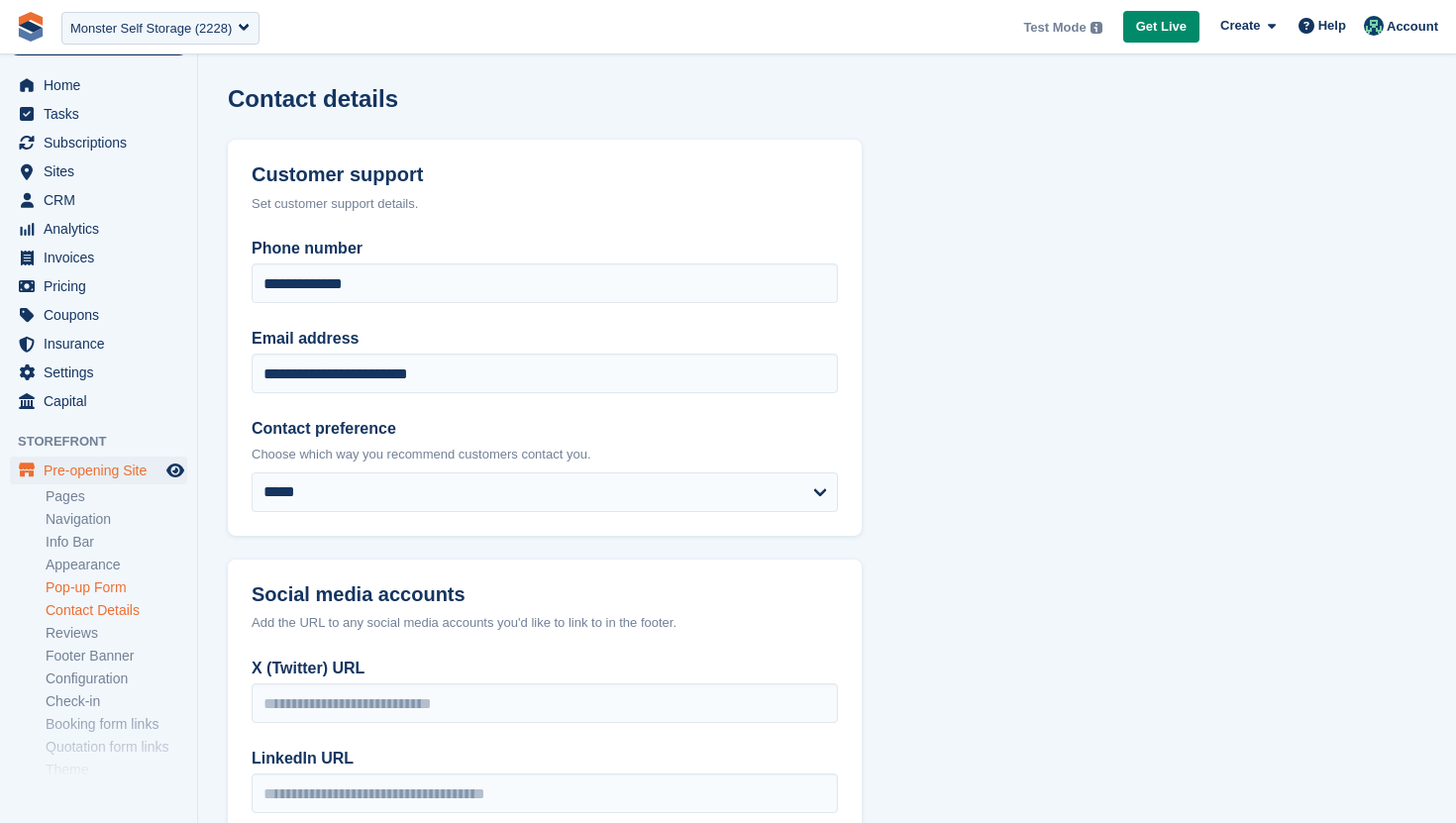 scroll, scrollTop: 137, scrollLeft: 0, axis: vertical 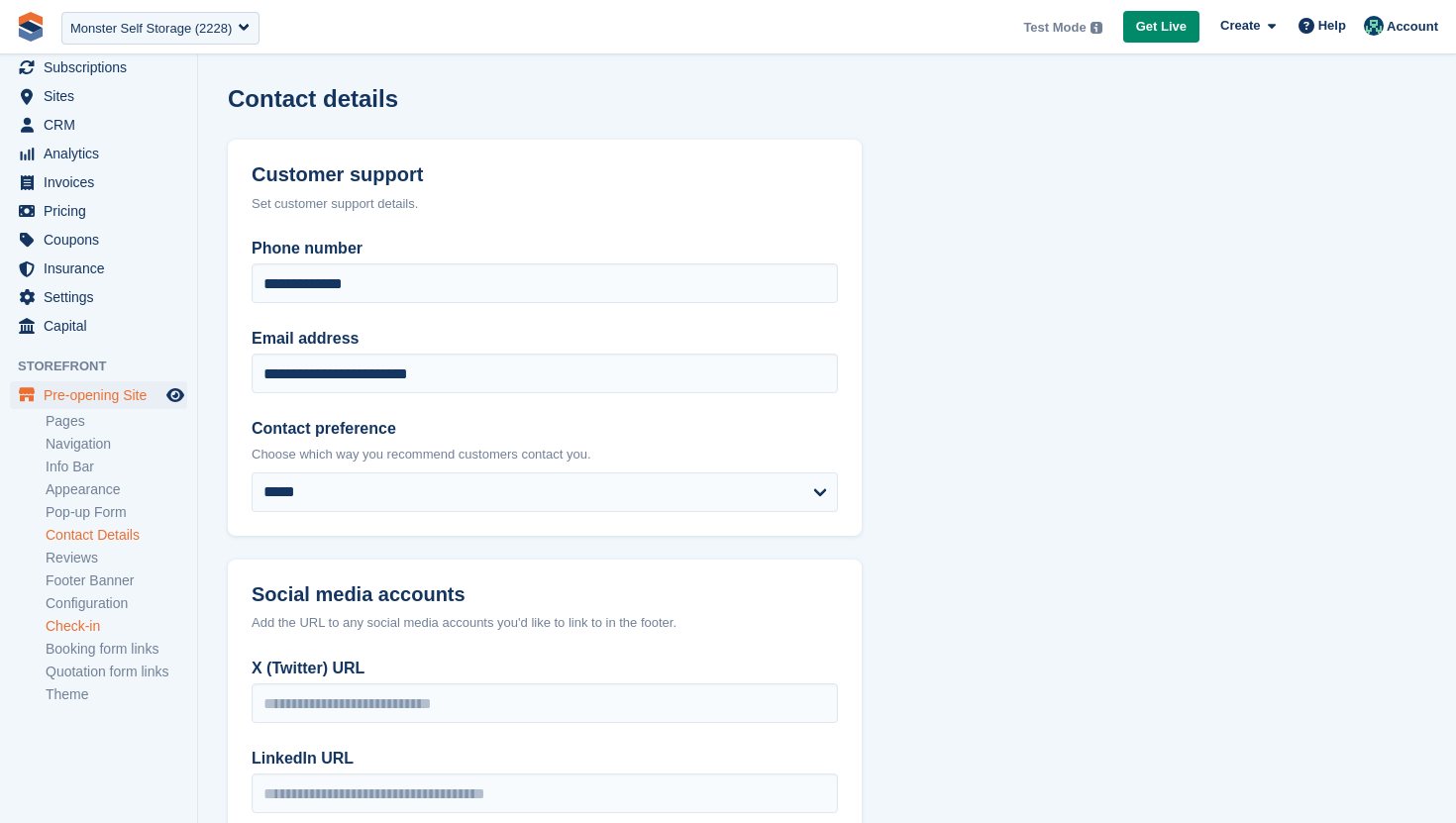 click on "Check-in" at bounding box center (116, 626) 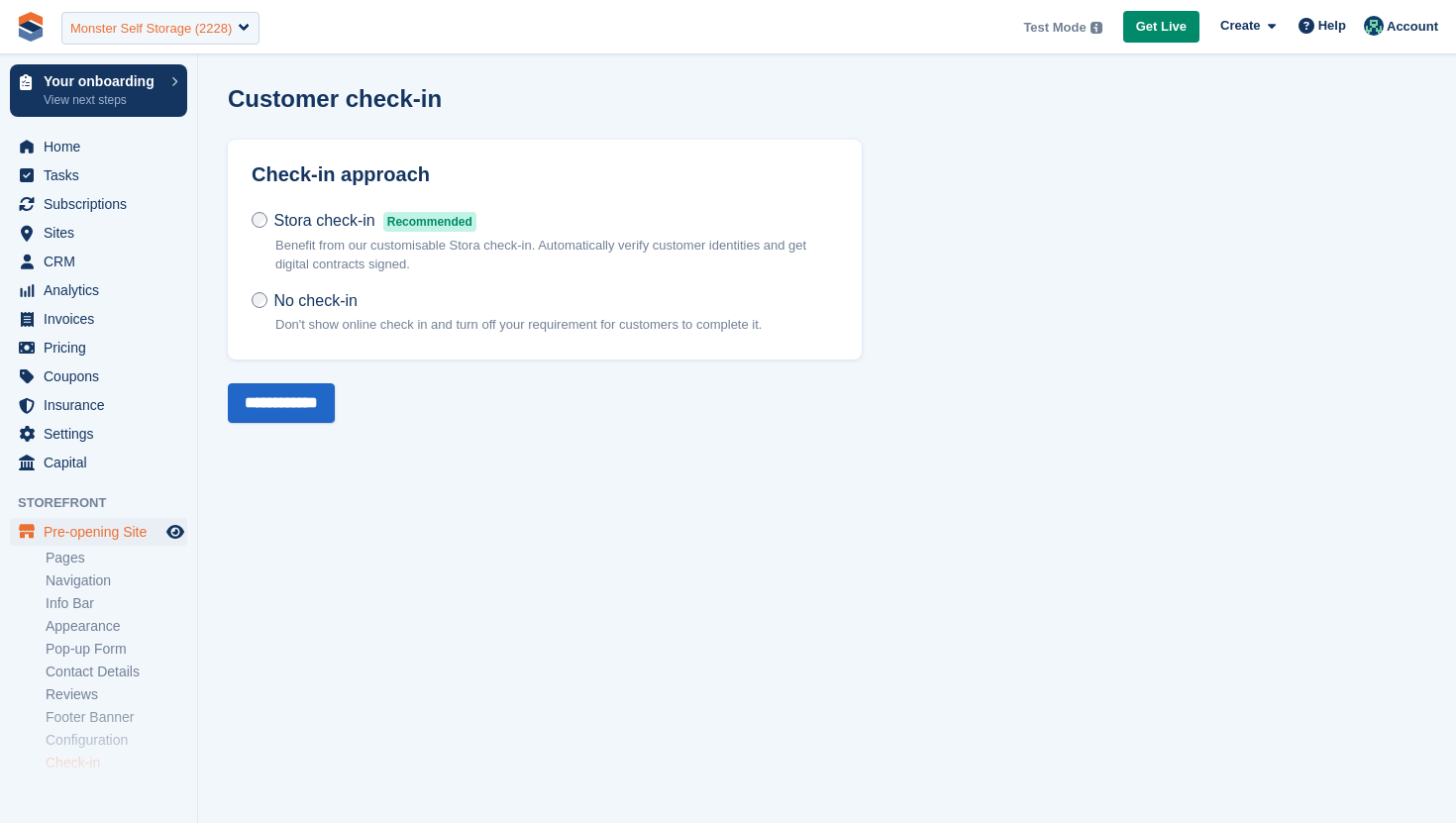 click on "Monster Self Storage (2228)" at bounding box center [151, 29] 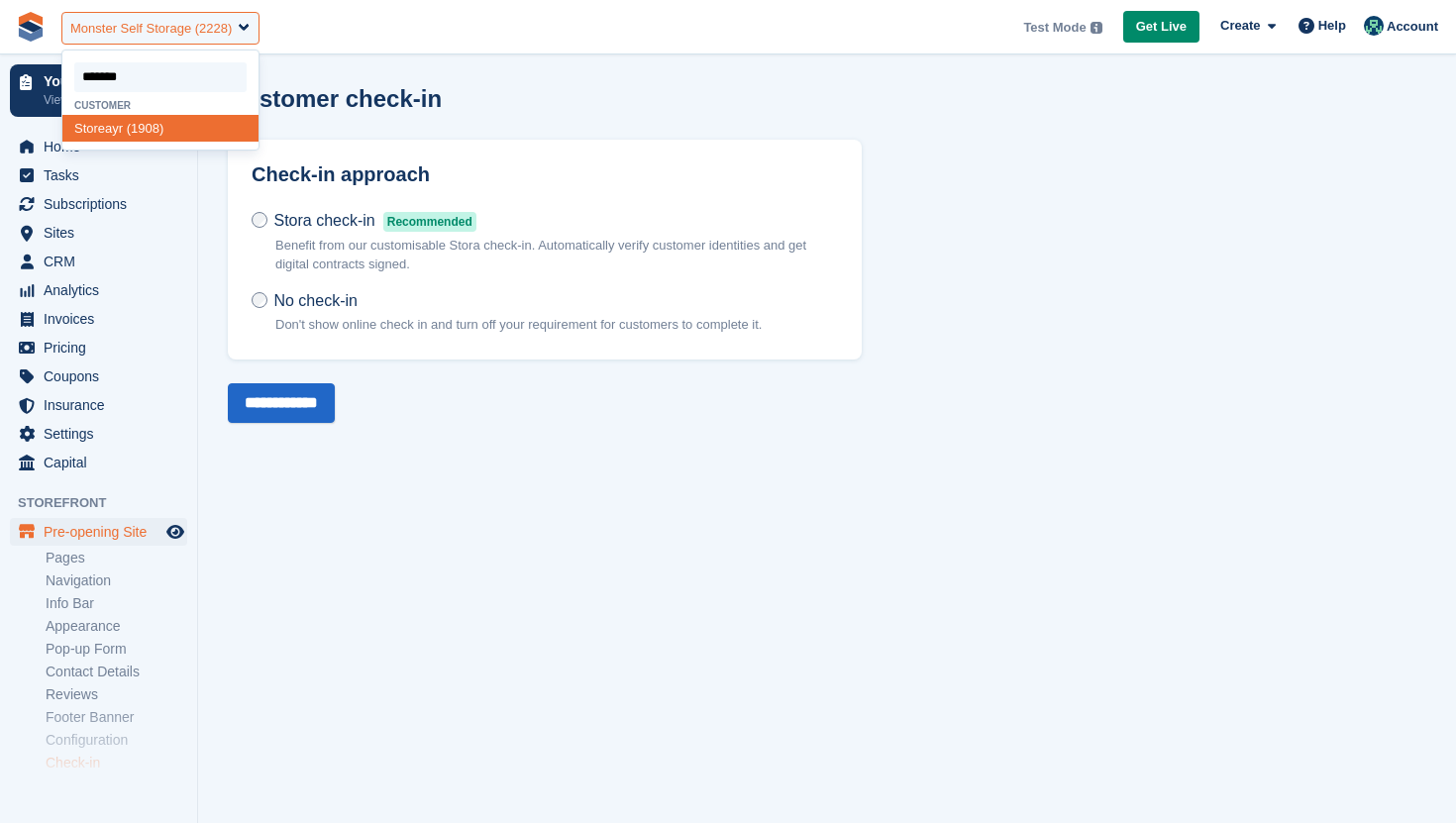 type on "********" 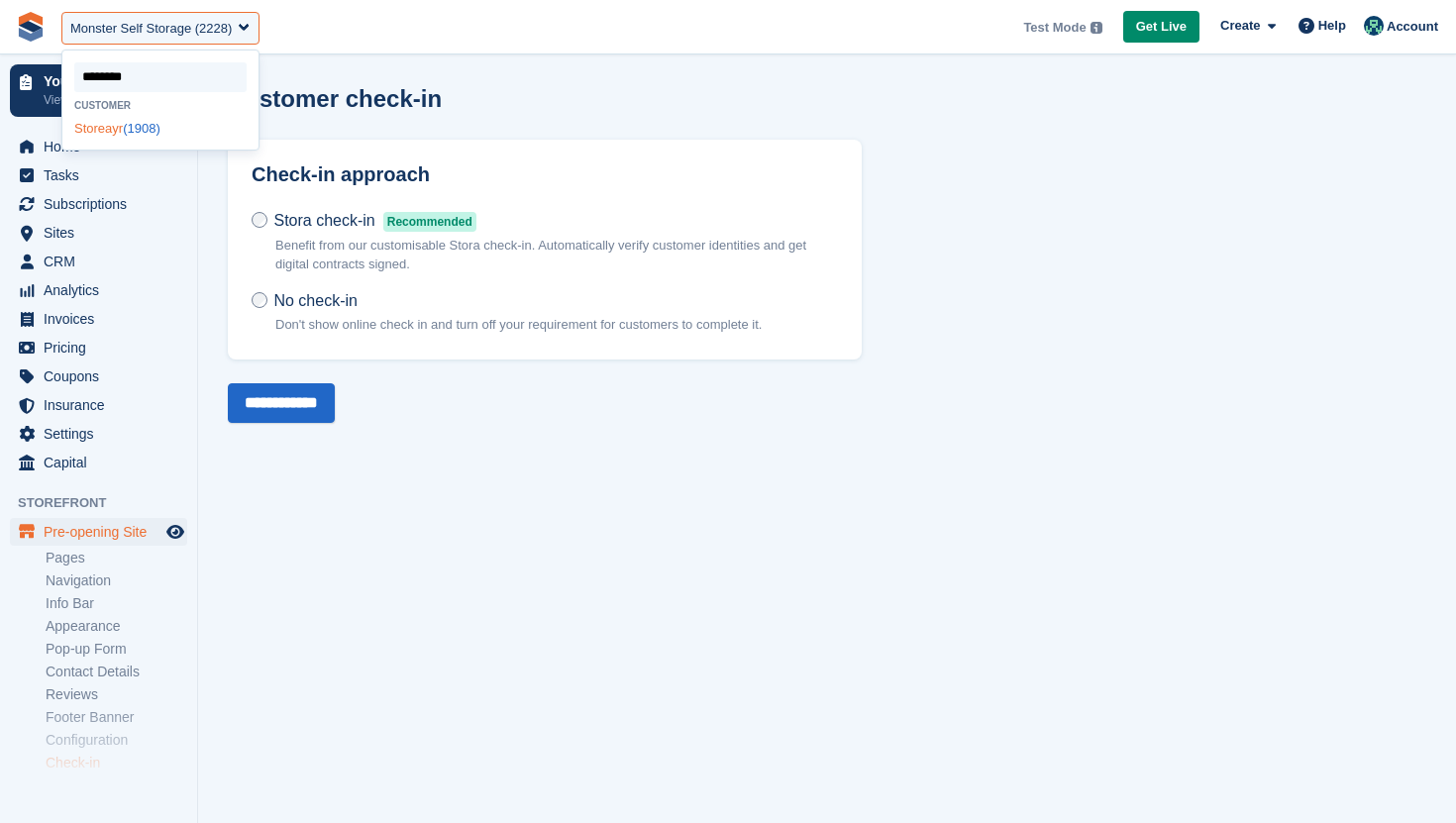 click on "Storeayr" 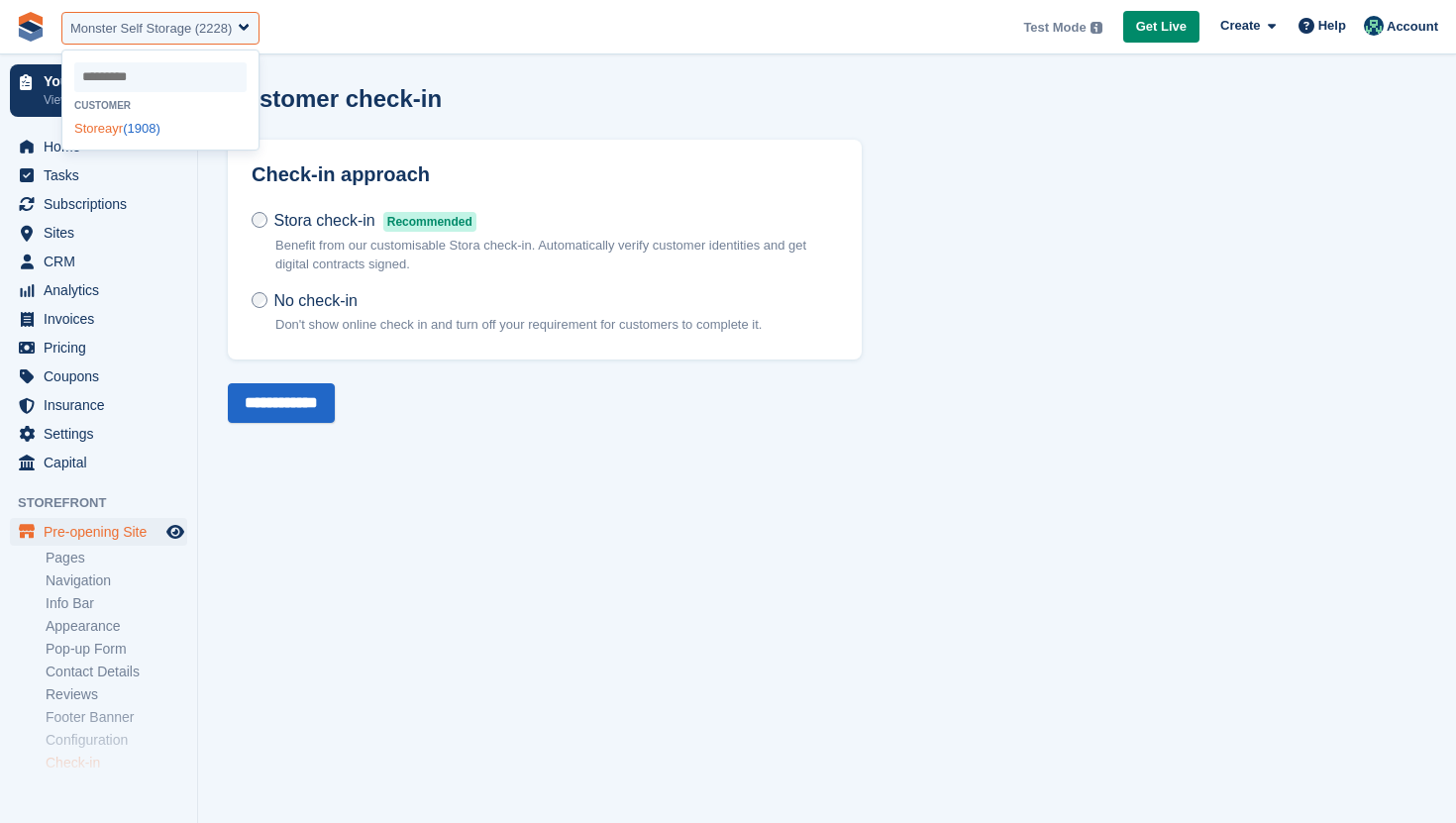 select on "****" 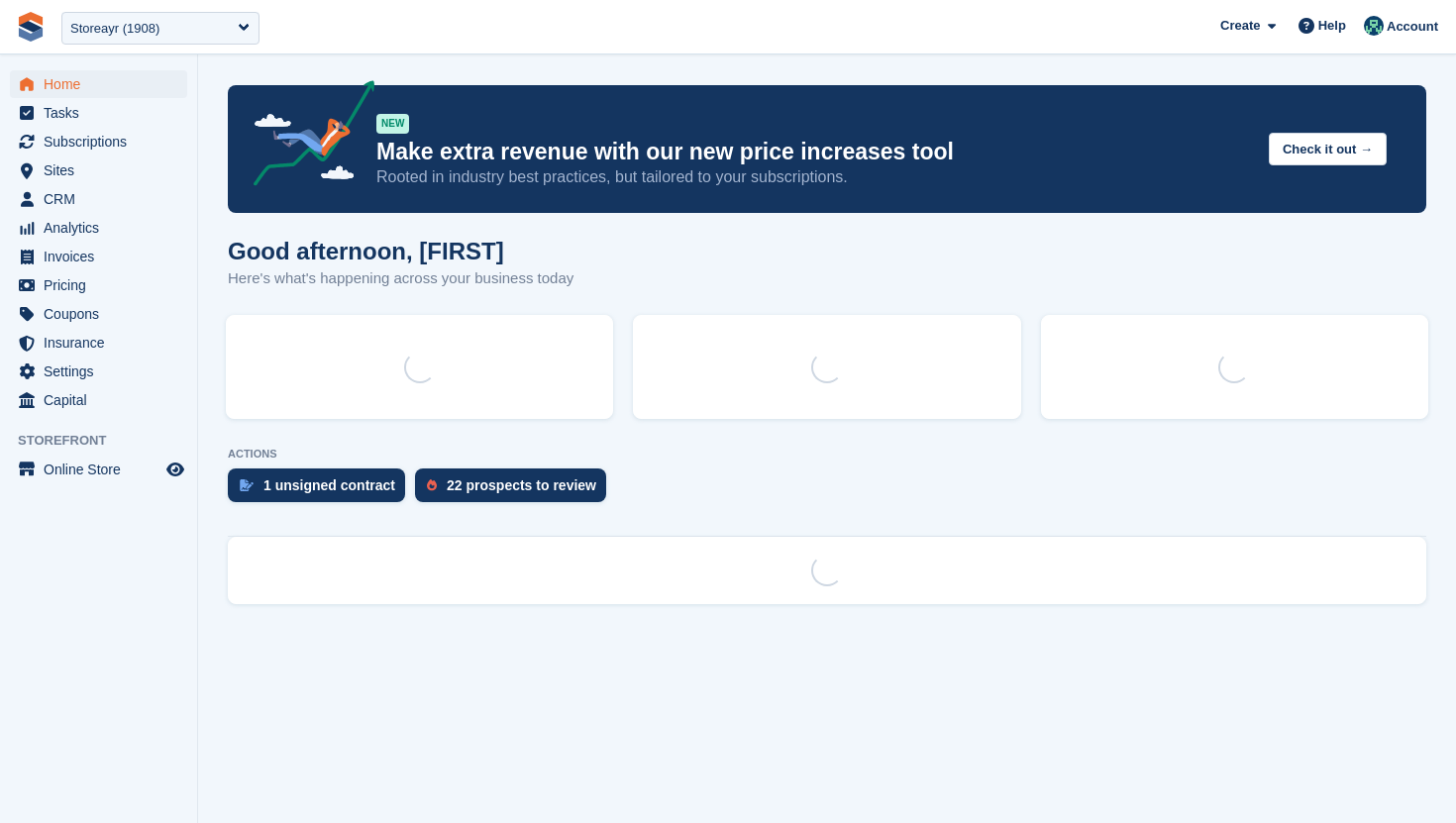 scroll, scrollTop: 0, scrollLeft: 0, axis: both 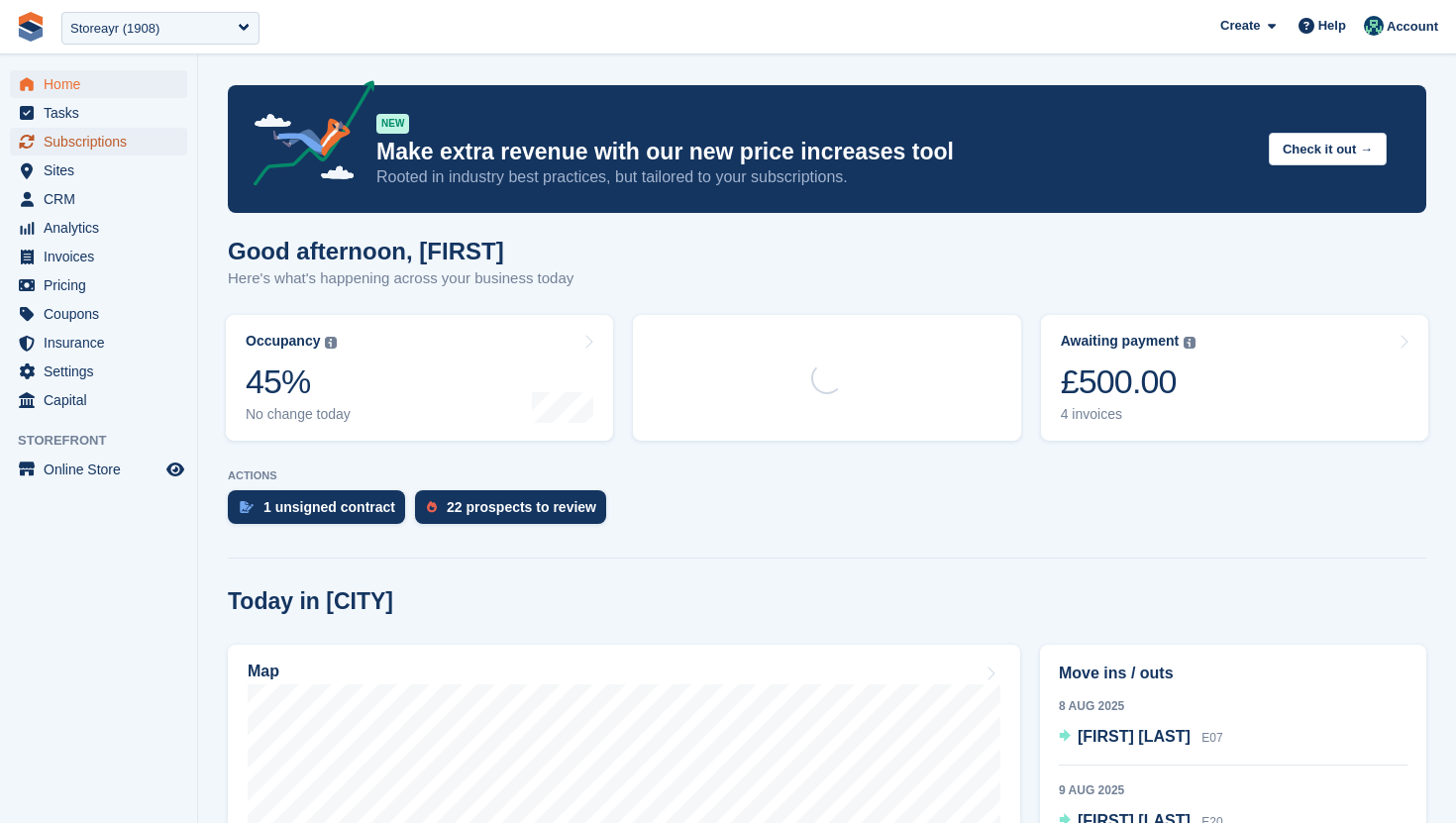 click on "Subscriptions" at bounding box center [103, 142] 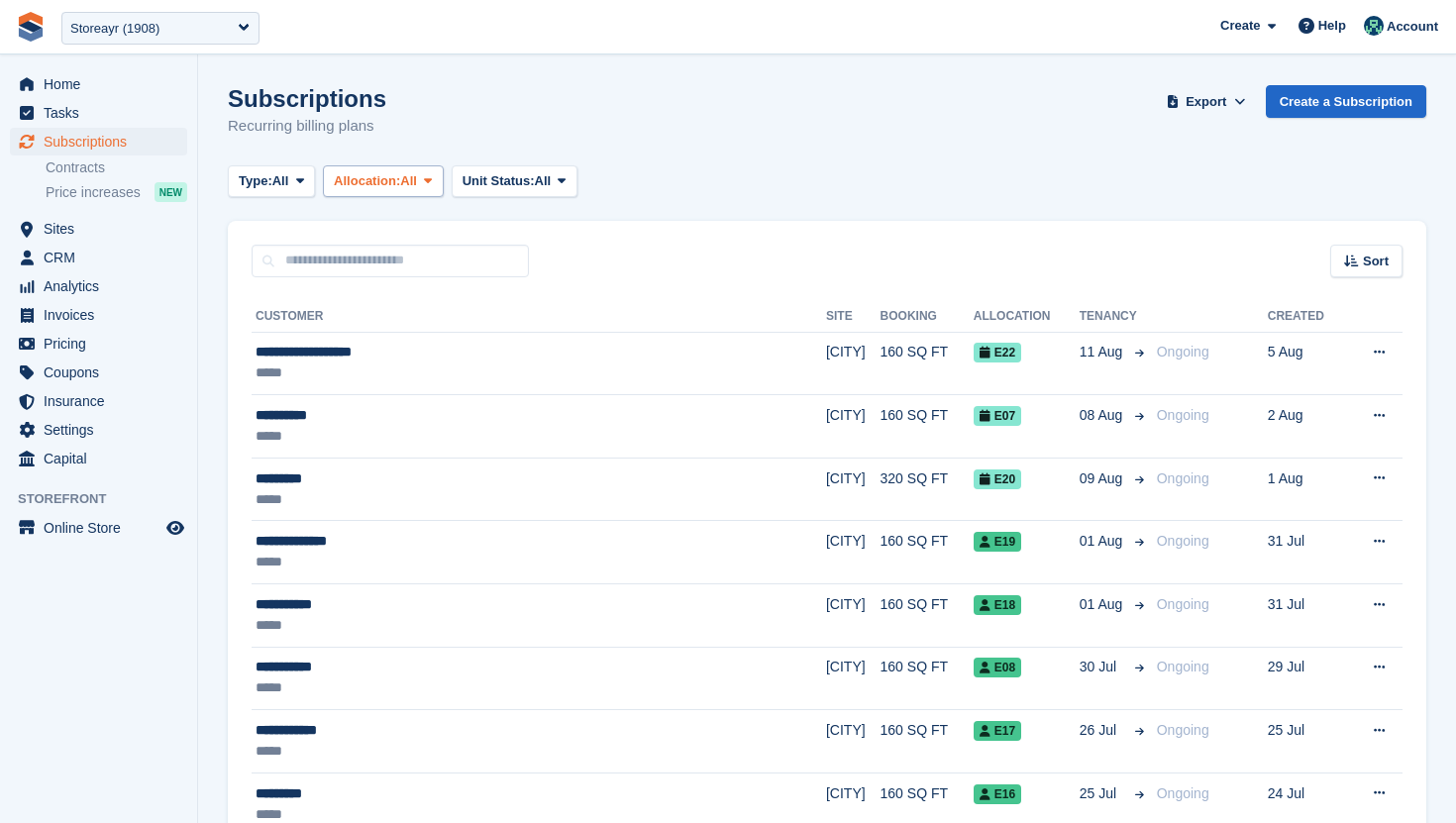 scroll, scrollTop: 0, scrollLeft: 0, axis: both 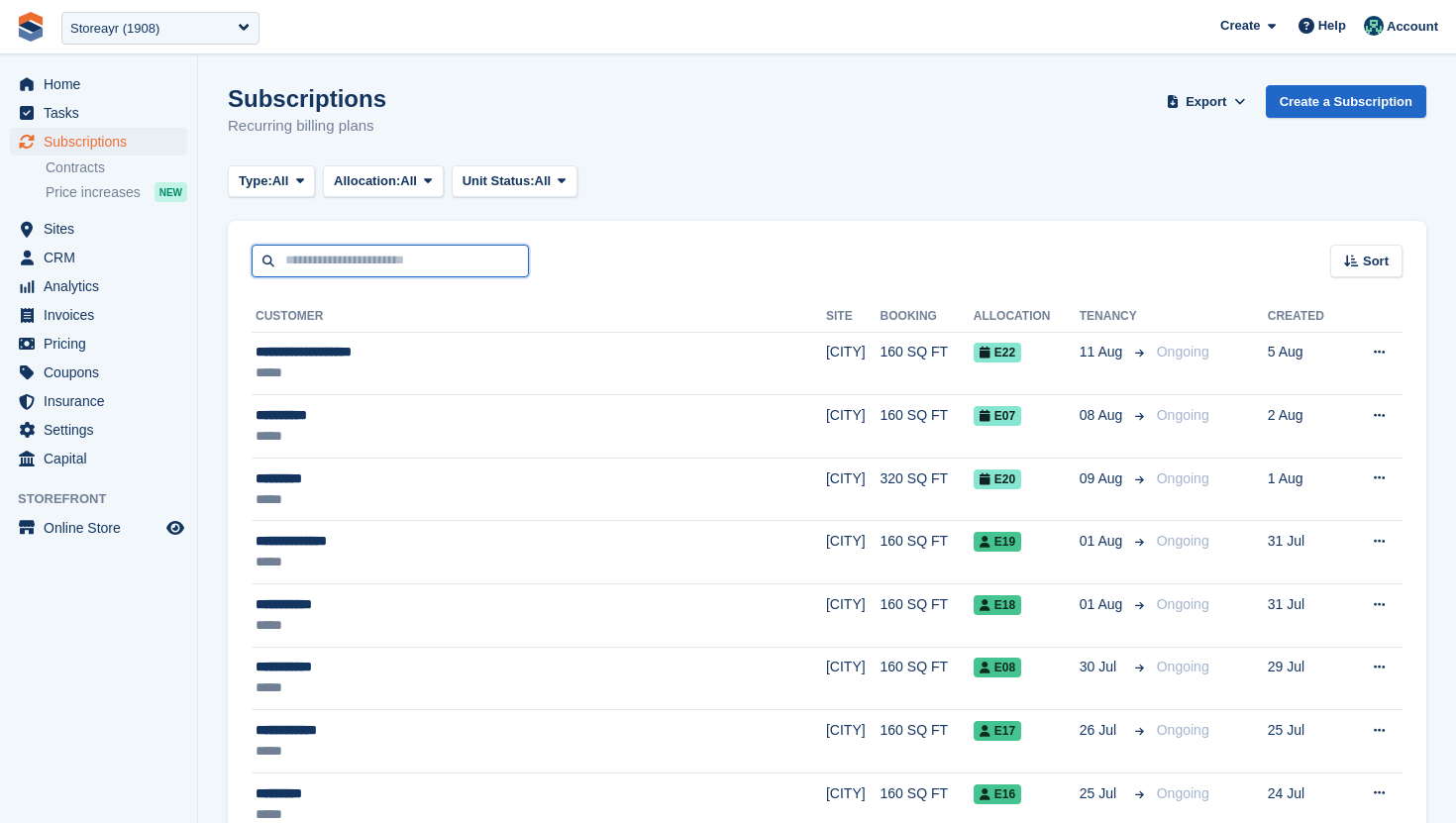 click at bounding box center (390, 260) 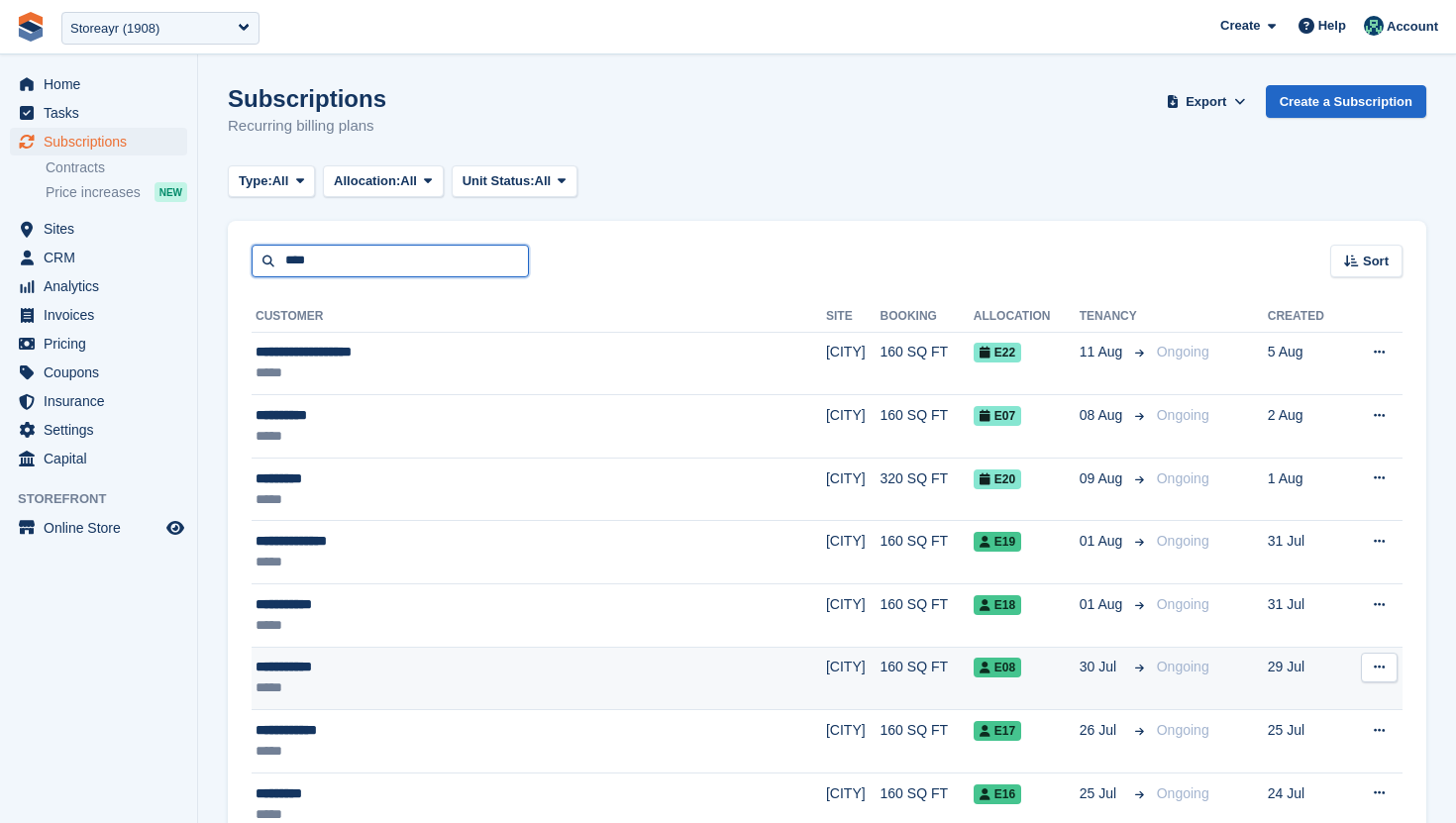 type on "****" 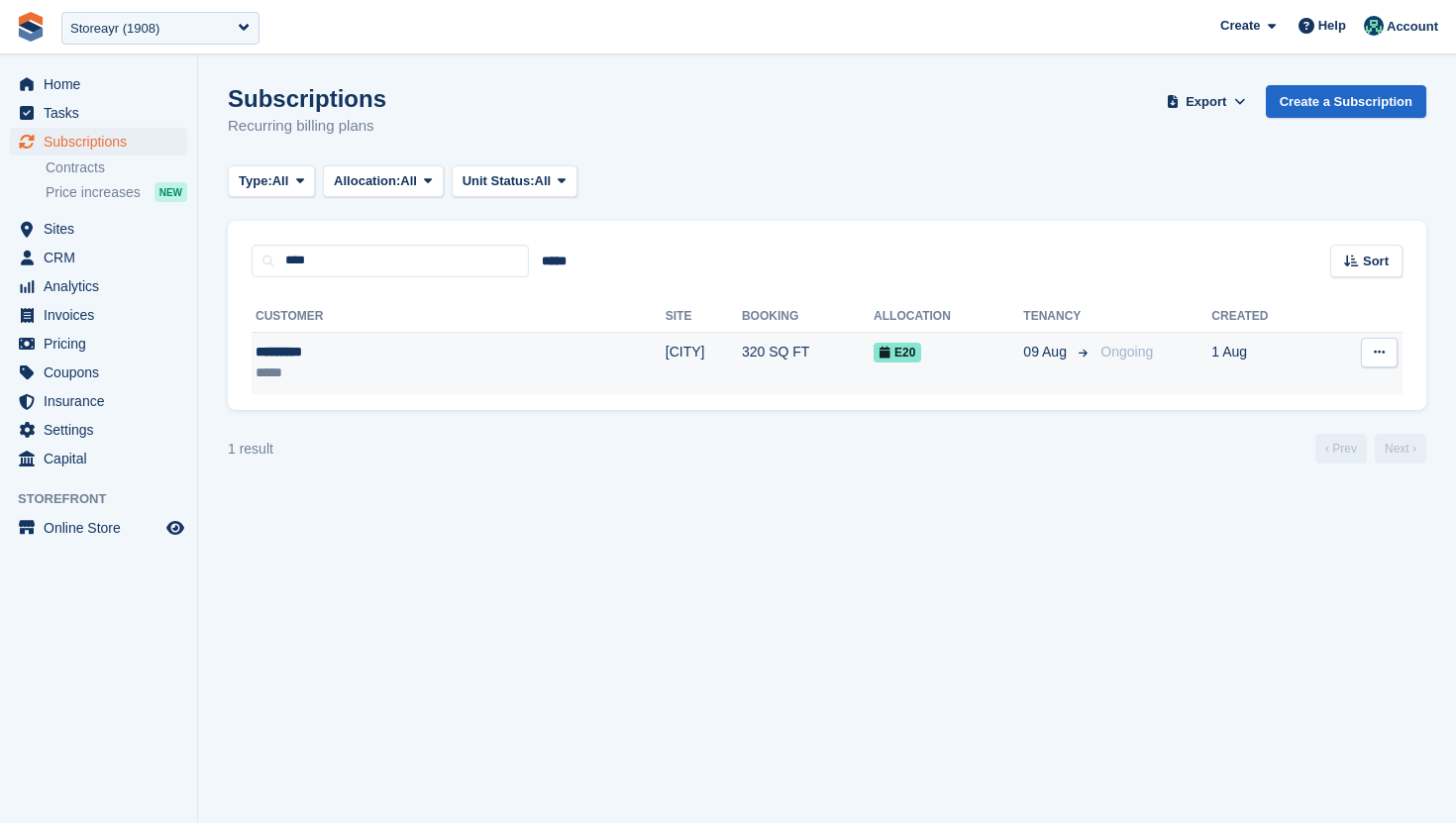 click on "*********" at bounding box center [360, 352] 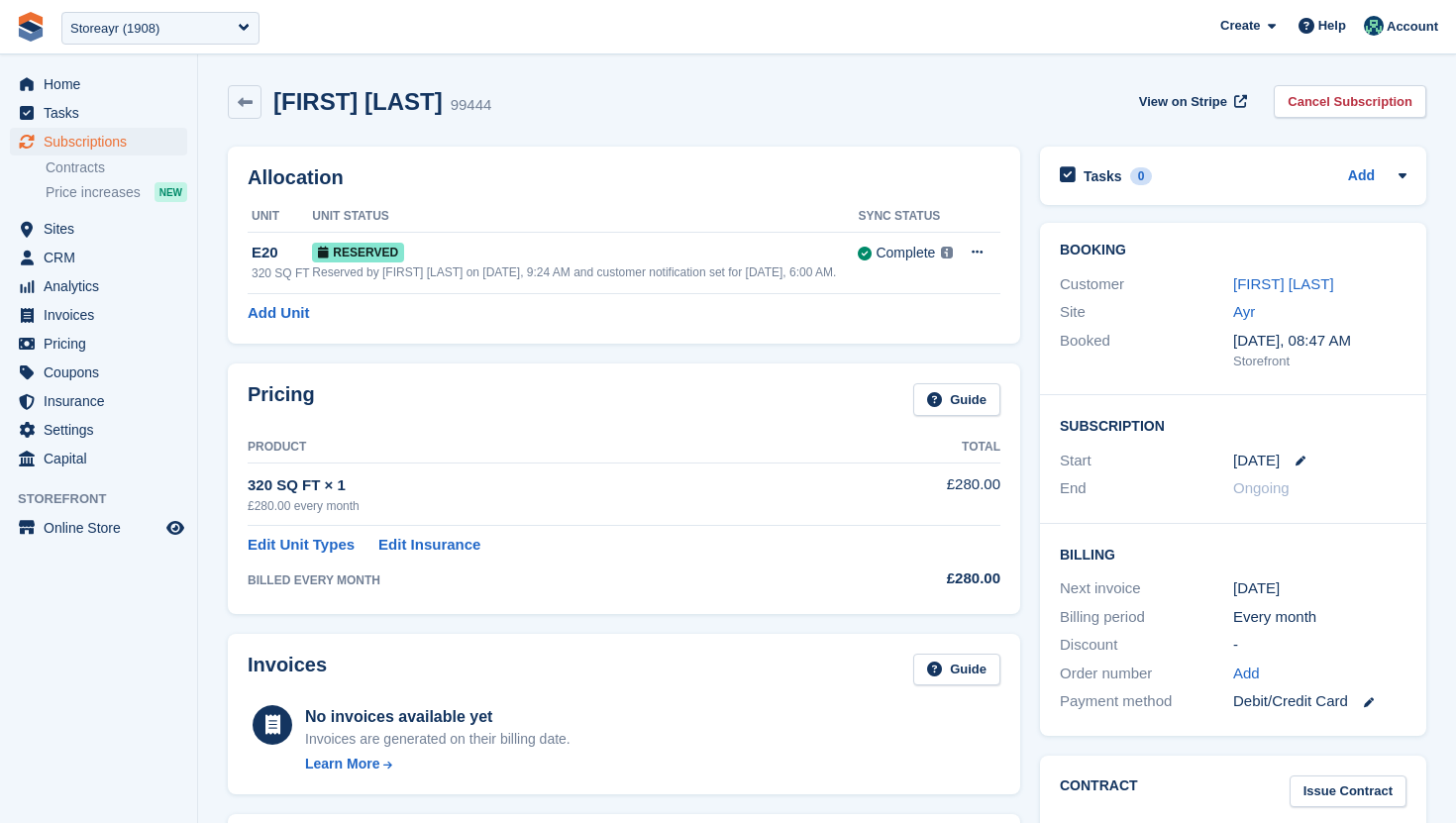 scroll, scrollTop: 0, scrollLeft: 0, axis: both 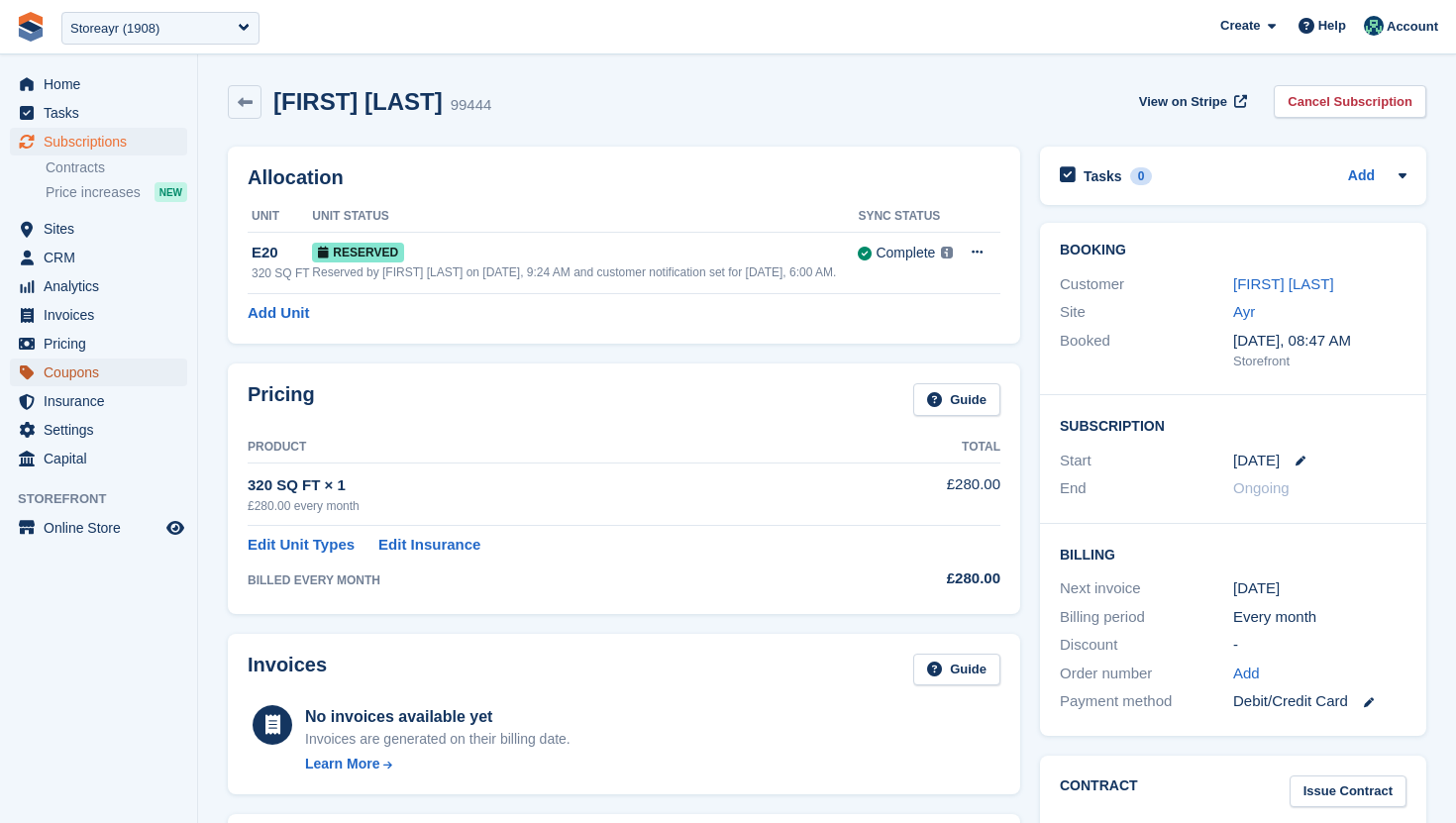 click on "Coupons" at bounding box center (103, 372) 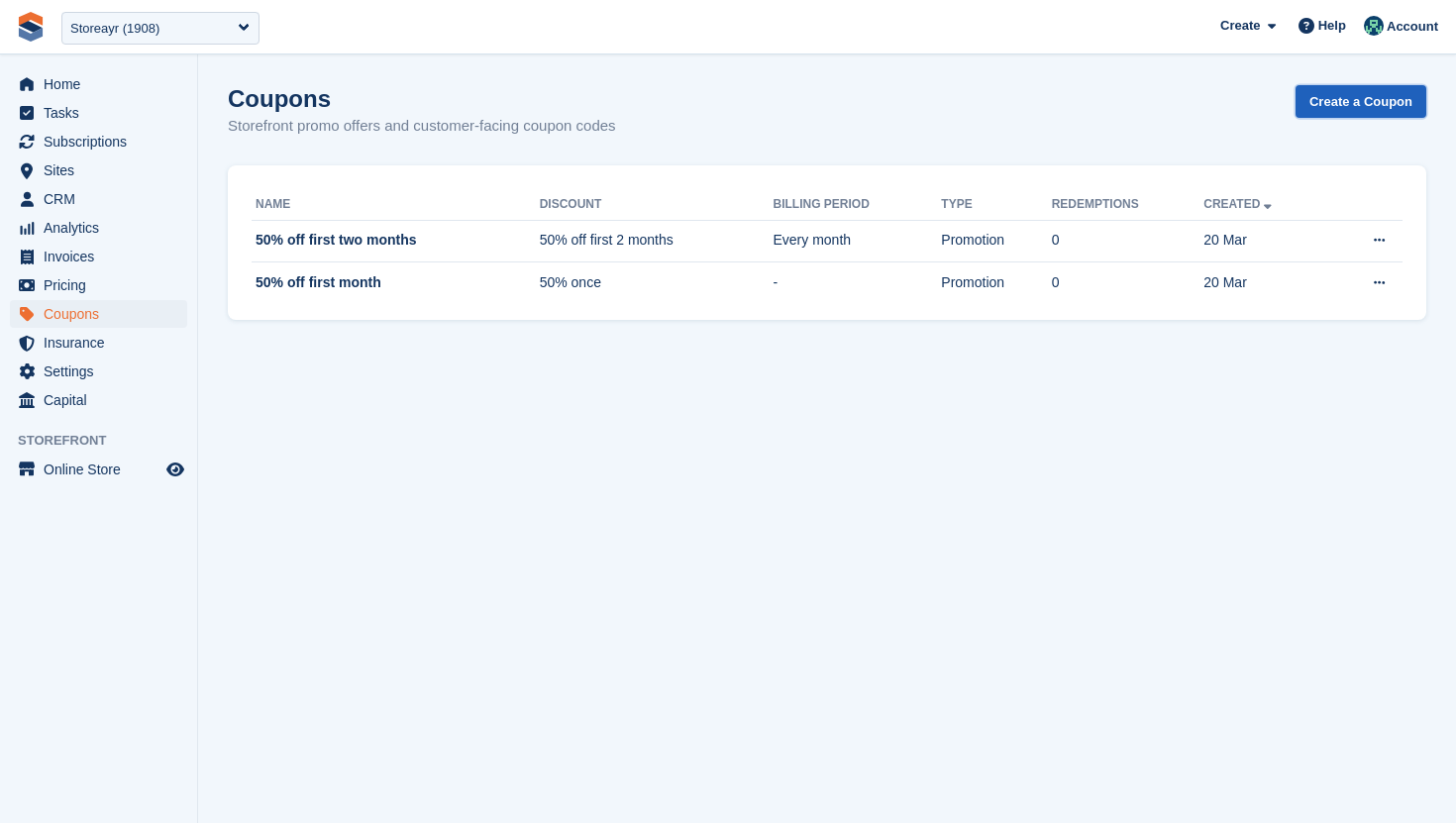 click on "Create a Coupon" at bounding box center (1361, 101) 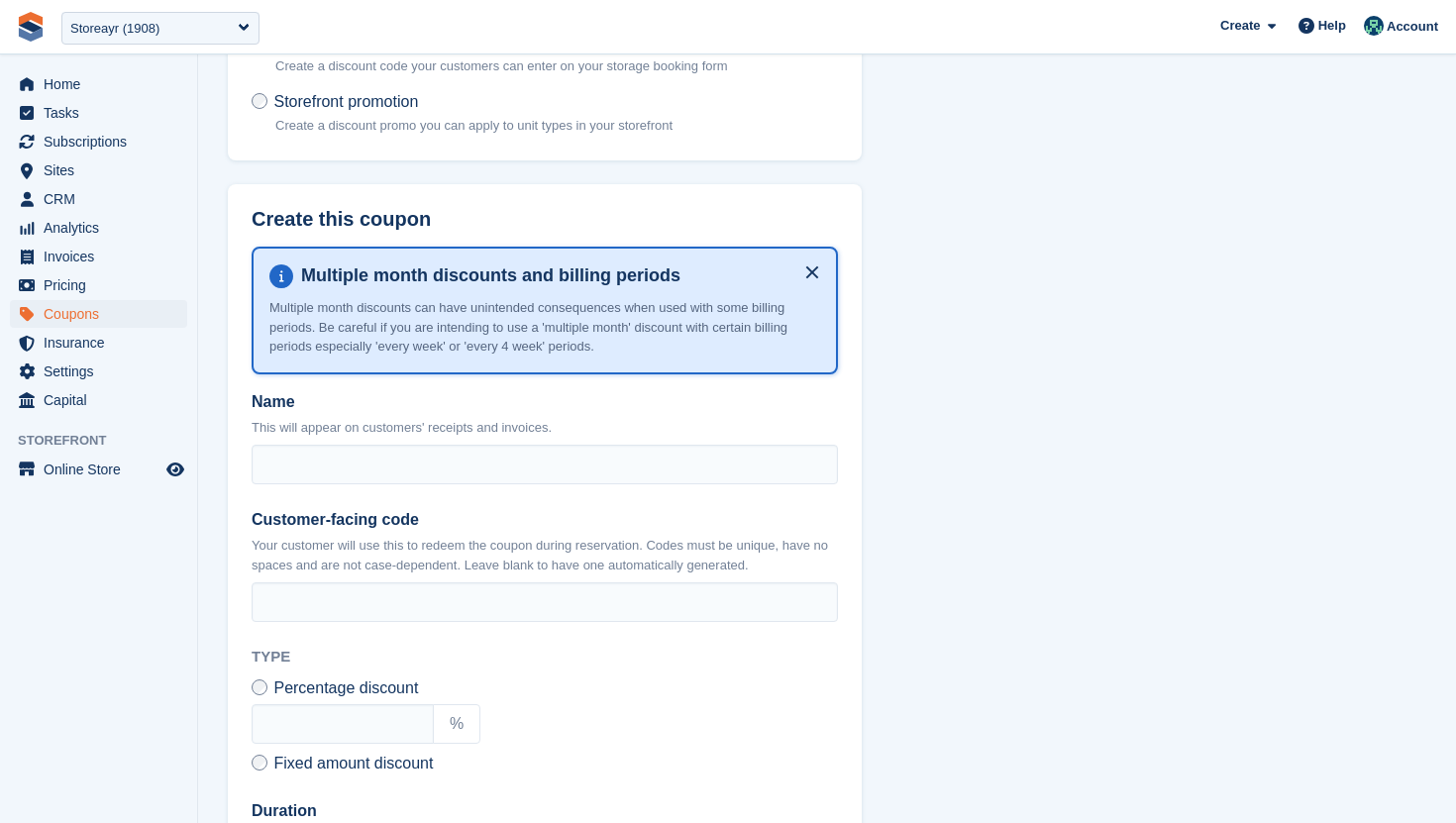 scroll, scrollTop: 0, scrollLeft: 0, axis: both 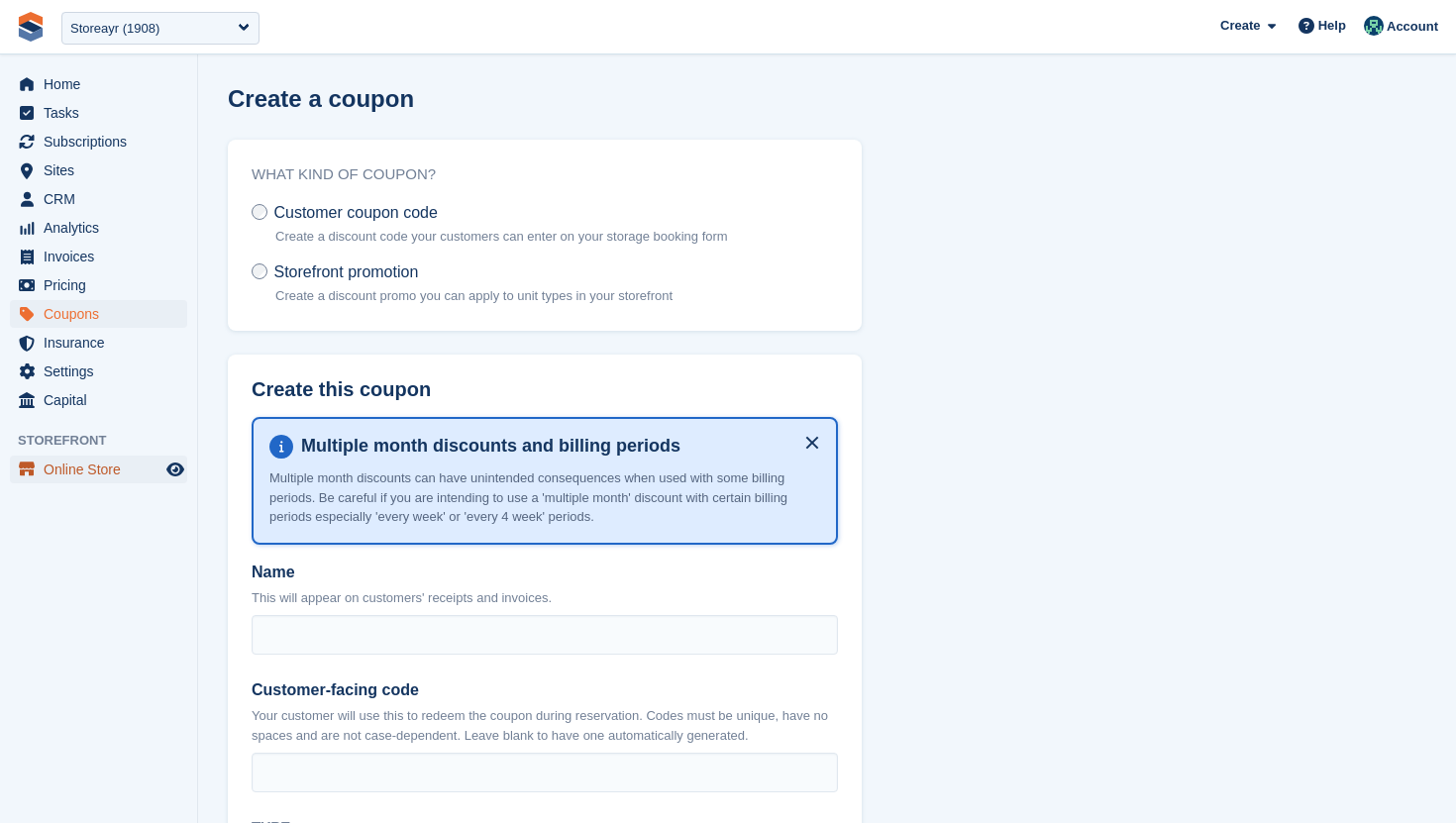 click on "Online Store" at bounding box center (103, 469) 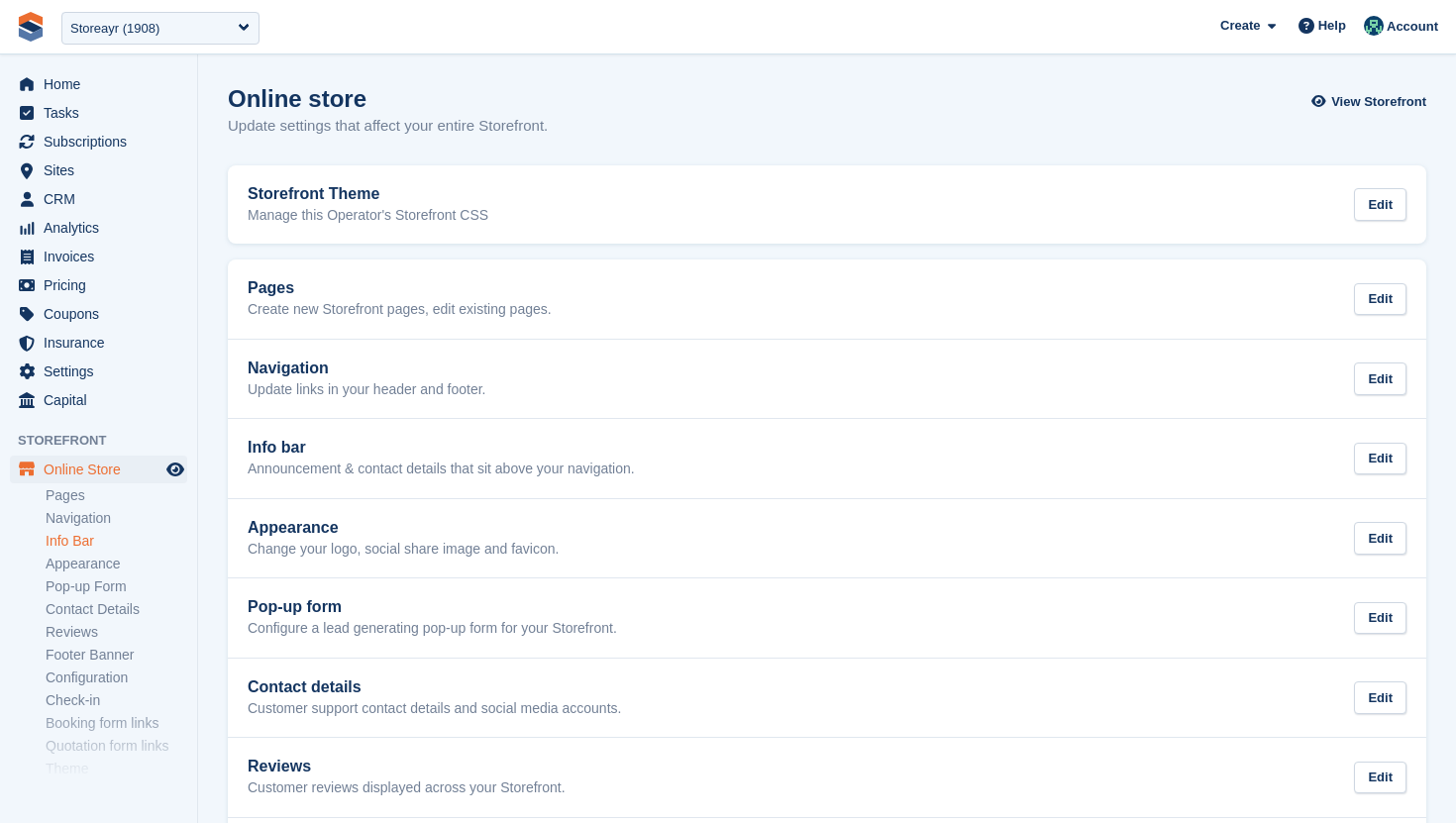 scroll, scrollTop: 74, scrollLeft: 0, axis: vertical 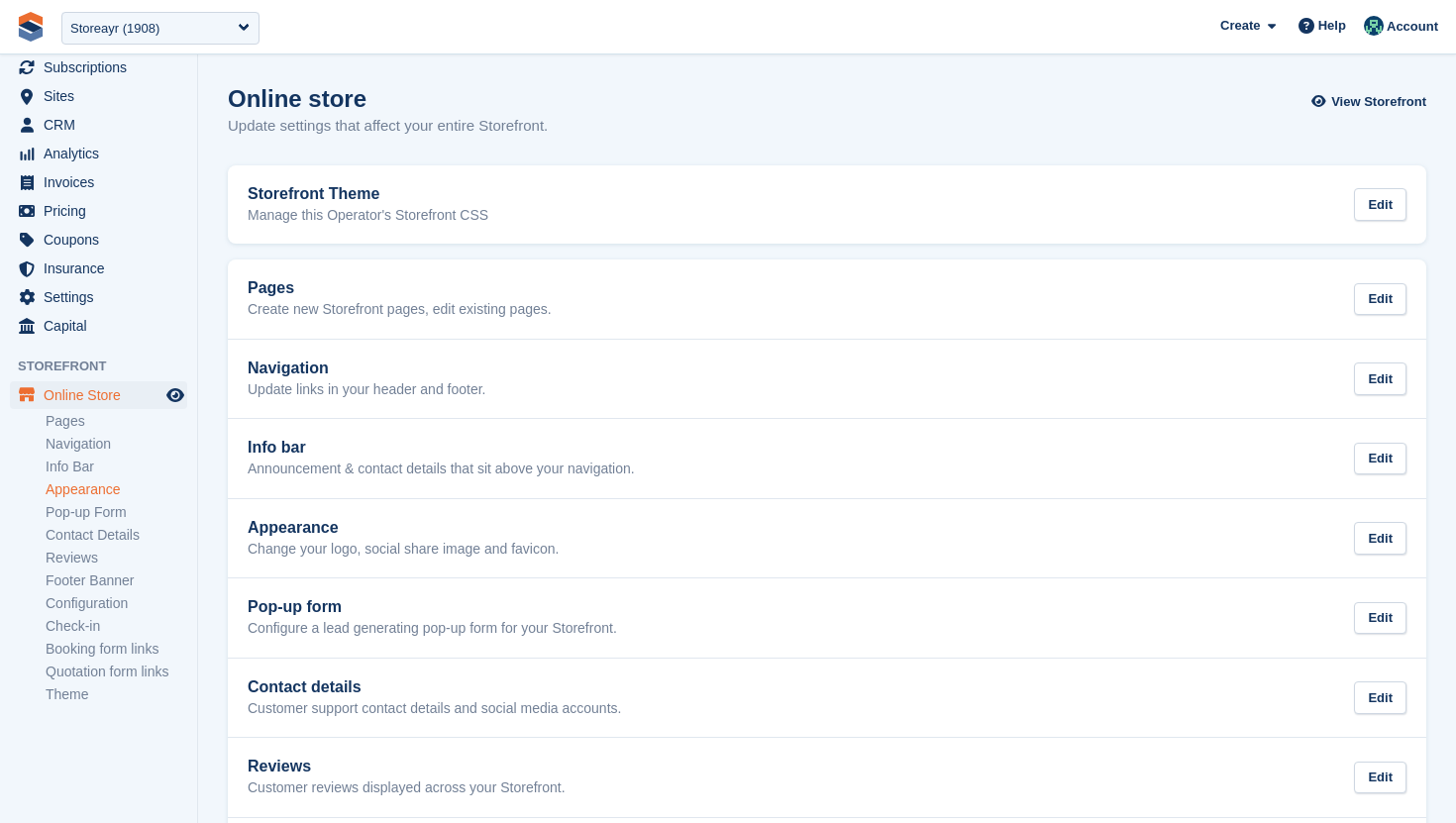 click on "Appearance" at bounding box center [116, 489] 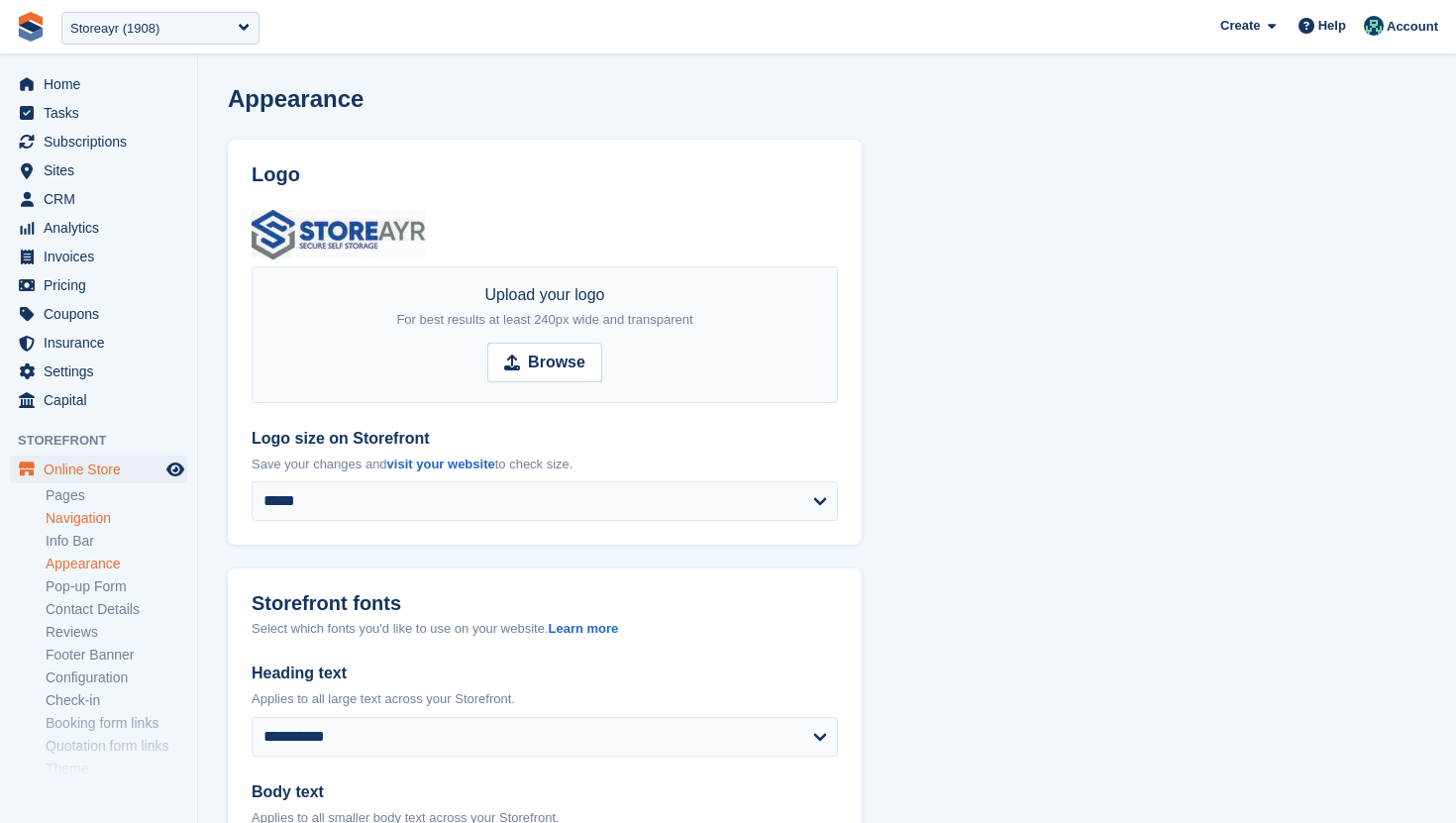 click on "Navigation" at bounding box center [116, 518] 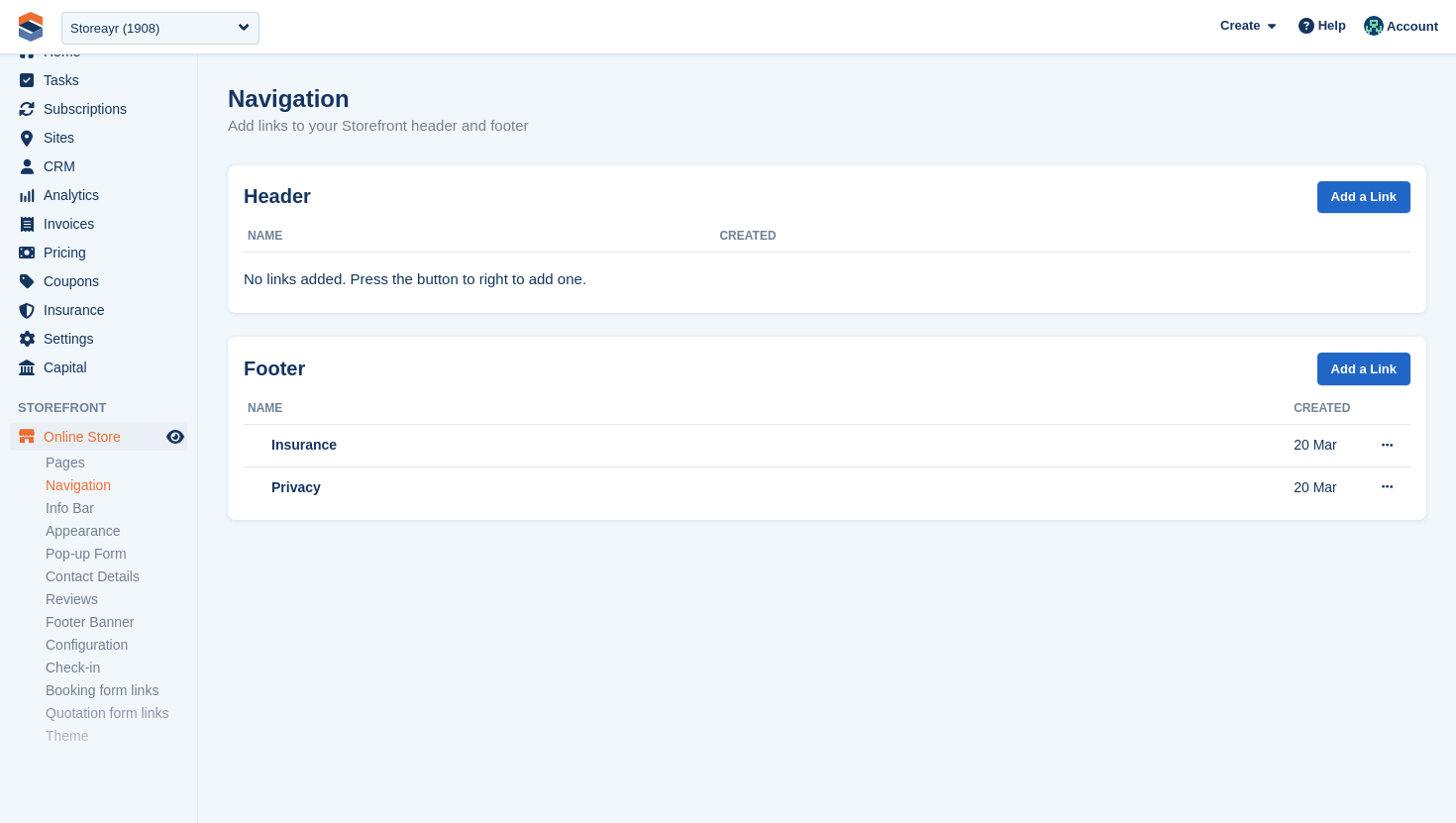 scroll, scrollTop: 74, scrollLeft: 0, axis: vertical 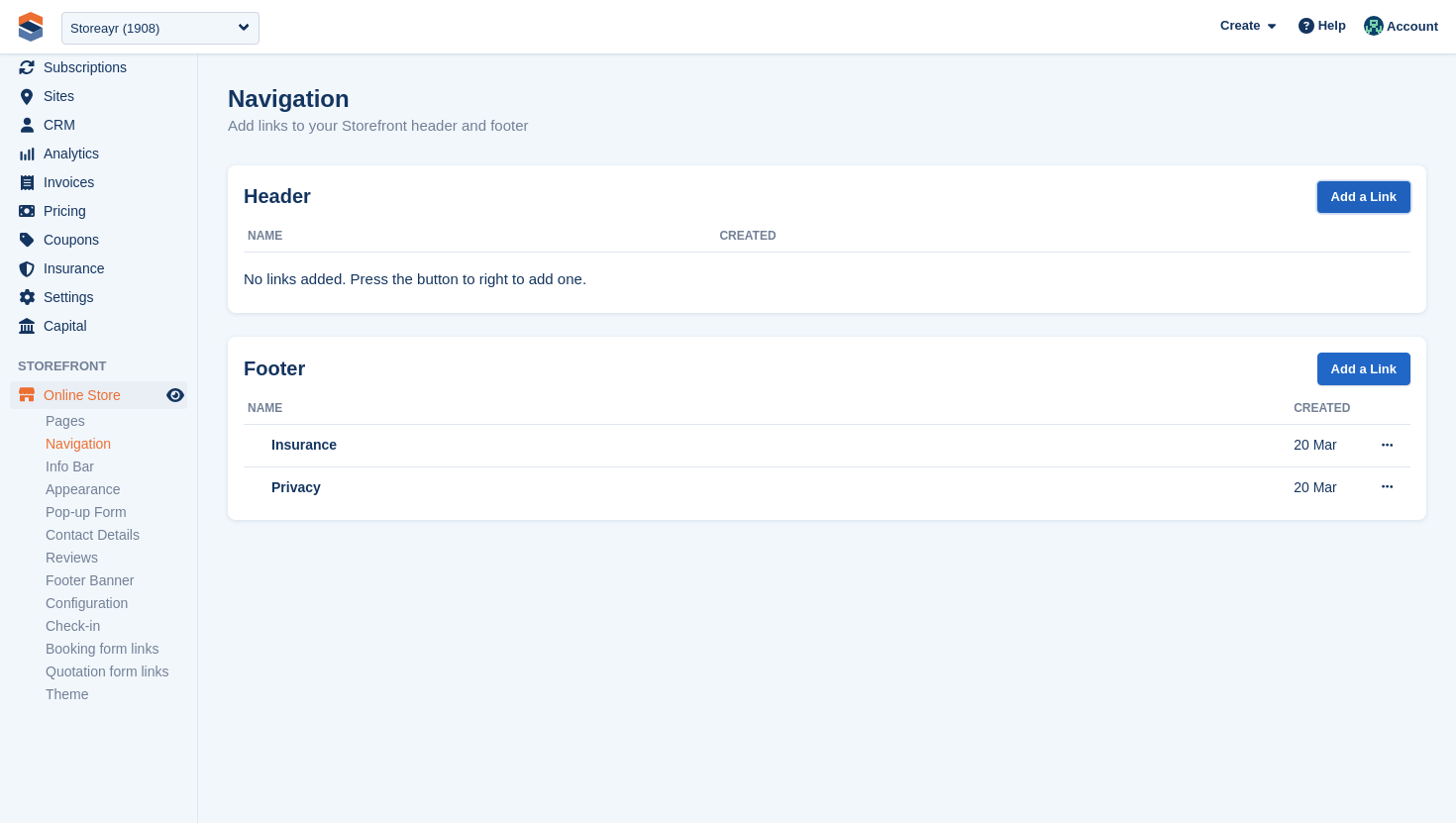 click on "Add a Link" at bounding box center [1364, 197] 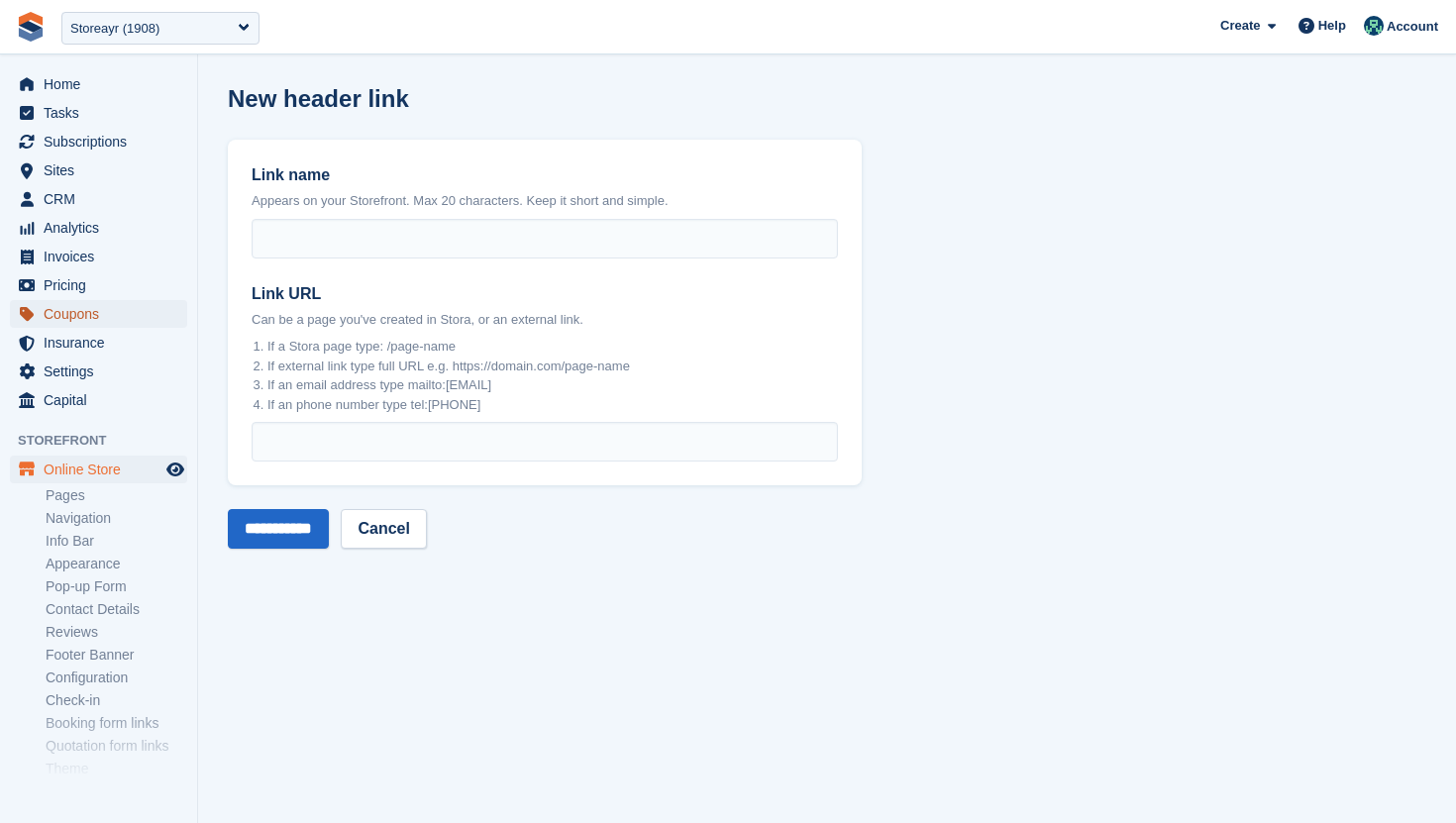 click on "Coupons" at bounding box center (103, 314) 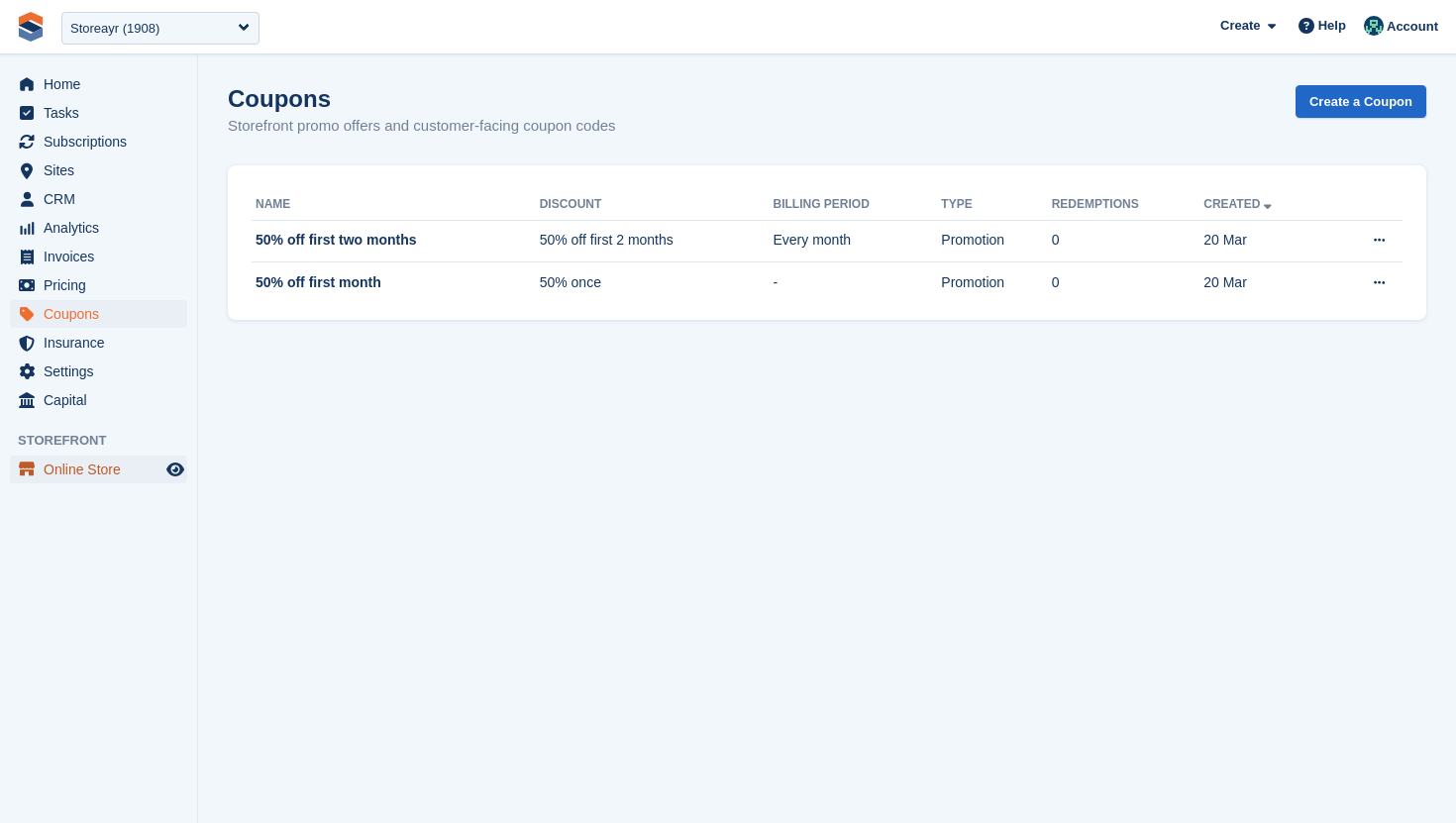 click on "Online Store" at bounding box center (103, 469) 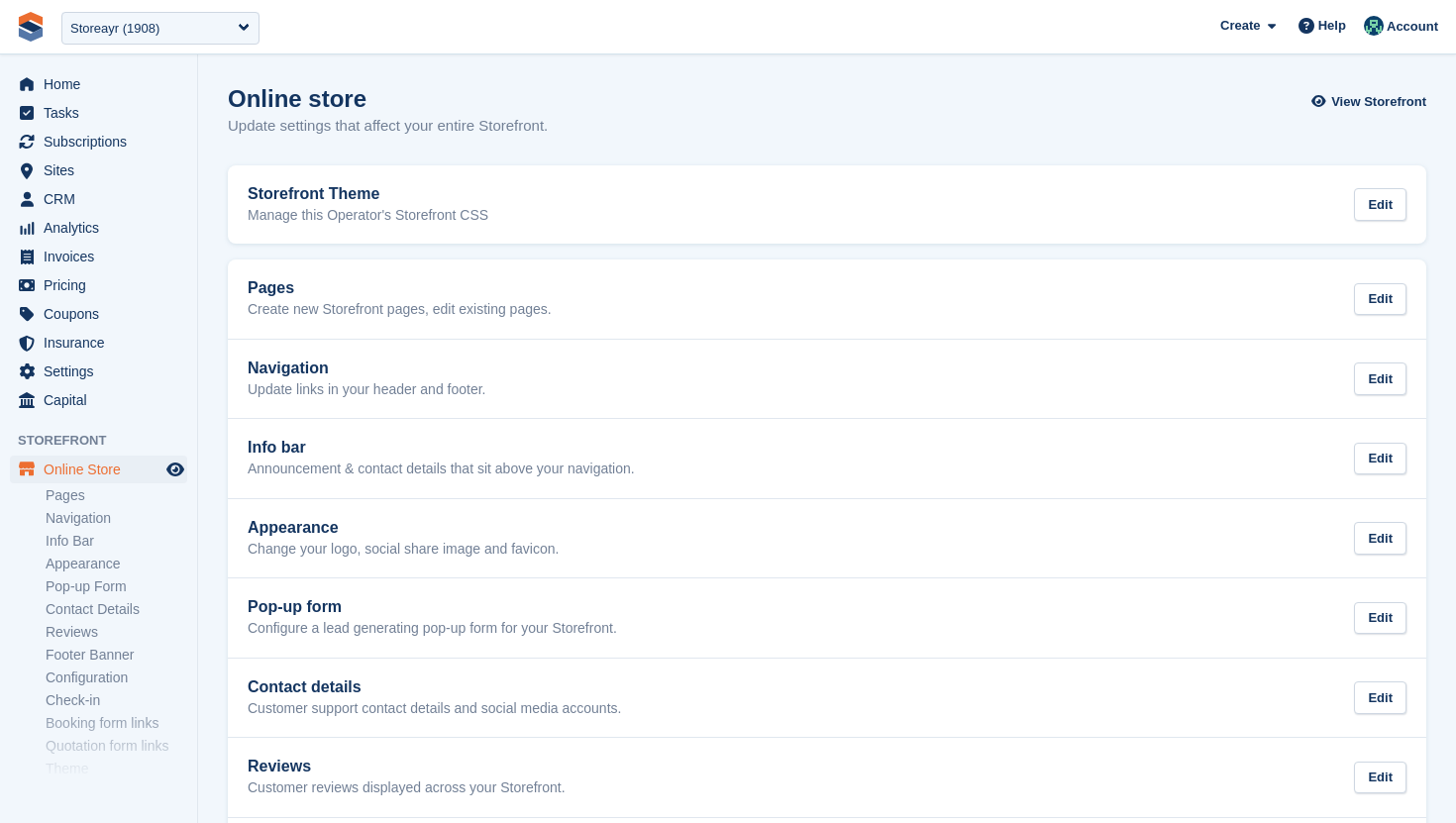 click on "Navigation" at bounding box center (121, 518) 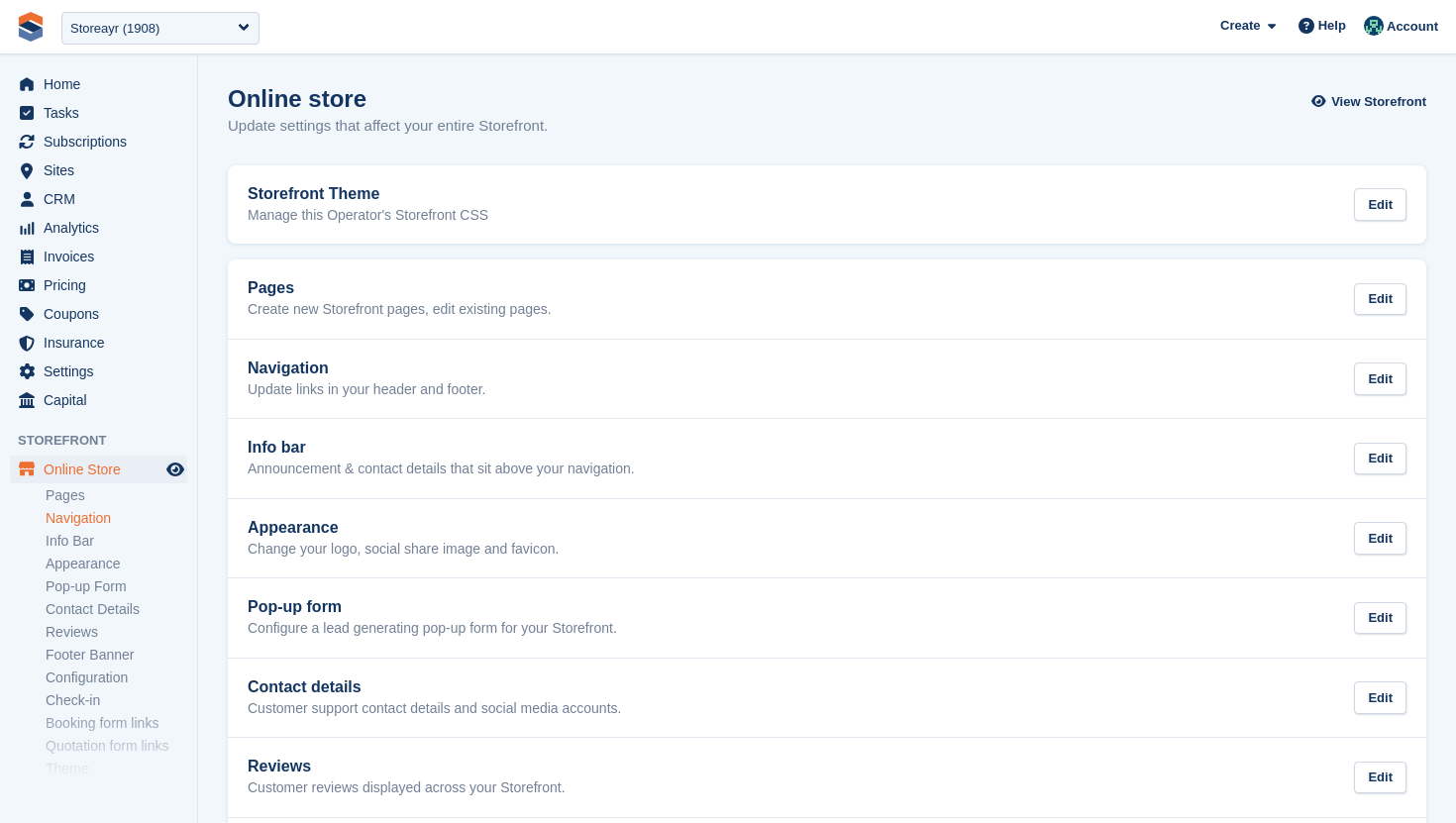 click on "Navigation" at bounding box center [116, 518] 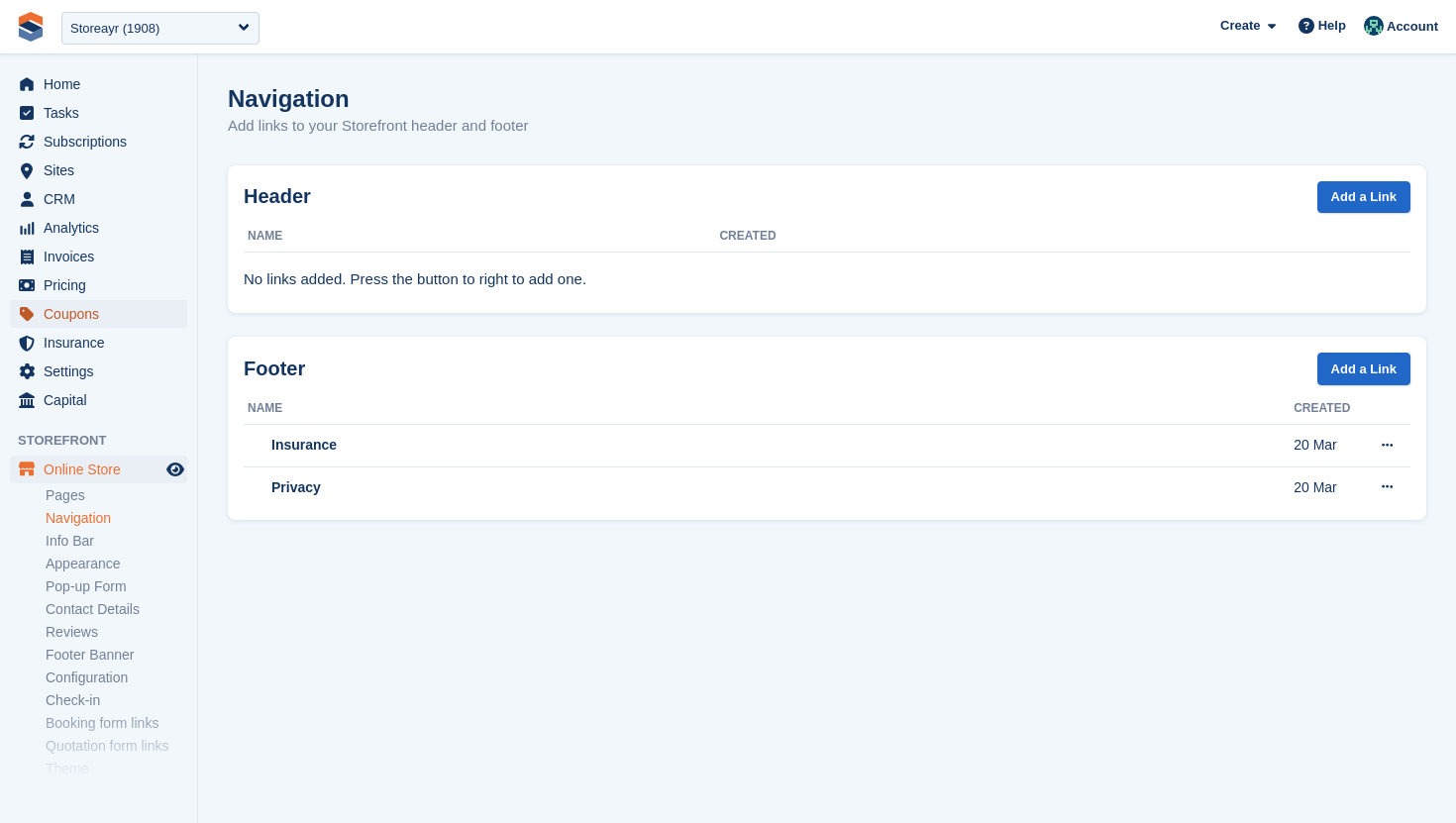 click on "Coupons" at bounding box center (103, 314) 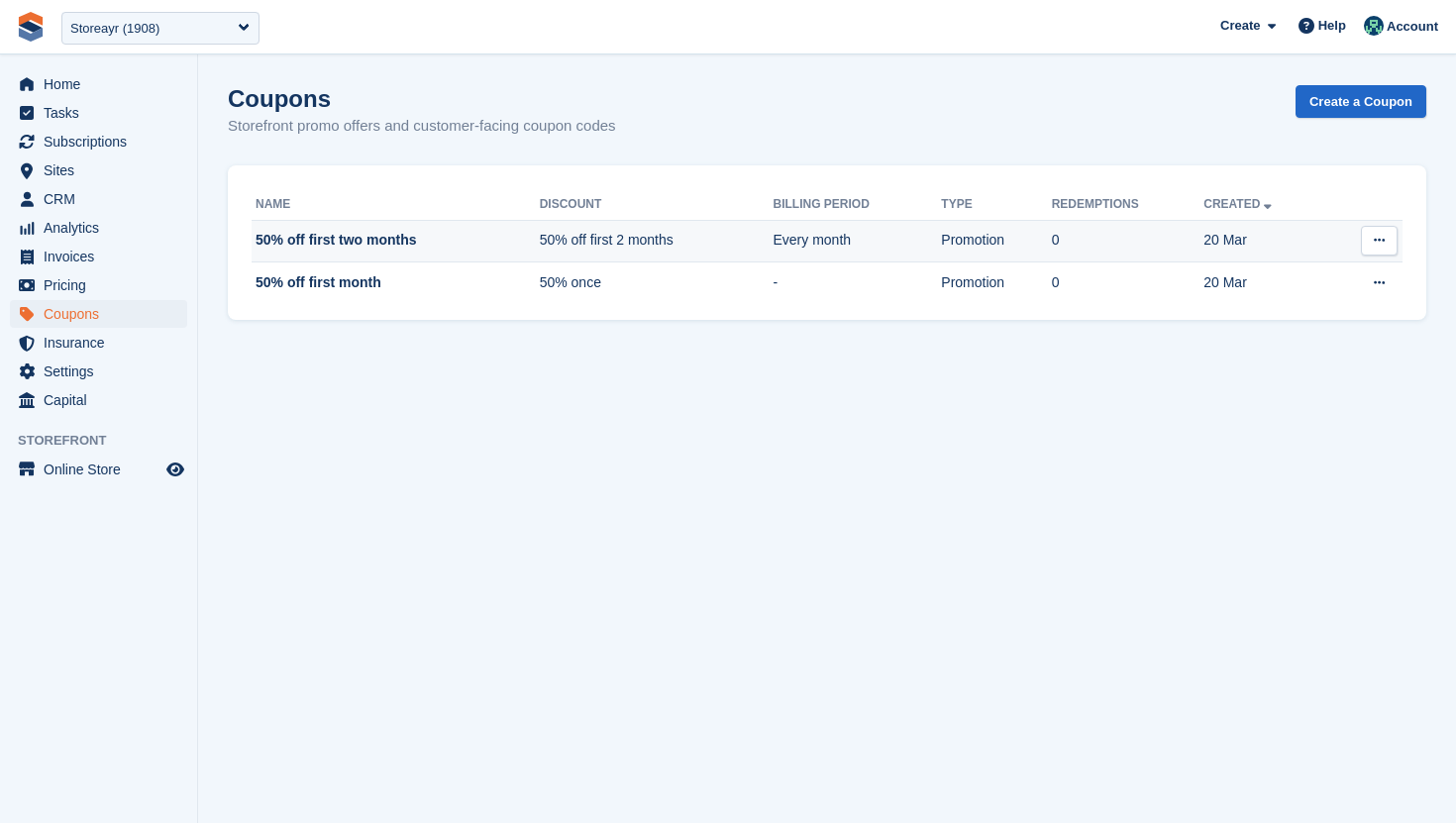 click at bounding box center [1379, 240] 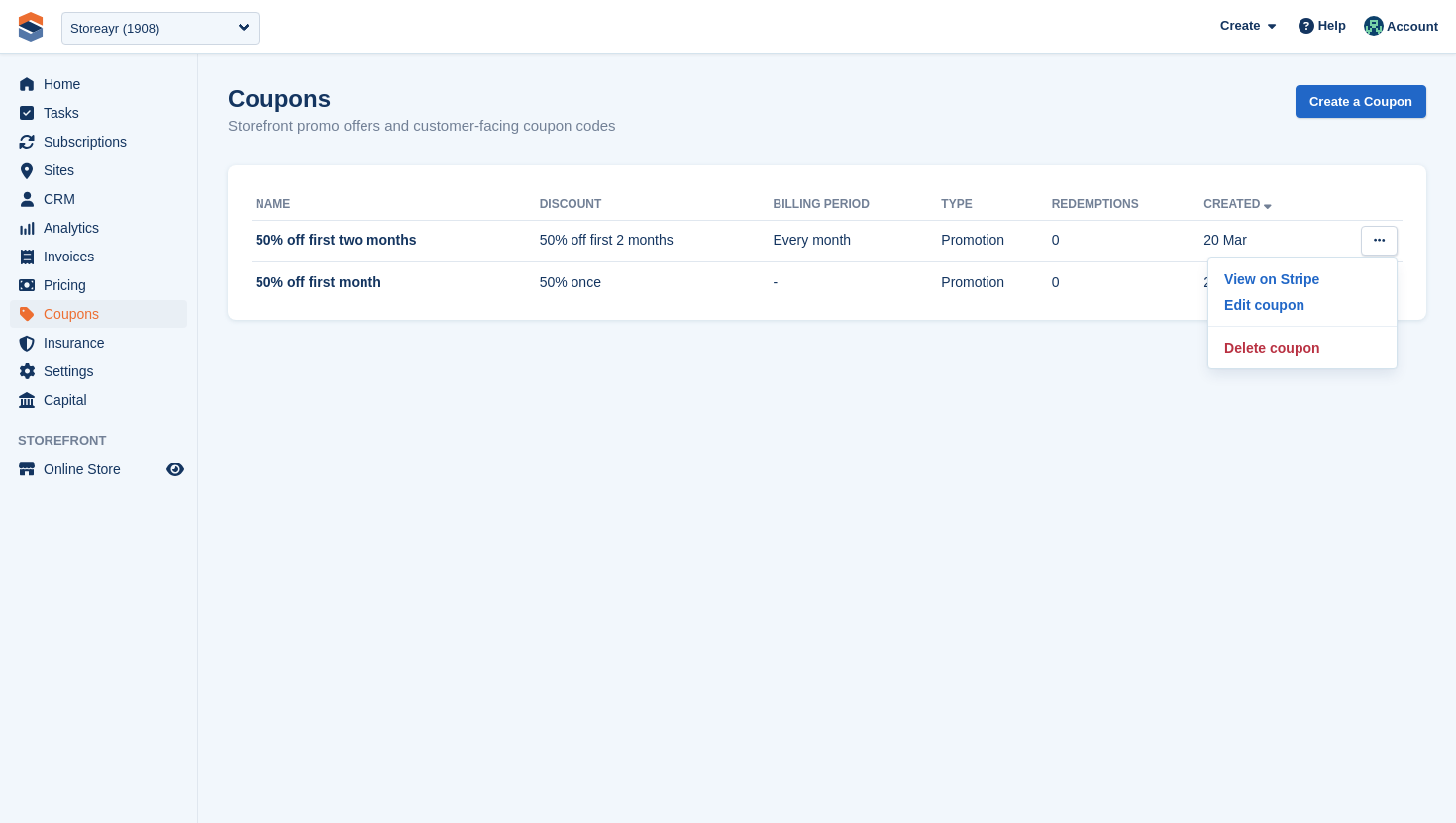 click on "Coupons
Storefront promo offers and customer-facing coupon codes
Create a Coupon" at bounding box center (827, 123) 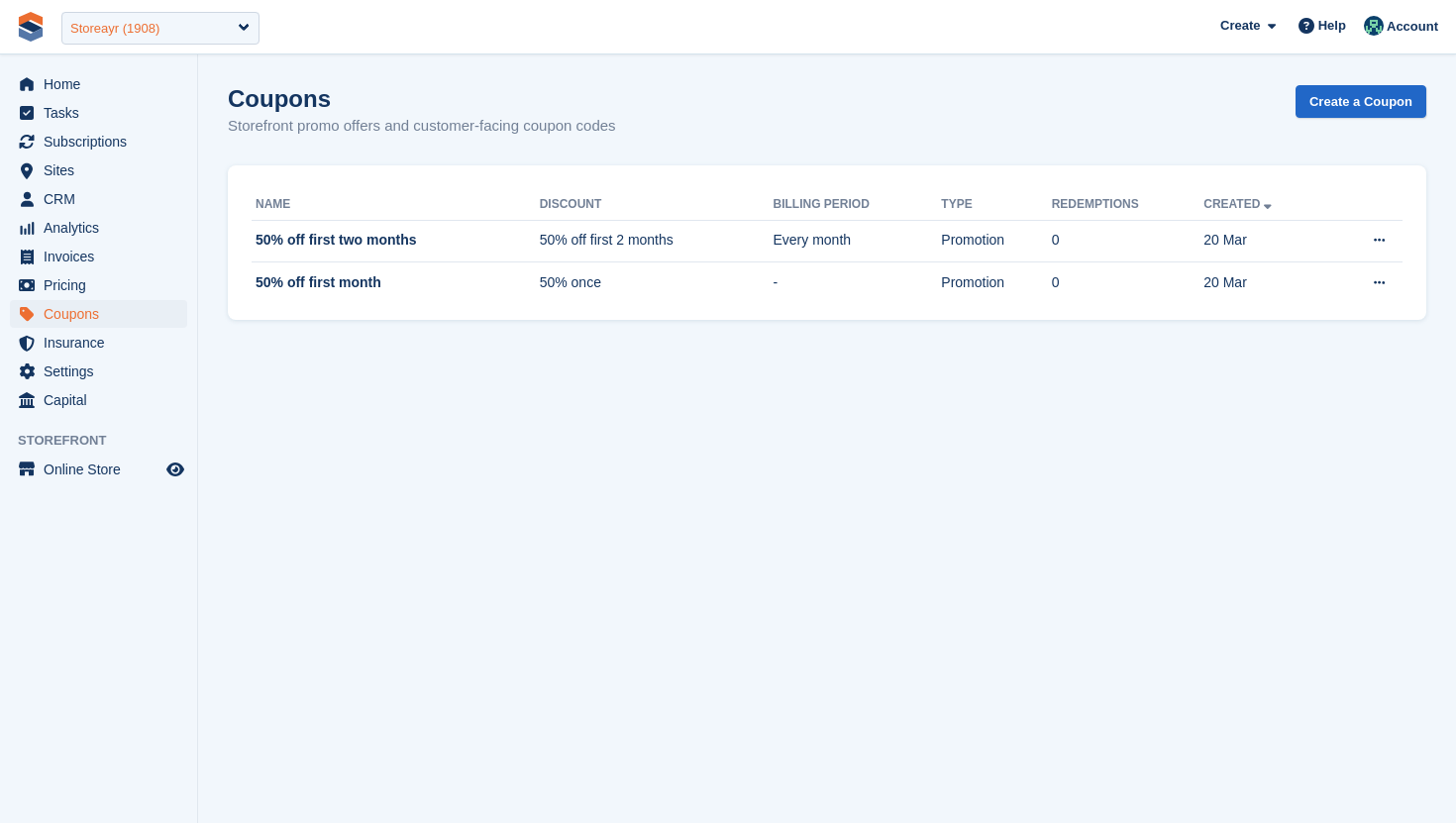click on "Storeayr (1908)" at bounding box center (160, 28) 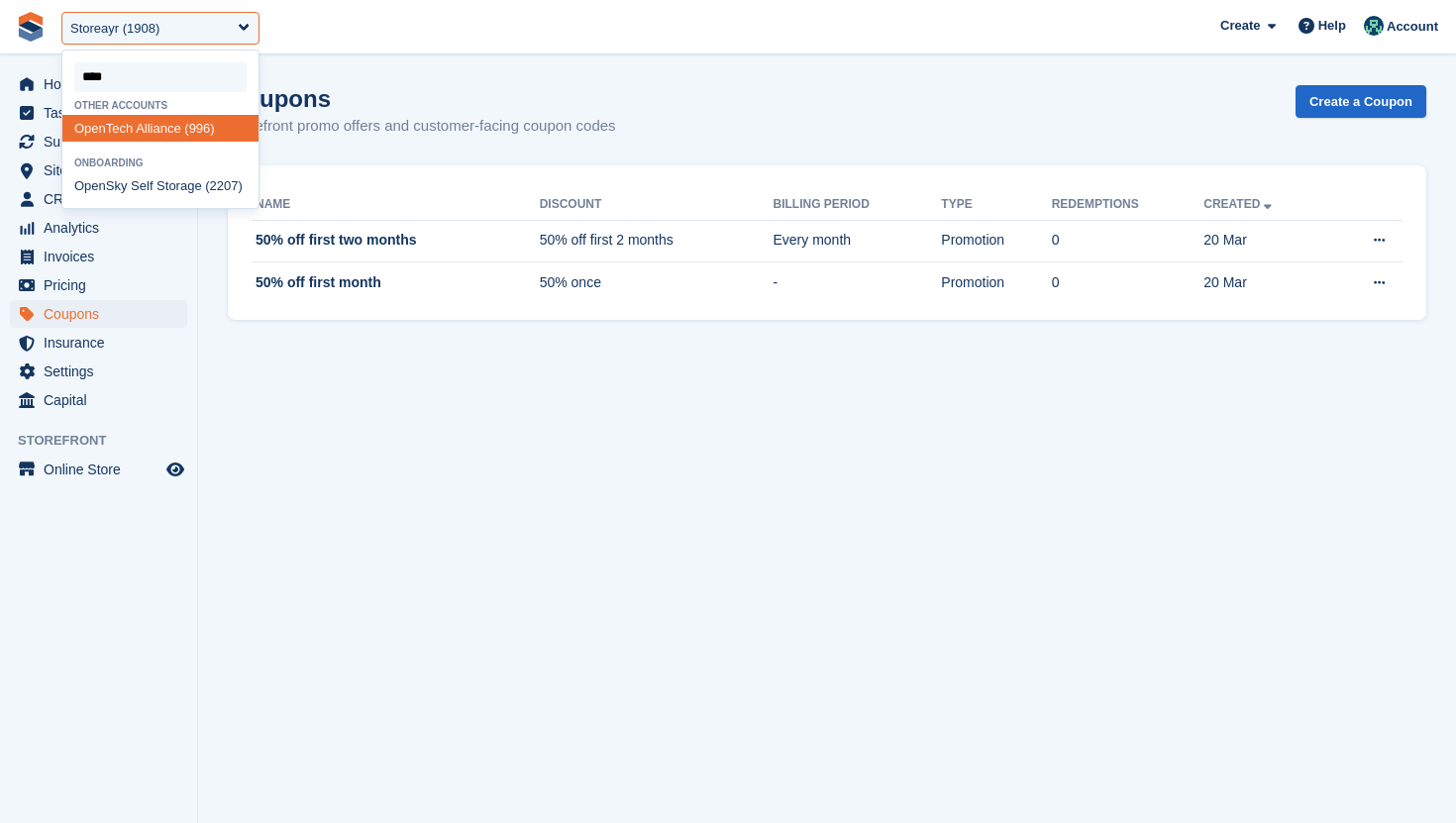 type on "****" 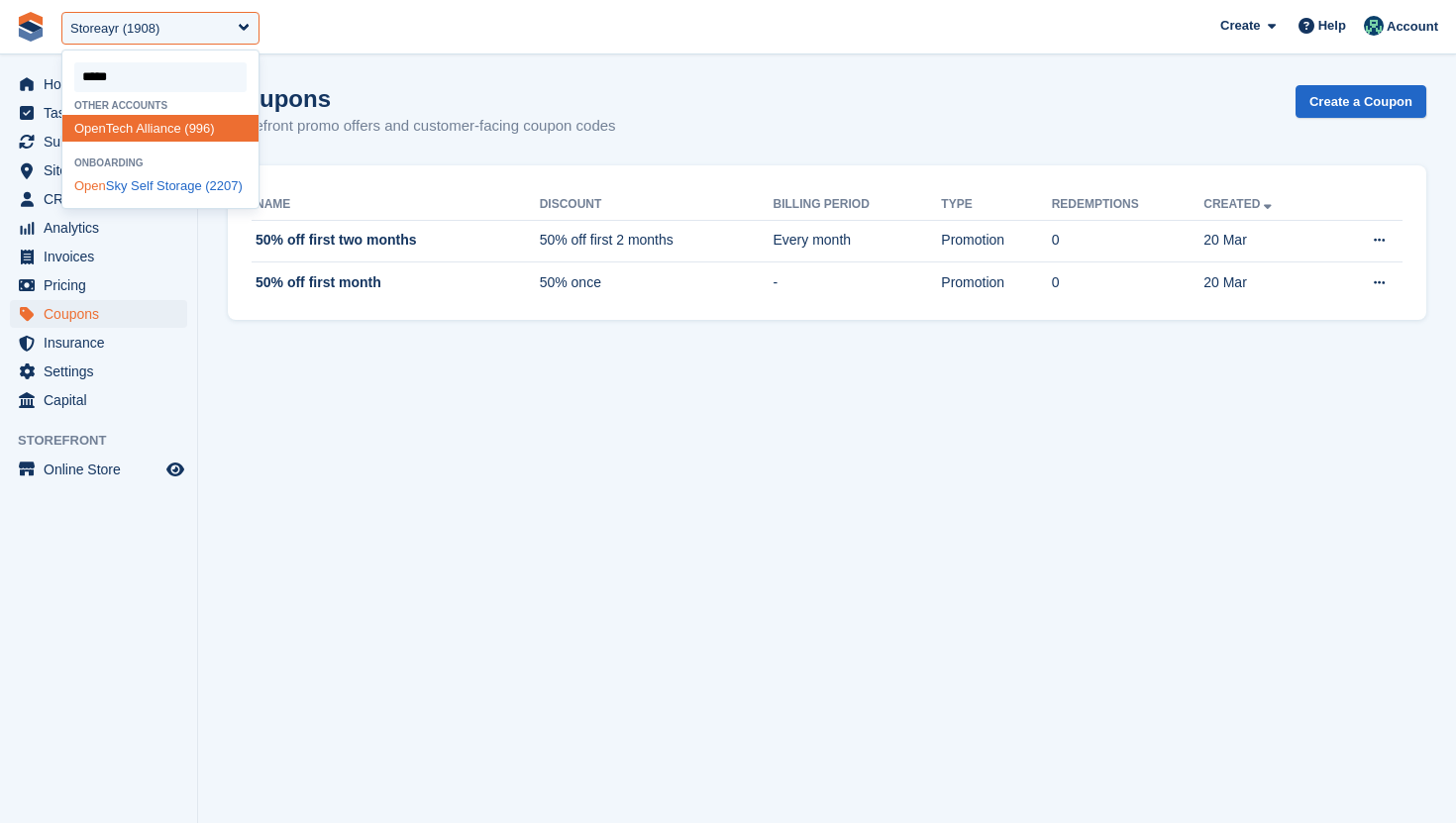 click on "Open  Sky Self Storage (2207)" at bounding box center (160, 186) 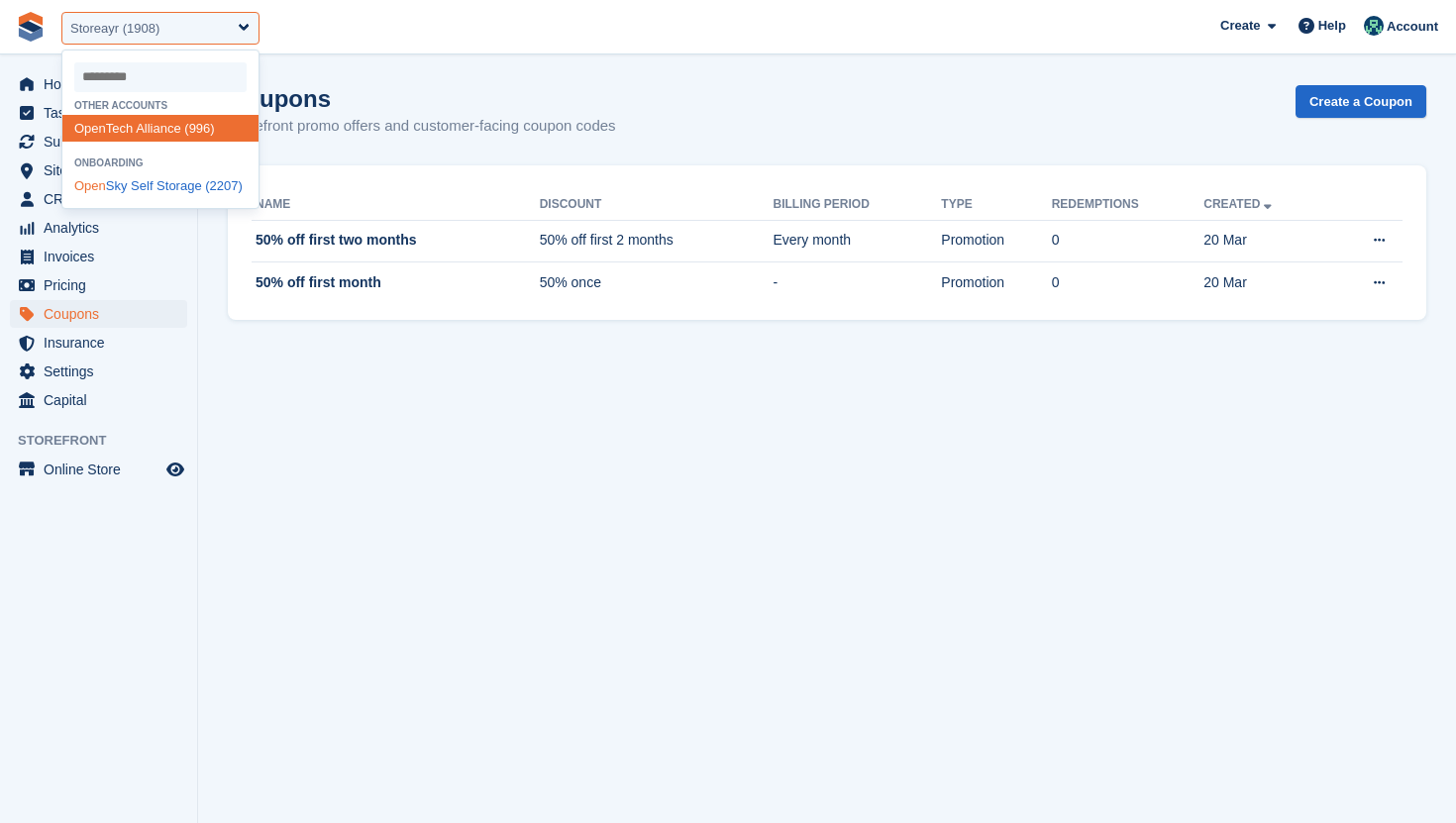 select on "****" 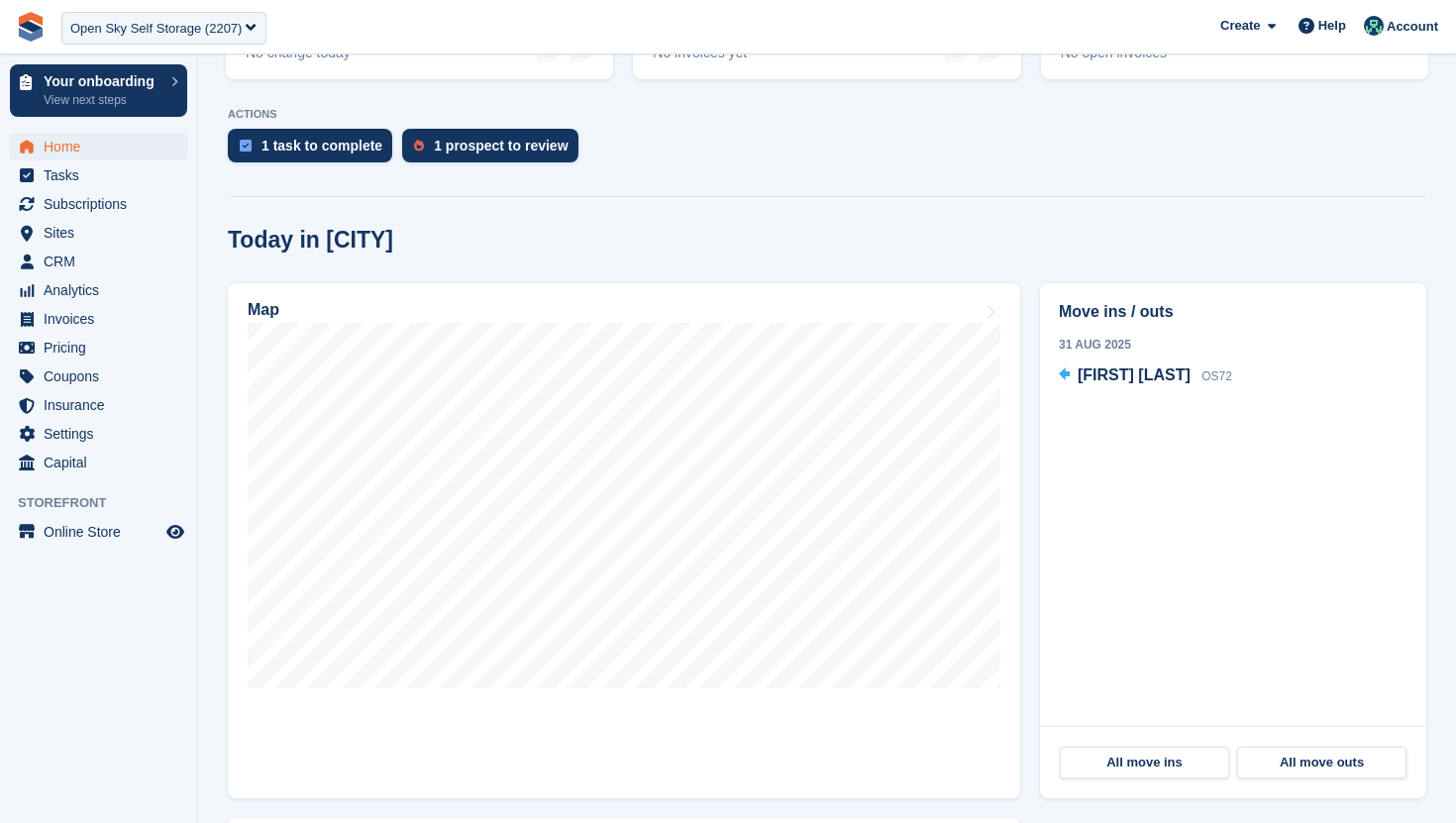 scroll, scrollTop: 424, scrollLeft: 0, axis: vertical 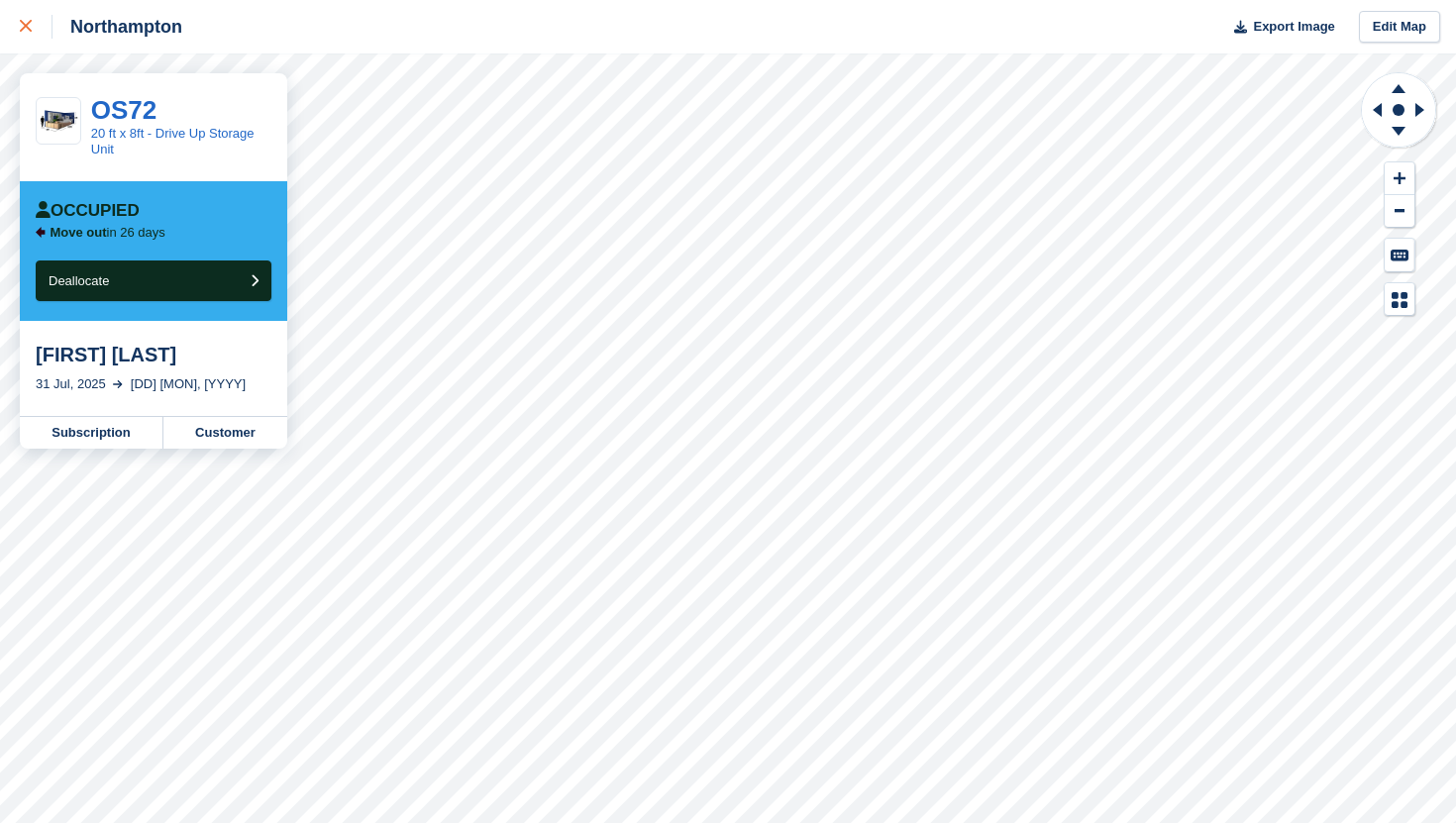 click 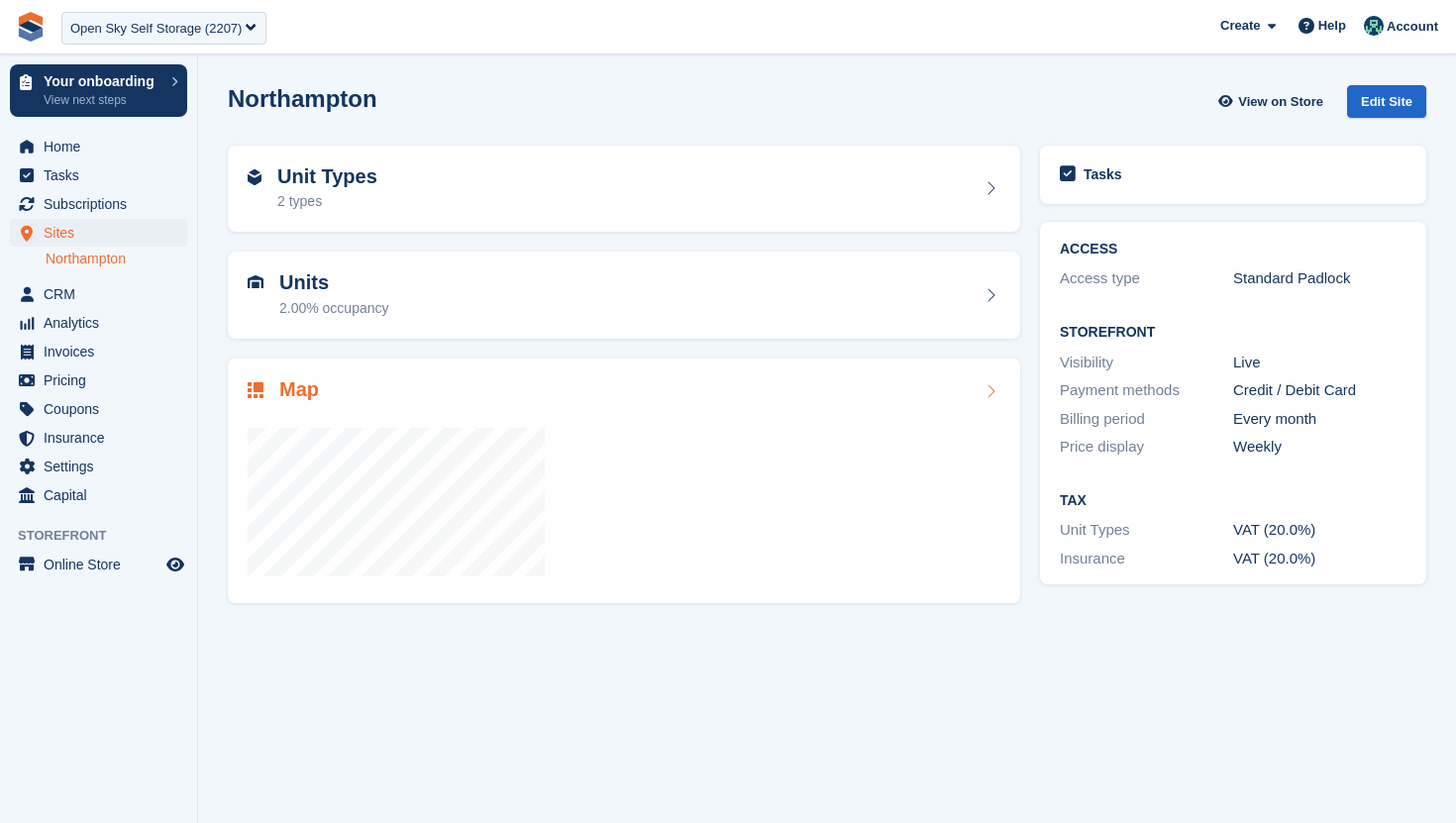 scroll, scrollTop: 0, scrollLeft: 0, axis: both 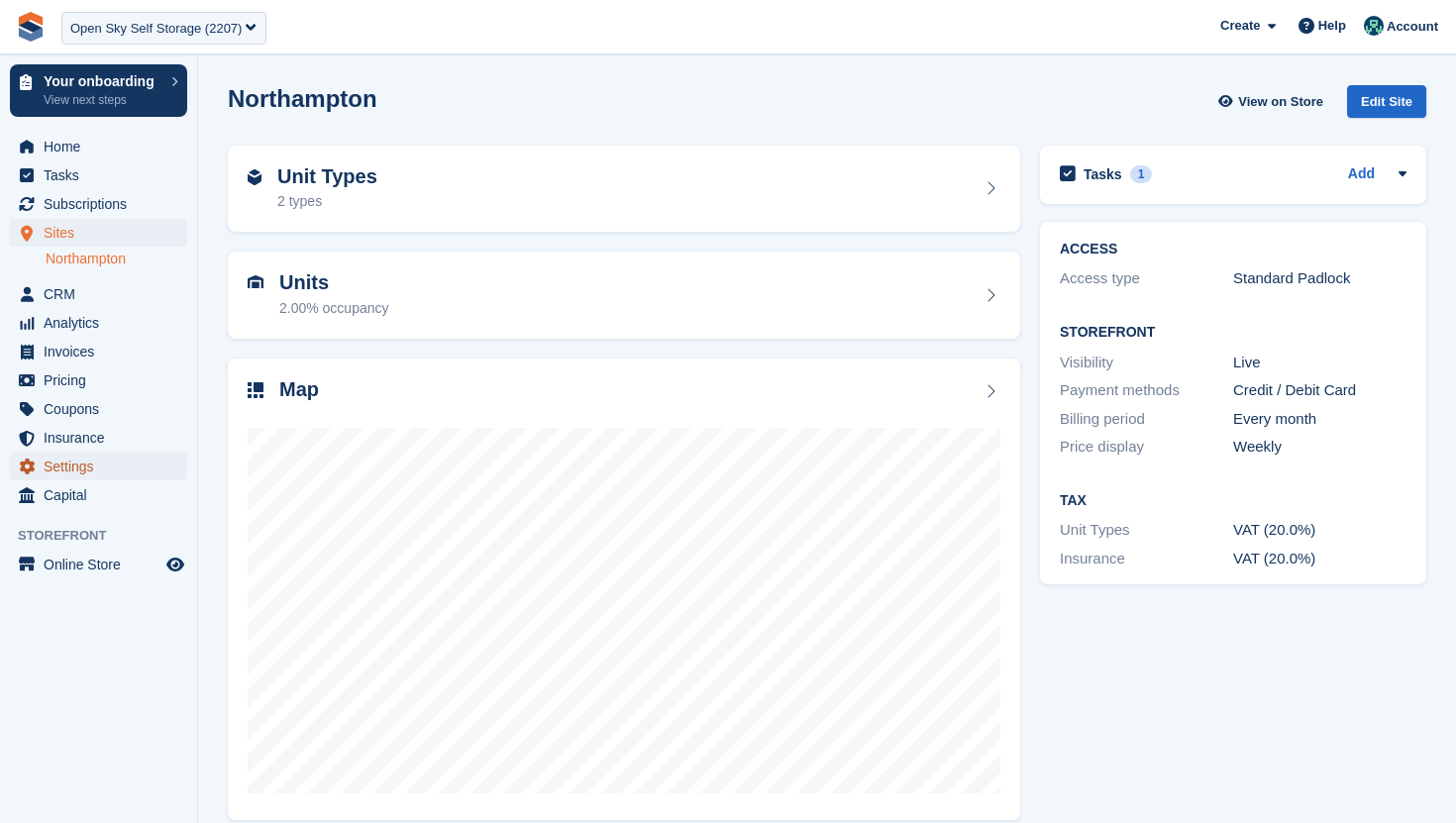click on "Settings" at bounding box center [103, 466] 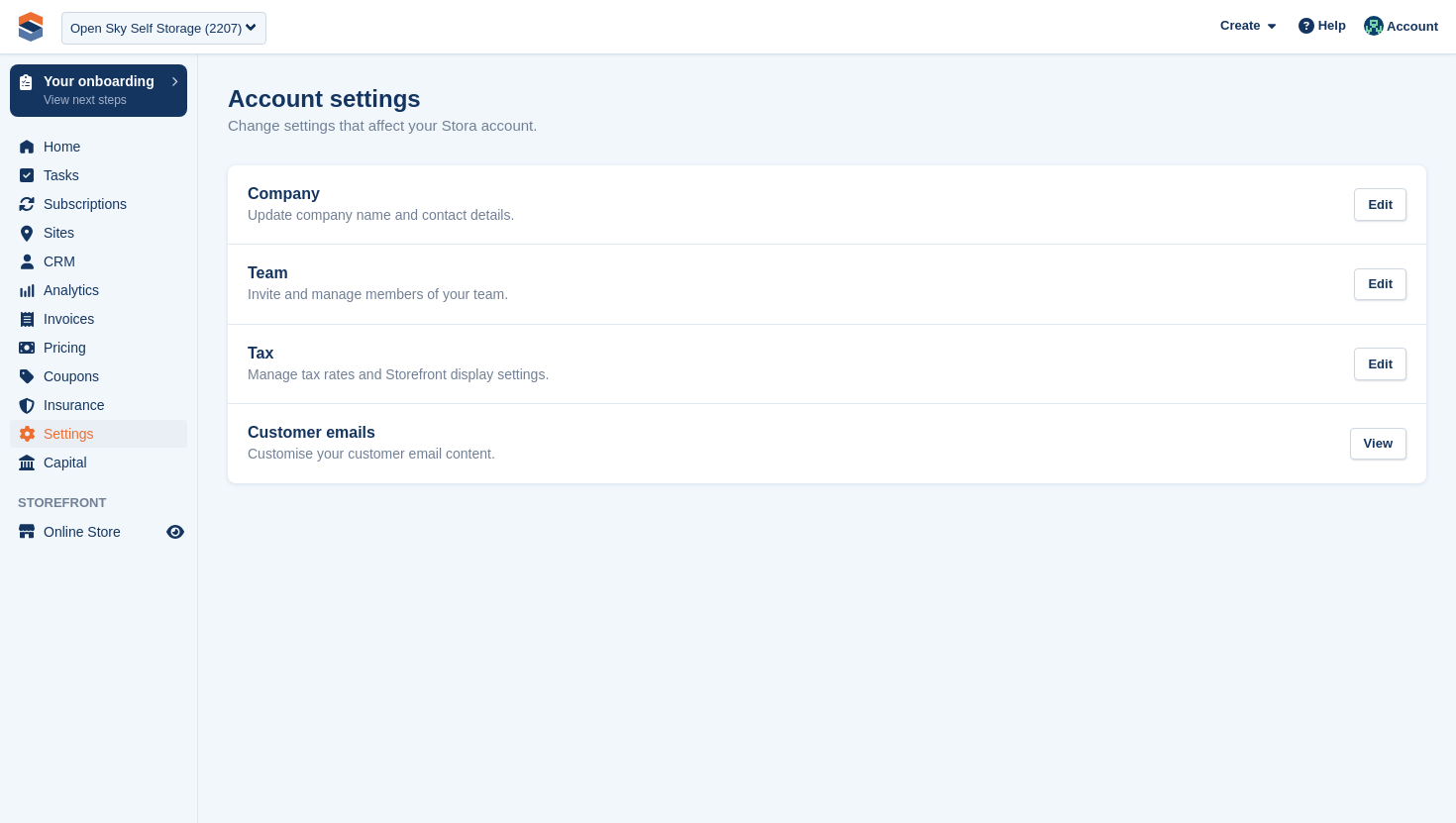 scroll, scrollTop: 0, scrollLeft: 0, axis: both 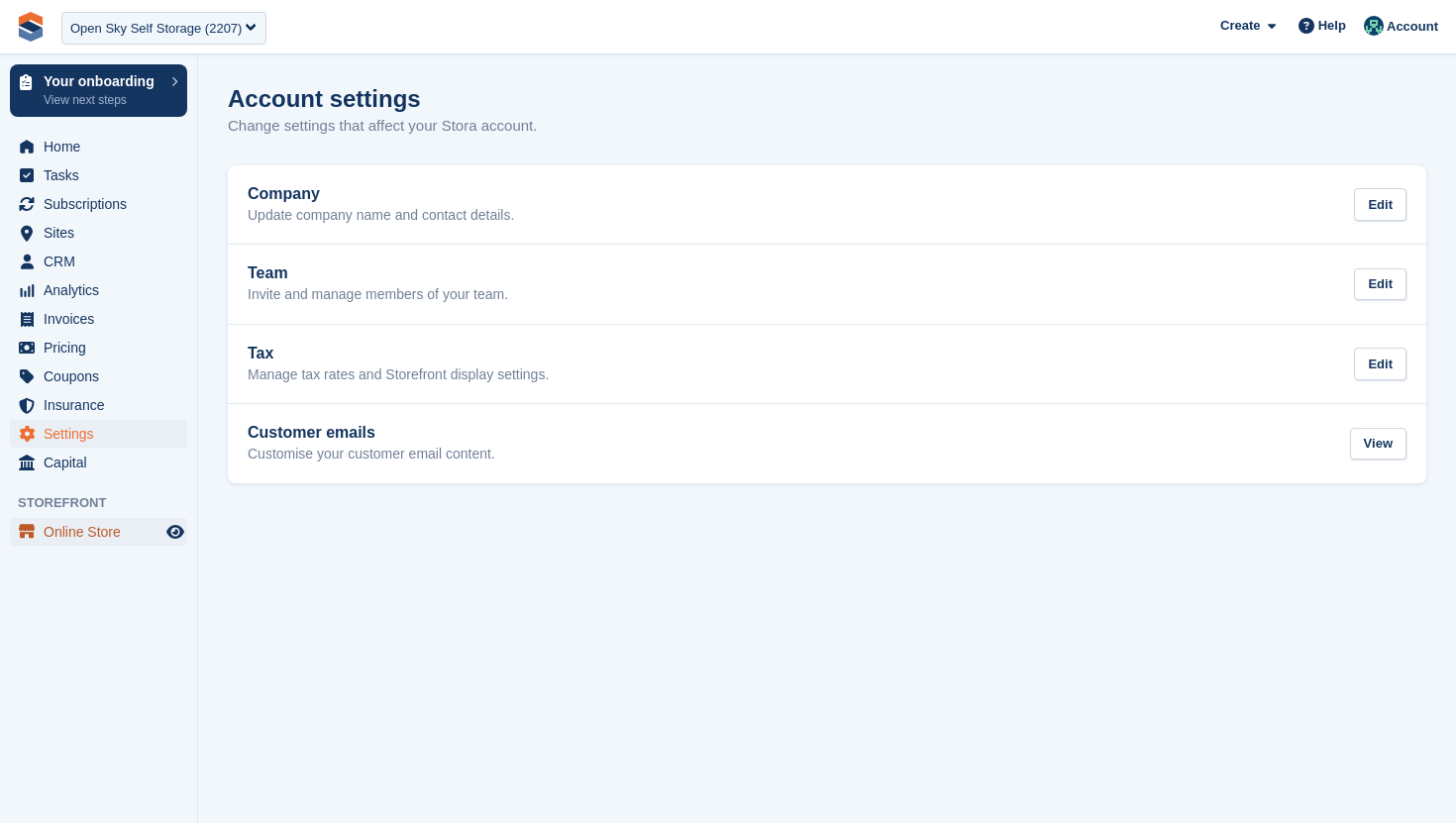 click on "Online Store" at bounding box center (103, 532) 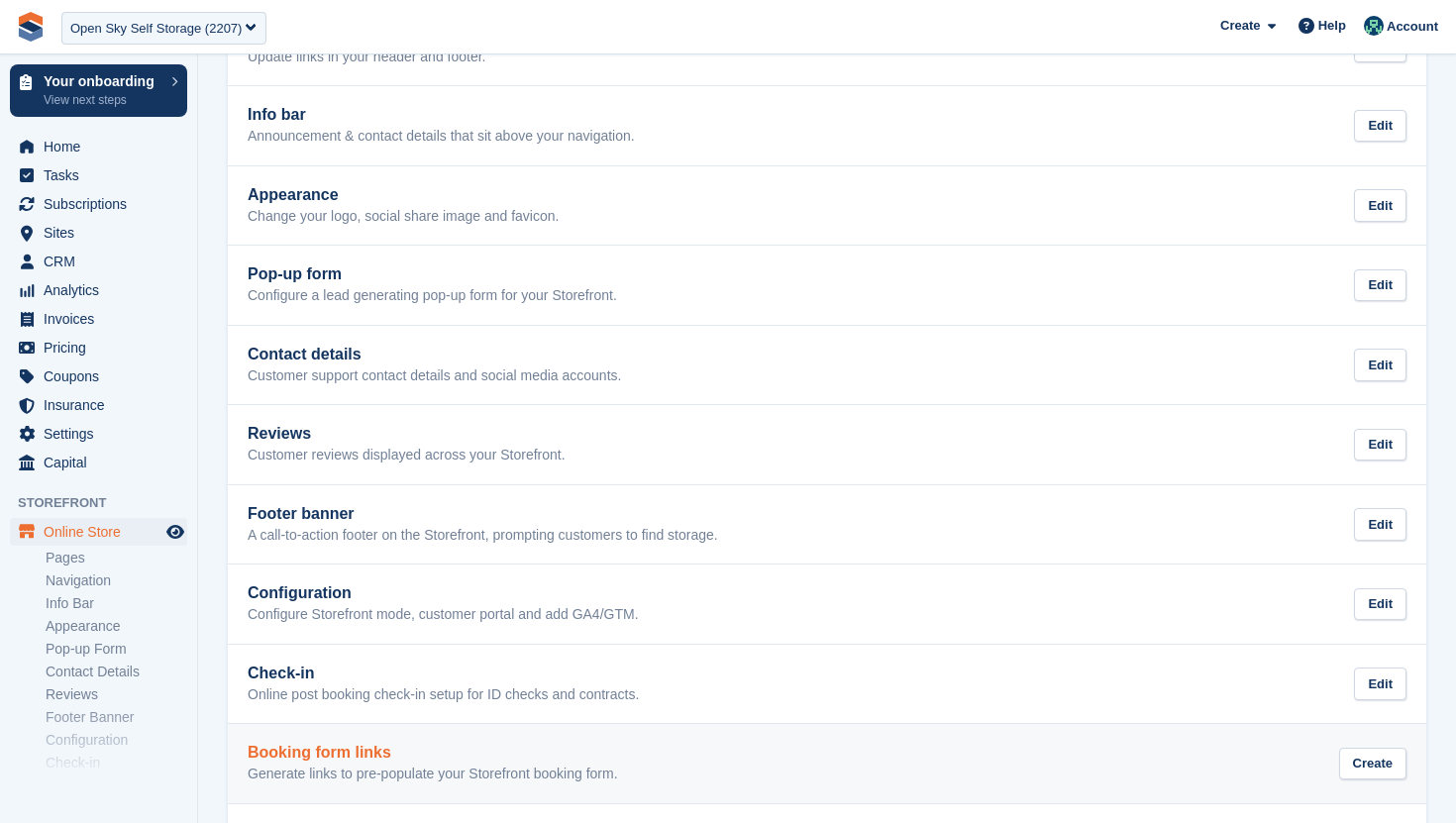 scroll, scrollTop: 327, scrollLeft: 0, axis: vertical 